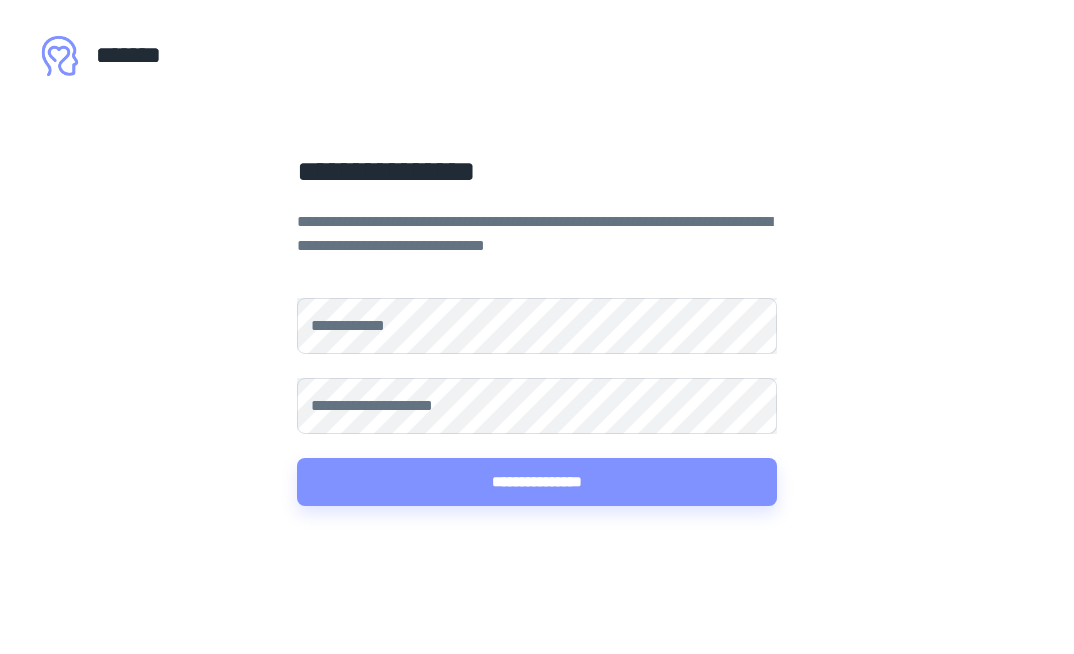 scroll, scrollTop: 0, scrollLeft: 0, axis: both 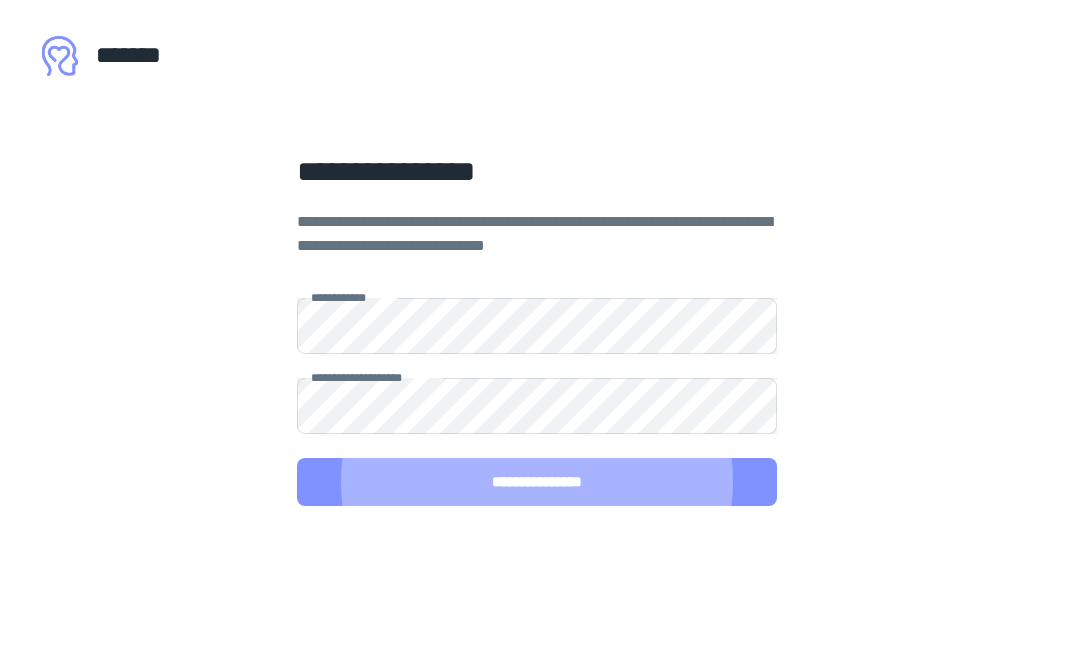 click on "**********" at bounding box center [537, 482] 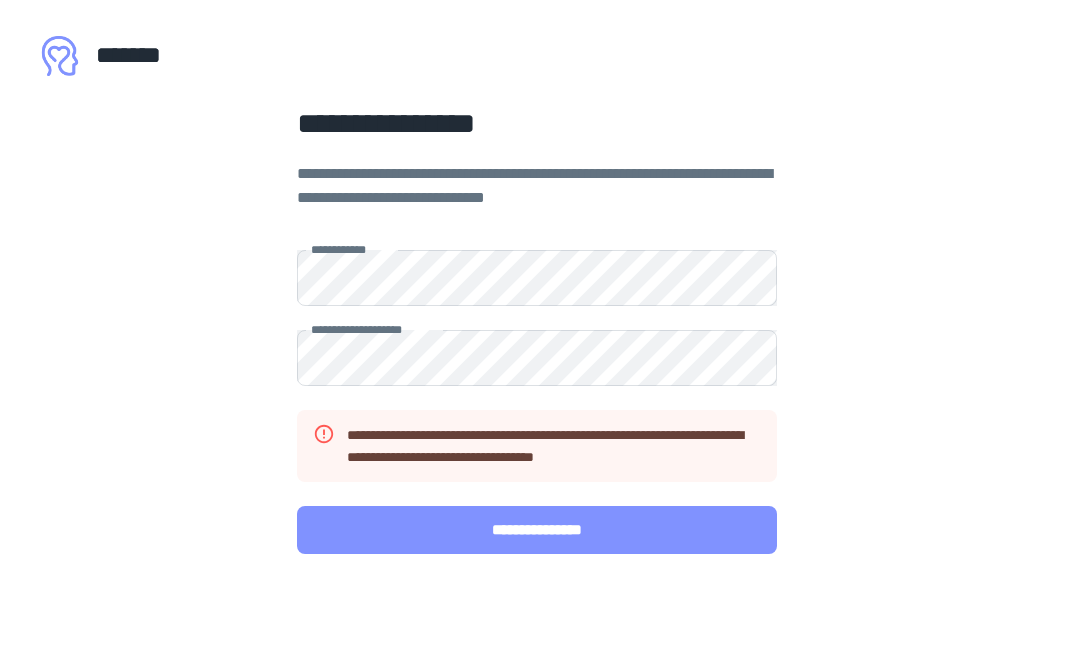 click on "**********" at bounding box center (537, 530) 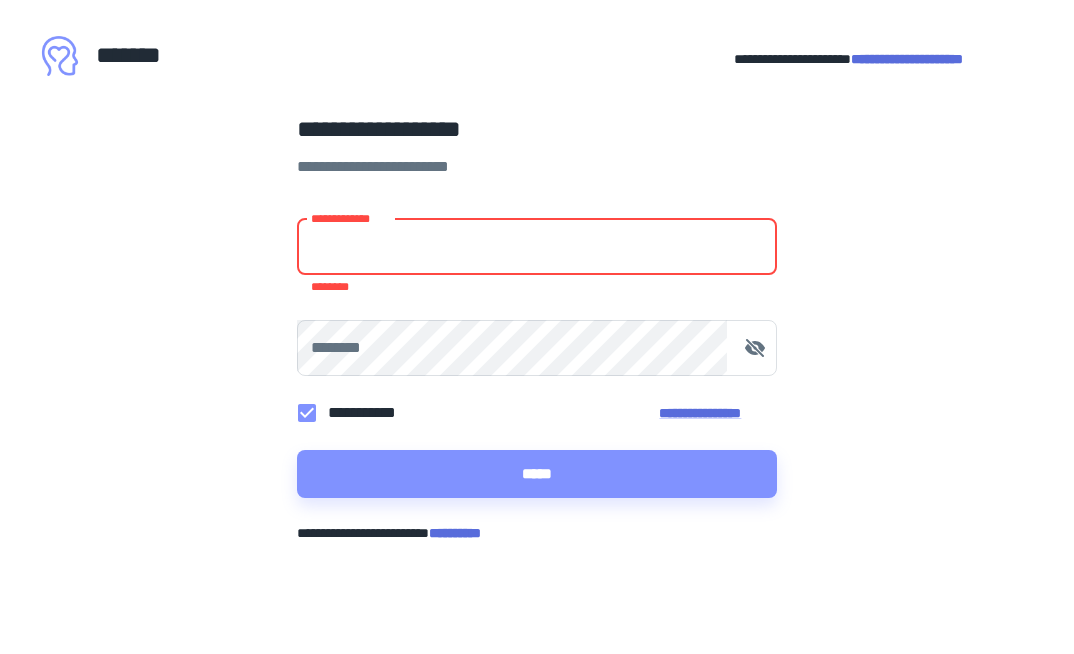 scroll, scrollTop: 0, scrollLeft: 0, axis: both 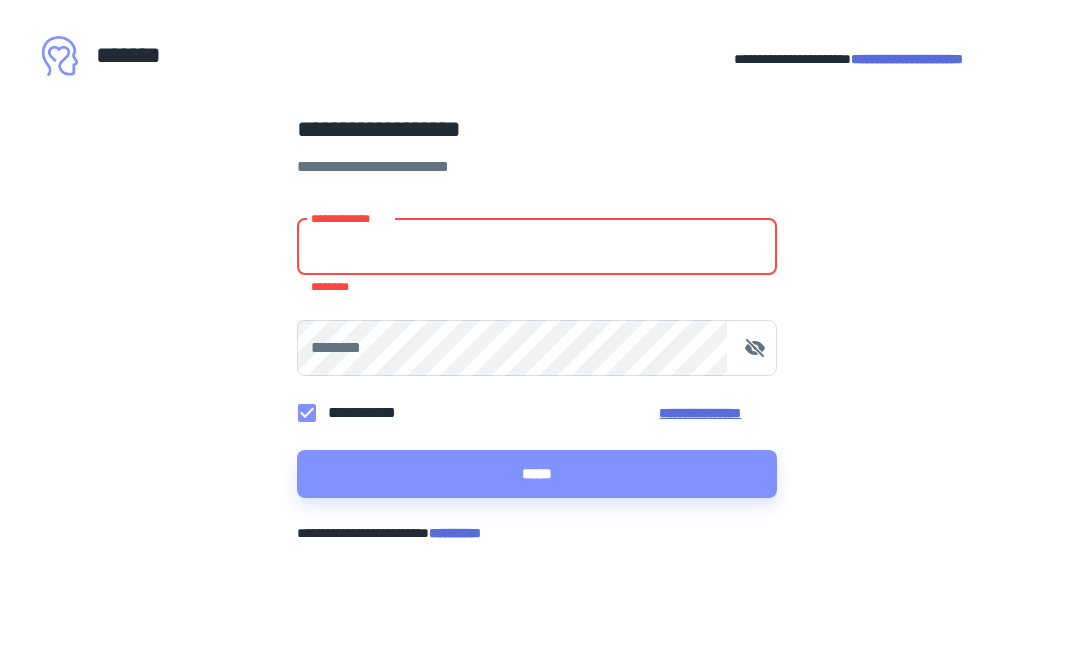 click on "**********" at bounding box center (718, 413) 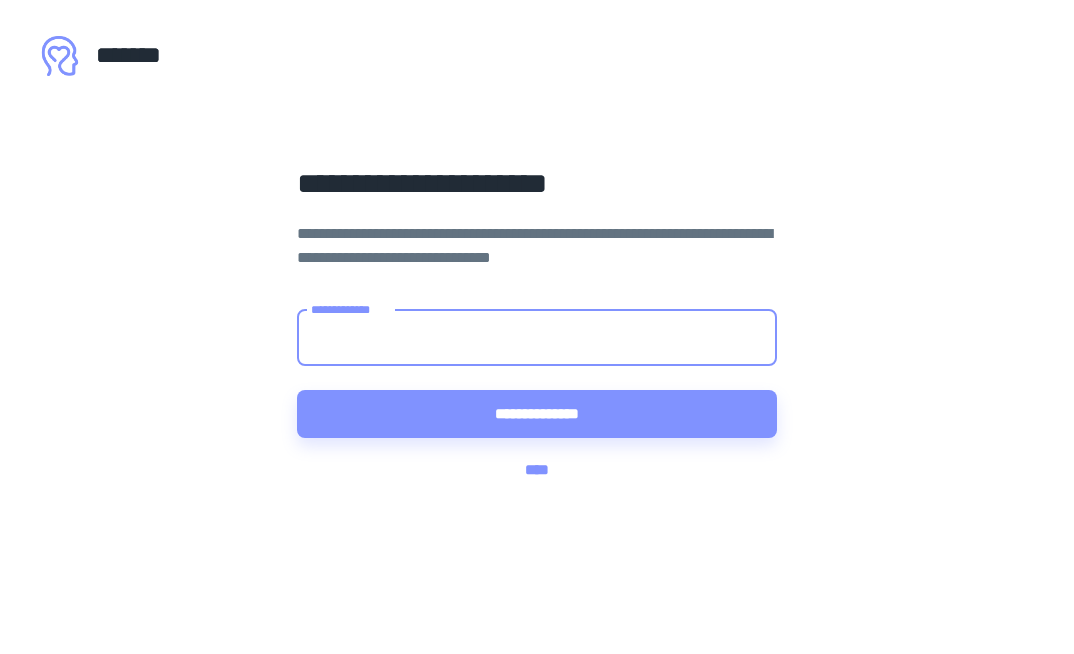 click on "**********" at bounding box center [537, 338] 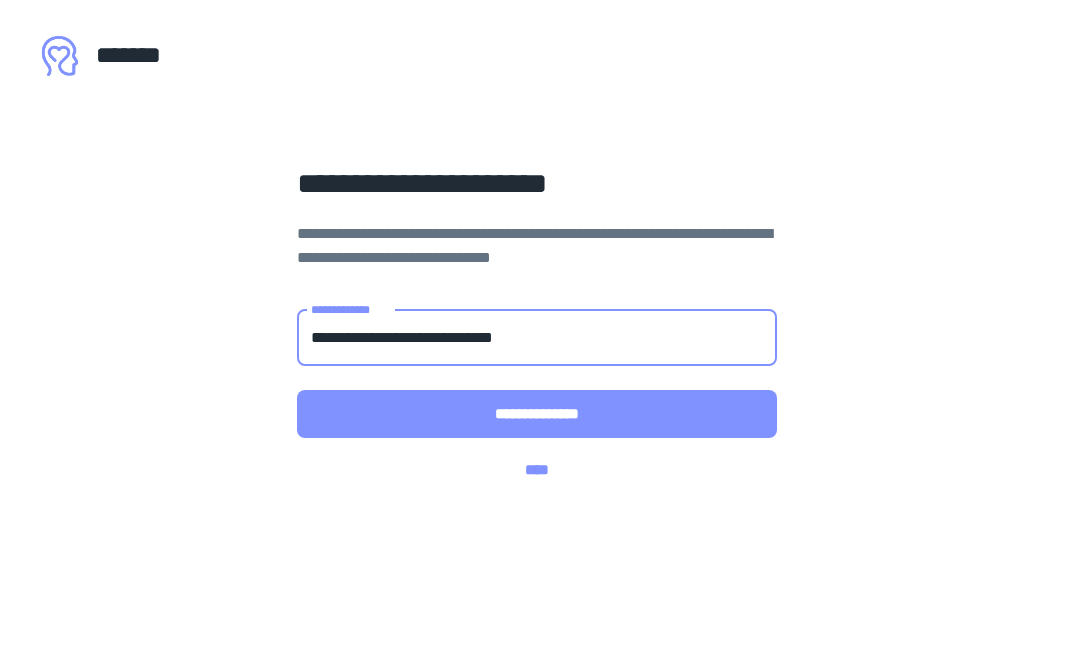 type on "**********" 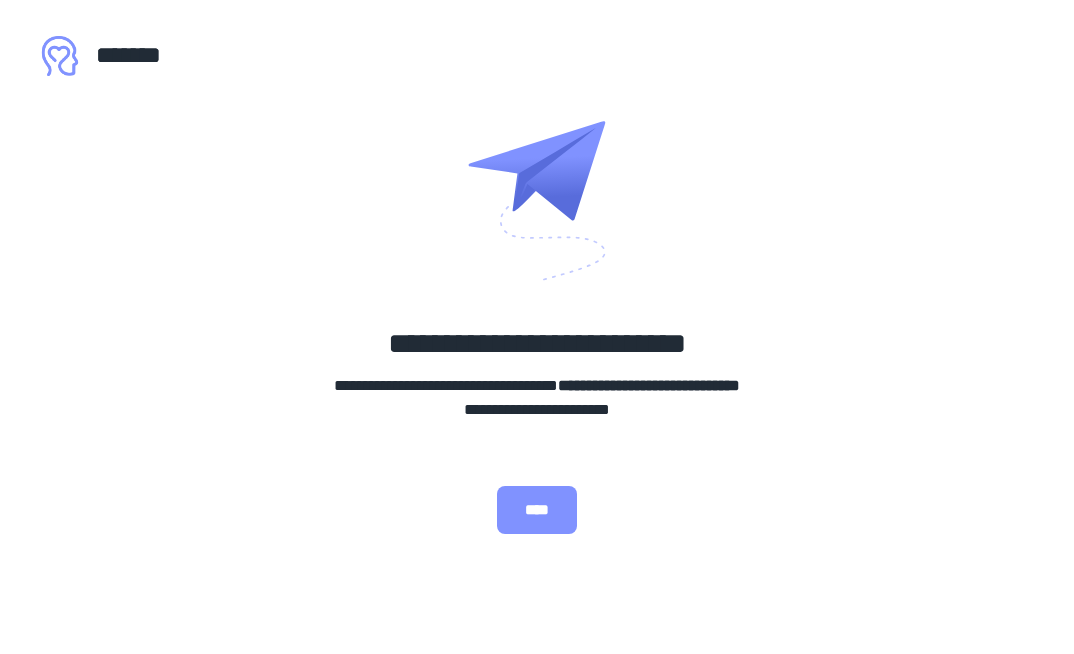click on "****" at bounding box center (537, 510) 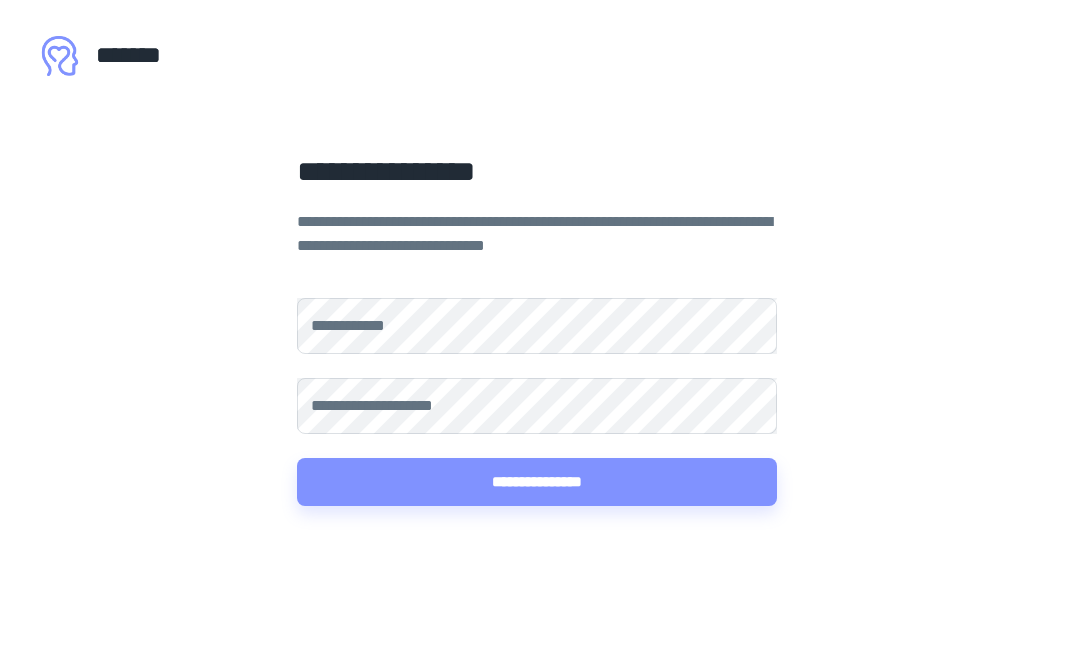 scroll, scrollTop: 0, scrollLeft: 0, axis: both 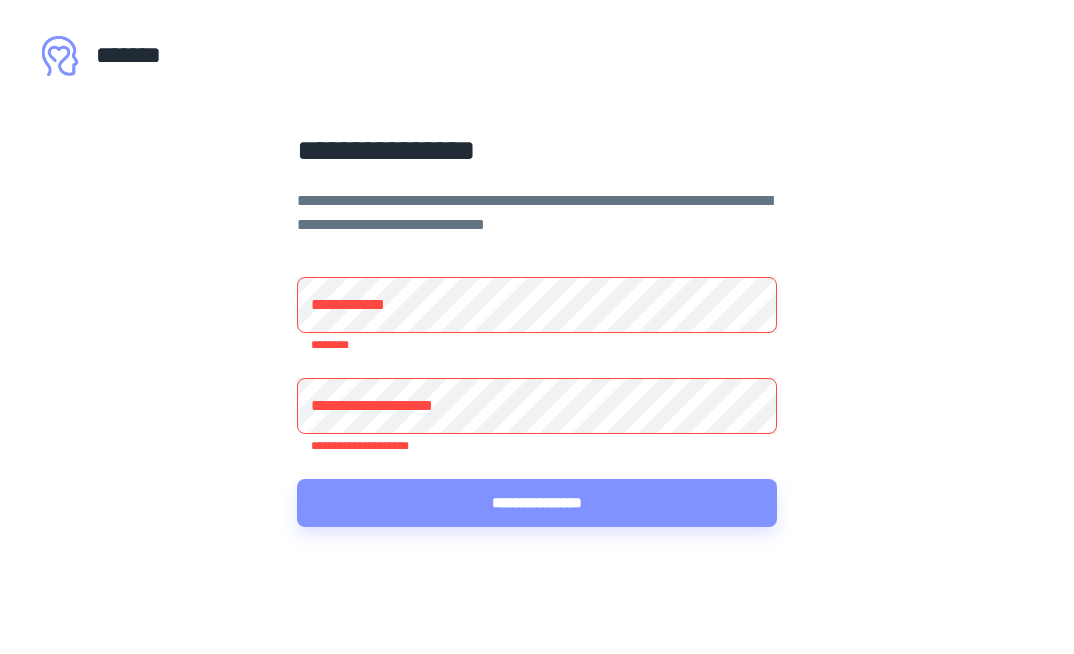 type 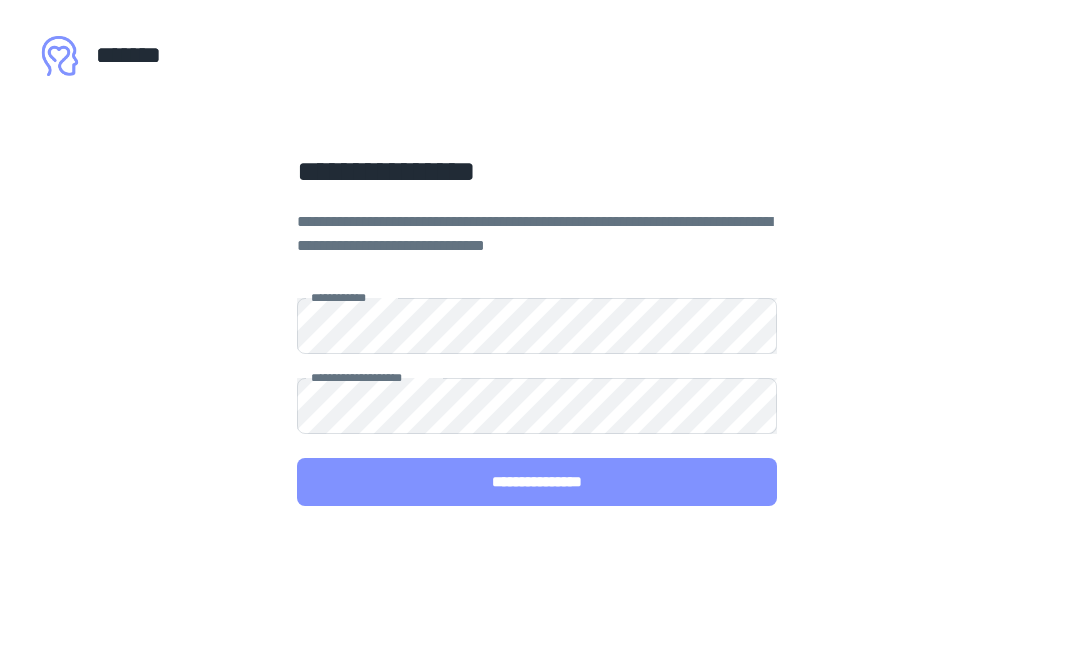 click on "**********" at bounding box center (537, 482) 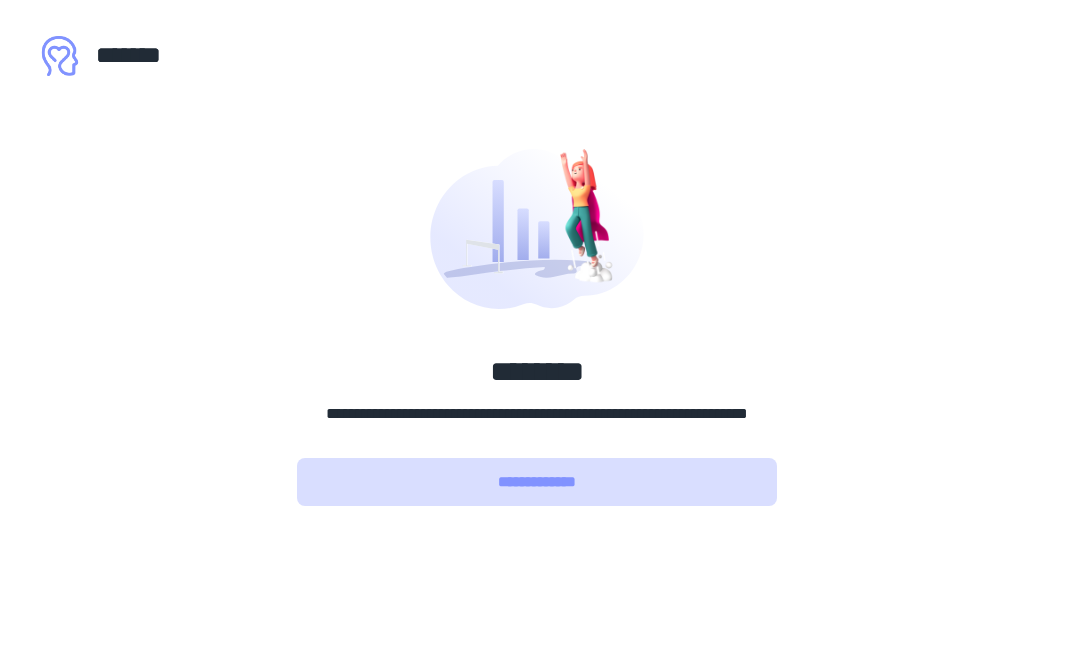 click on "**********" at bounding box center (537, 482) 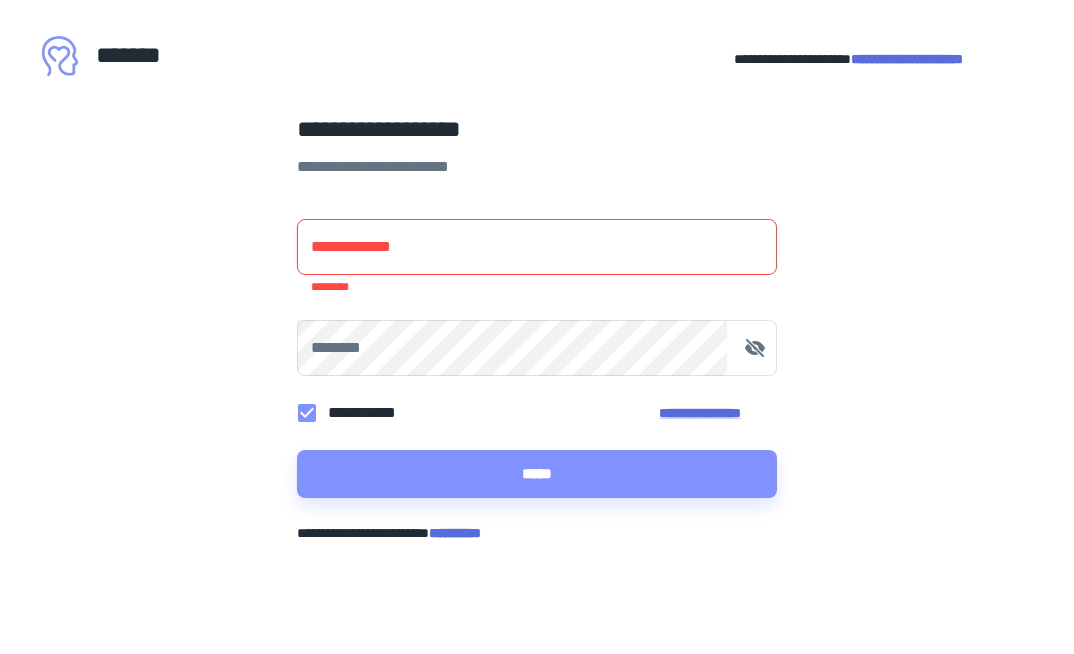 type on "**********" 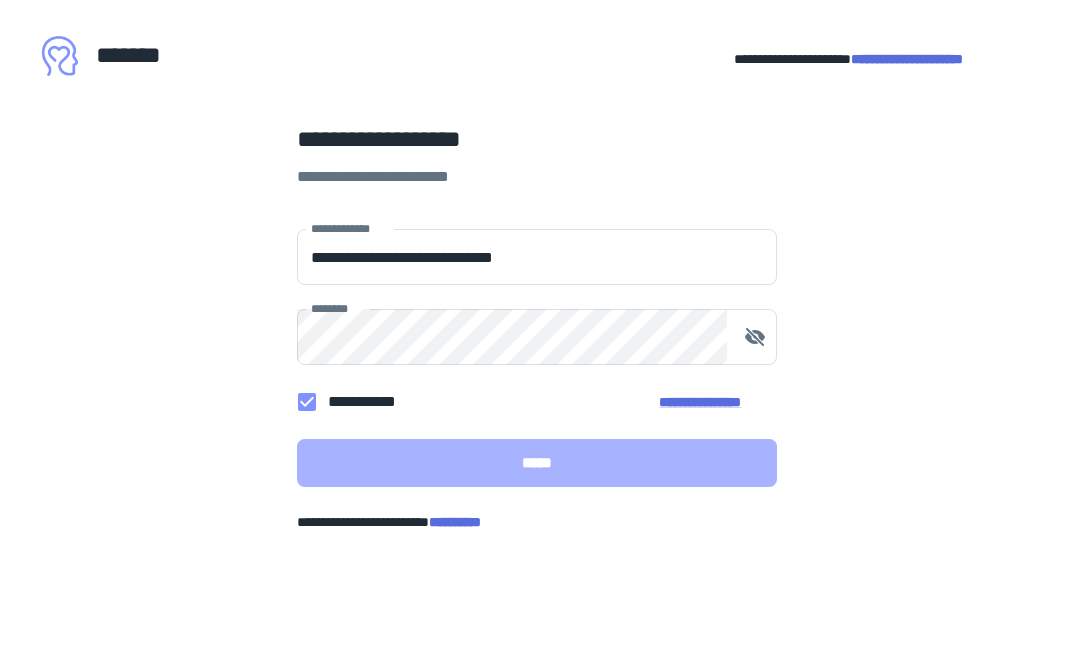 click on "*****" at bounding box center [537, 463] 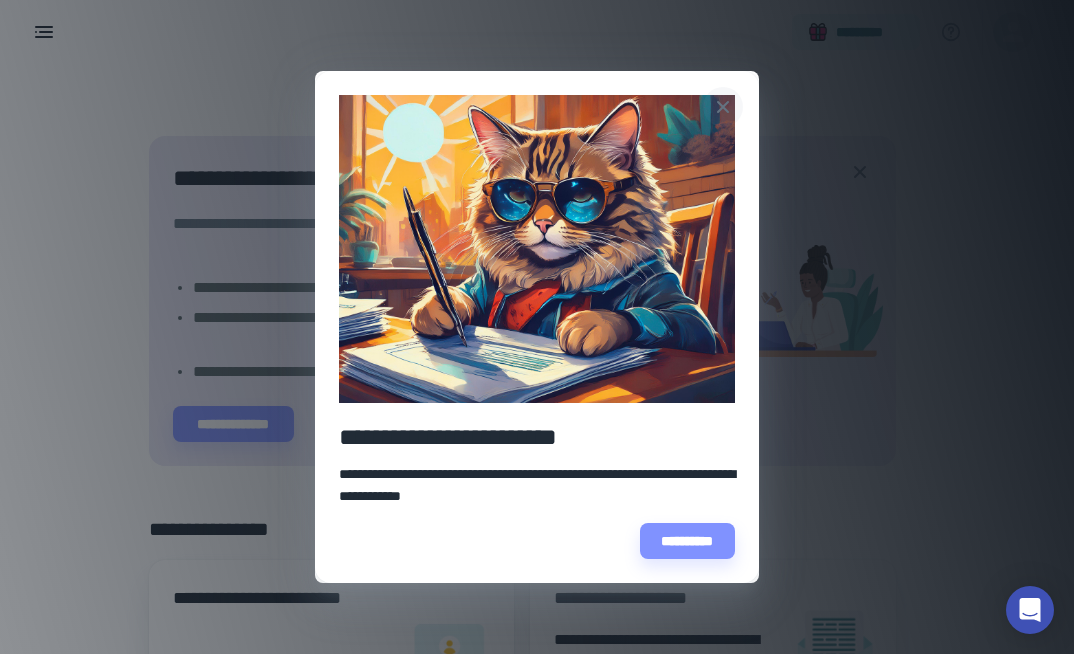 click 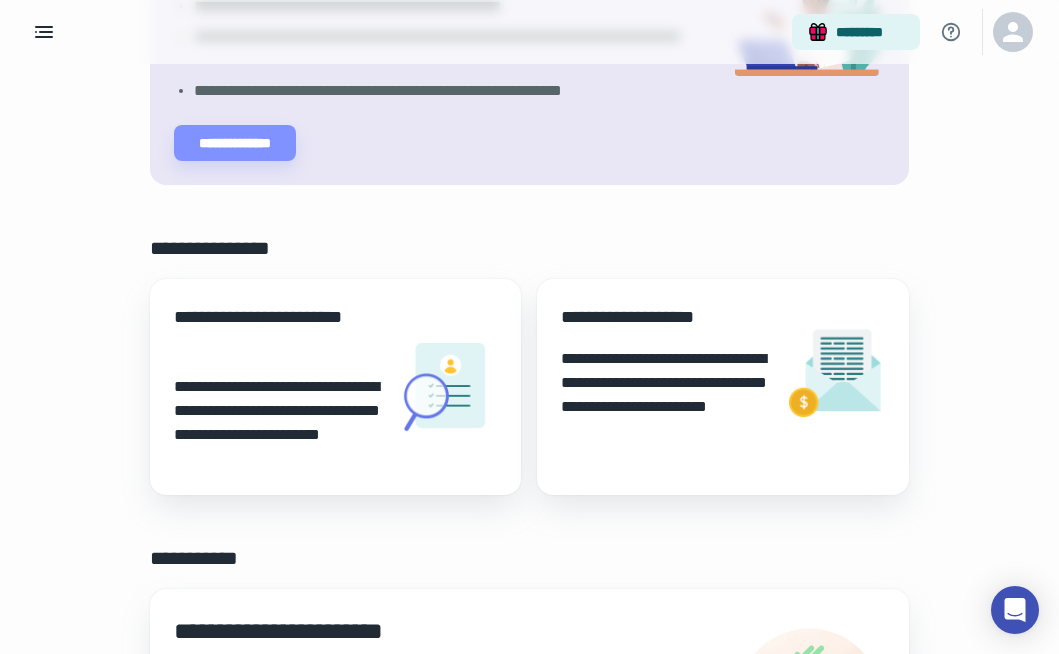 scroll, scrollTop: 0, scrollLeft: 0, axis: both 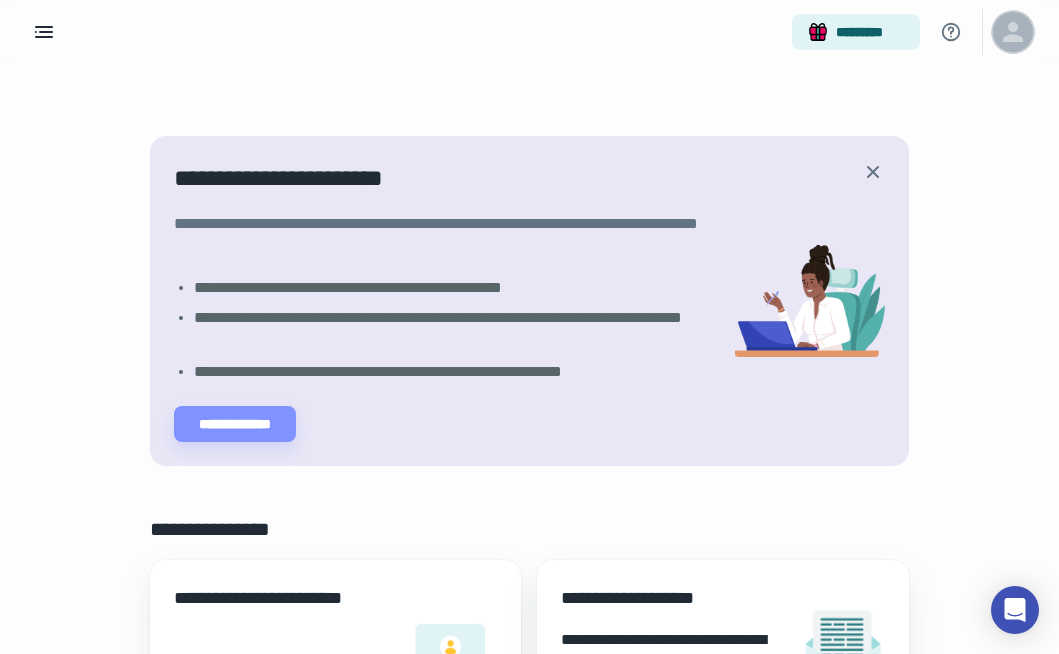 click 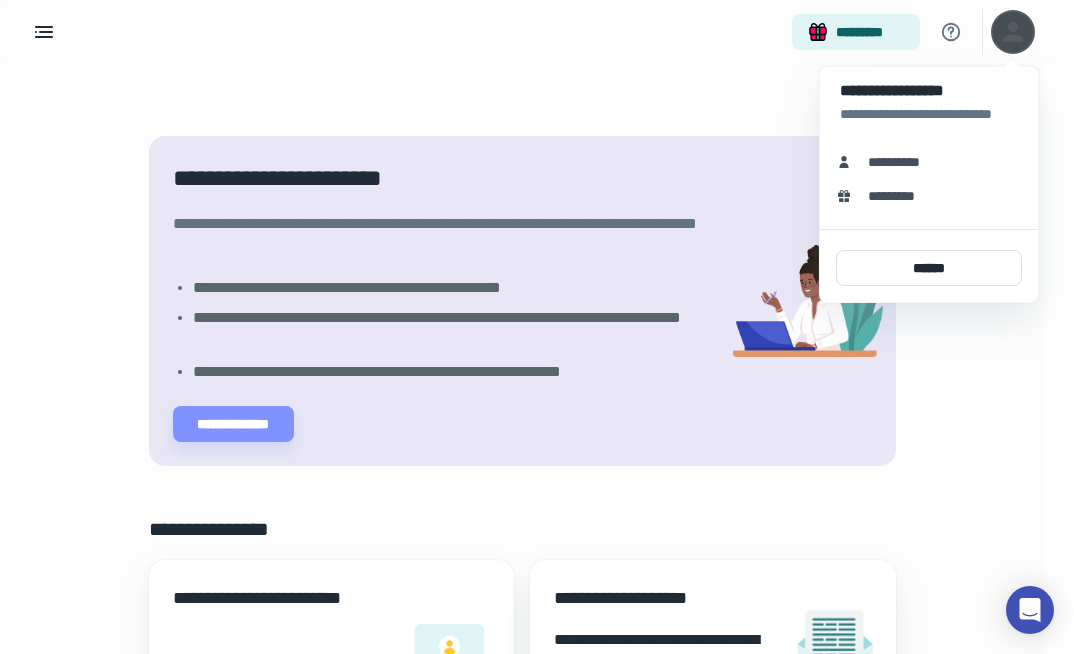 click on "**********" at bounding box center [929, 162] 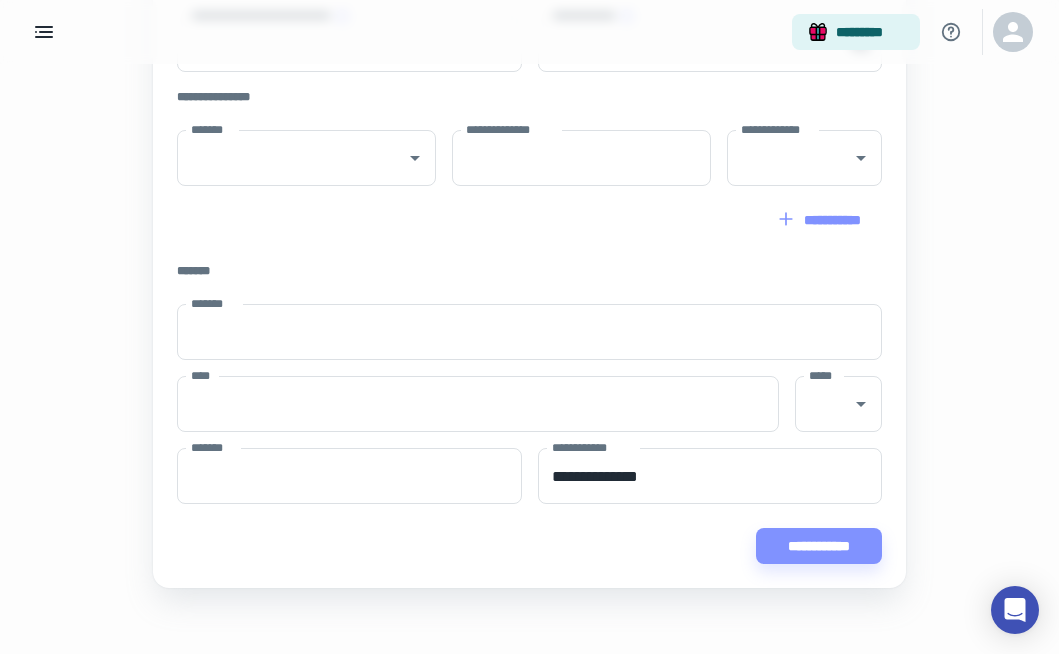 scroll, scrollTop: 545, scrollLeft: 0, axis: vertical 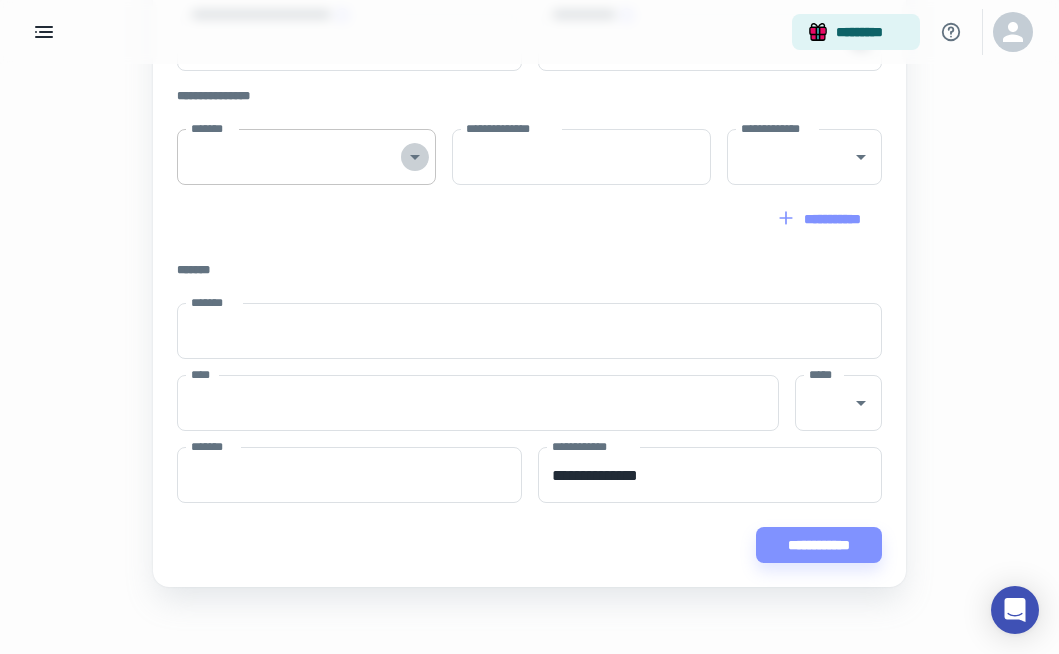click 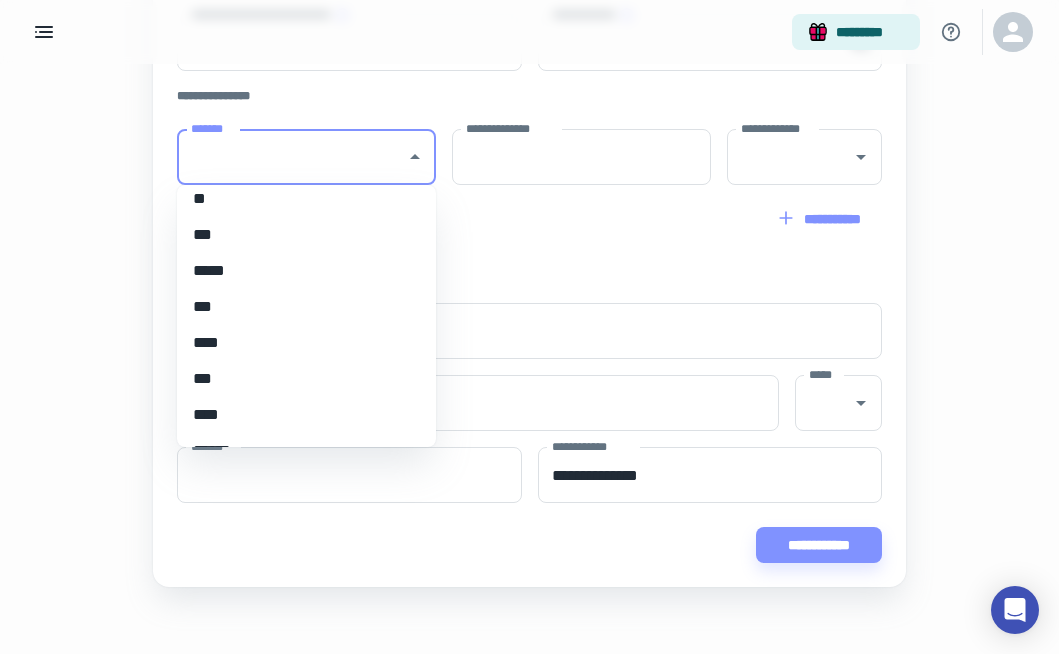scroll, scrollTop: 157, scrollLeft: 0, axis: vertical 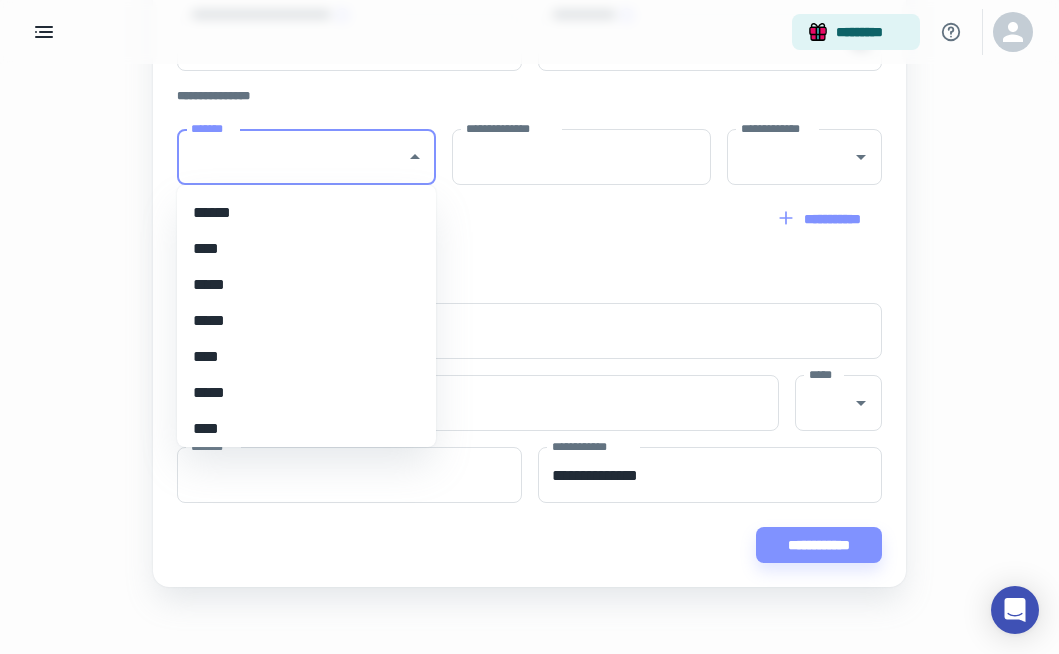 click on "****" at bounding box center [299, 357] 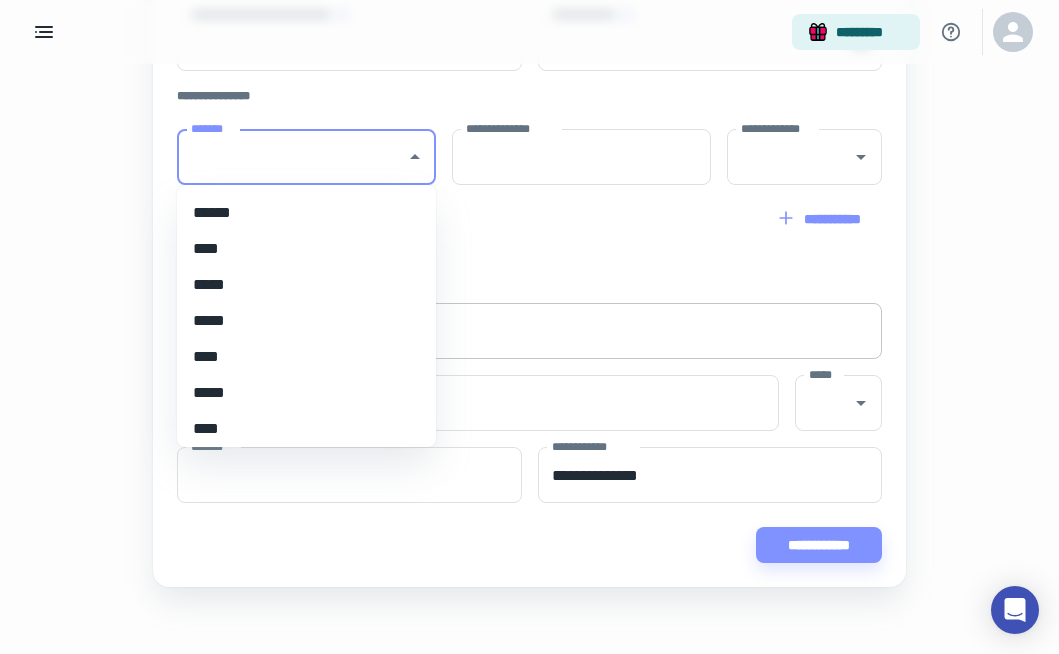 type on "****" 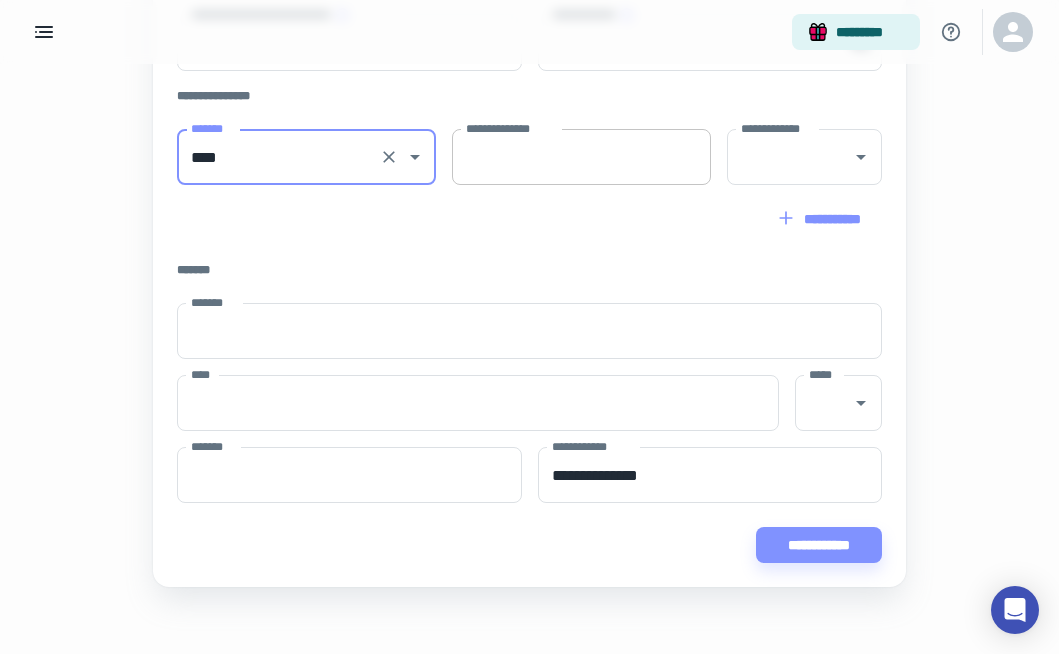 click on "**********" at bounding box center (581, 157) 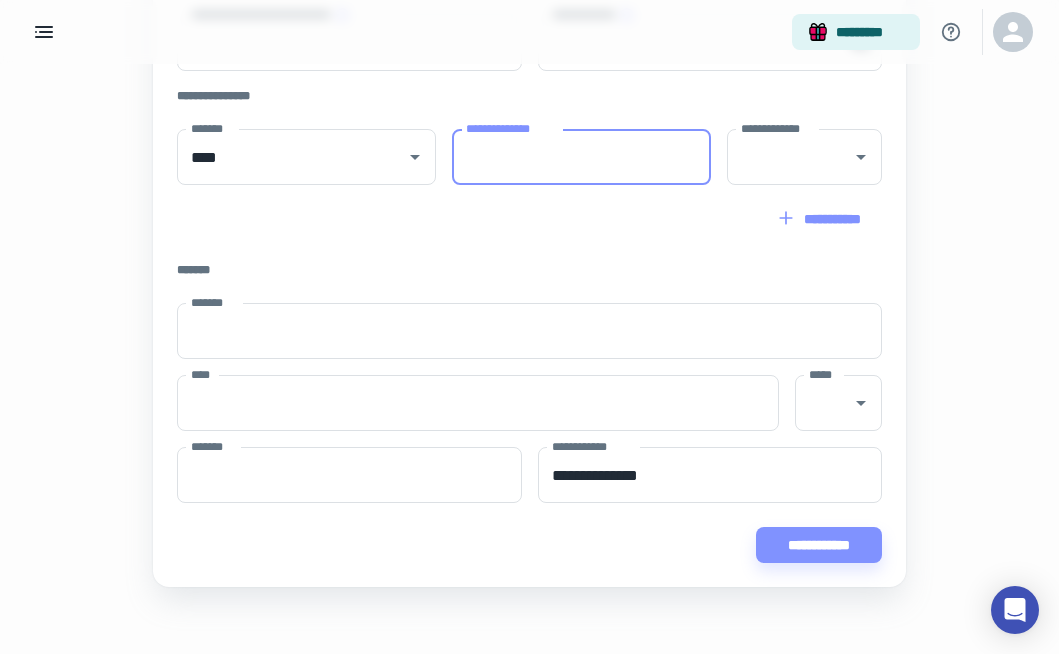 paste on "**********" 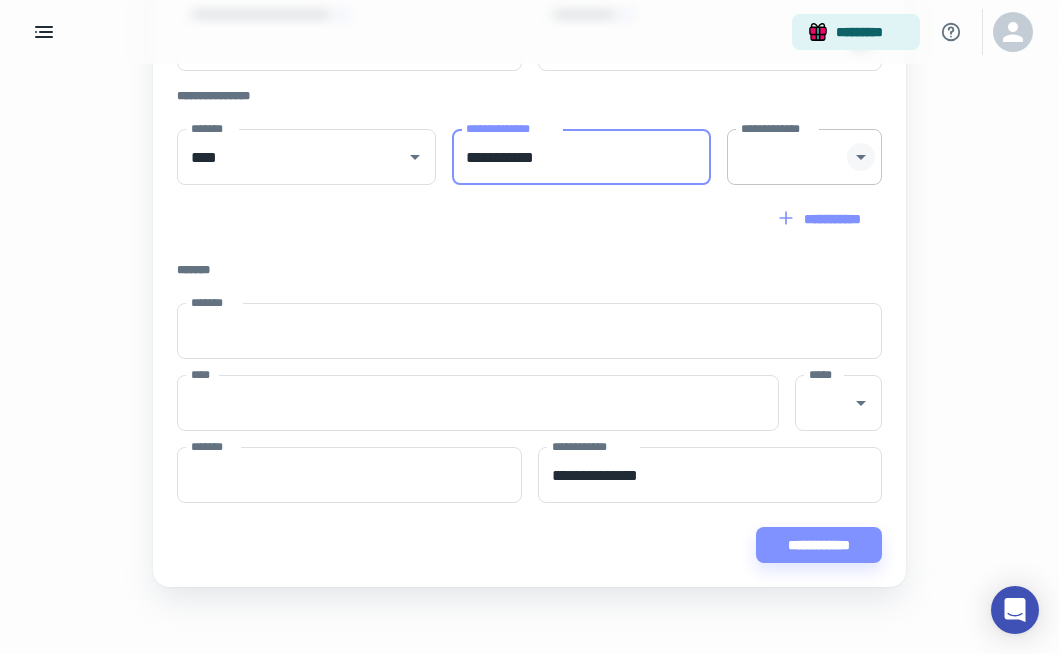 click 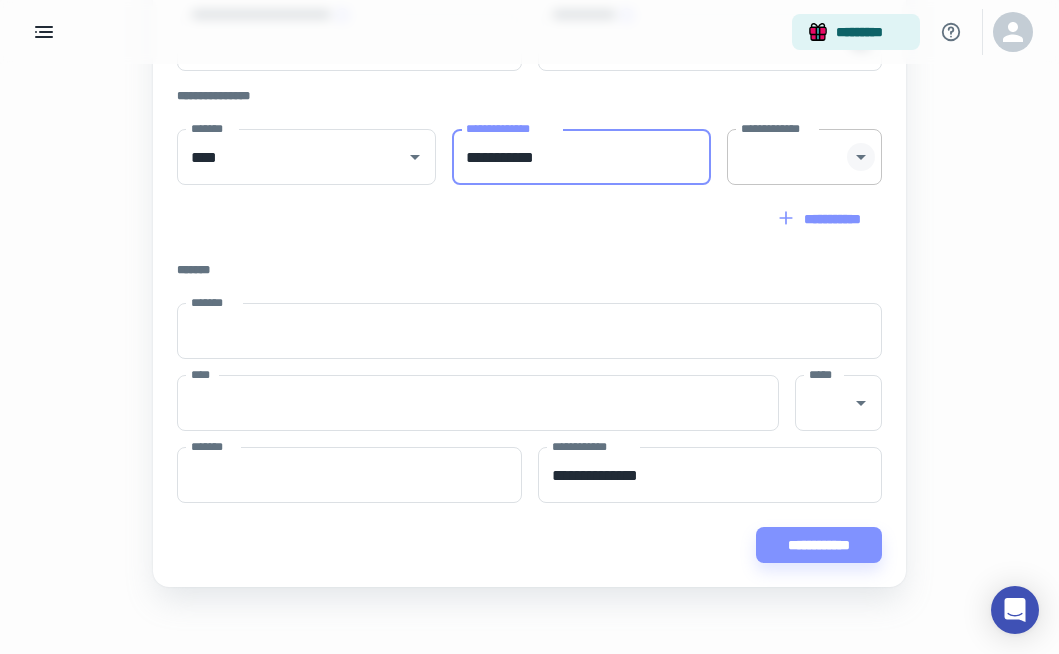 type on "**********" 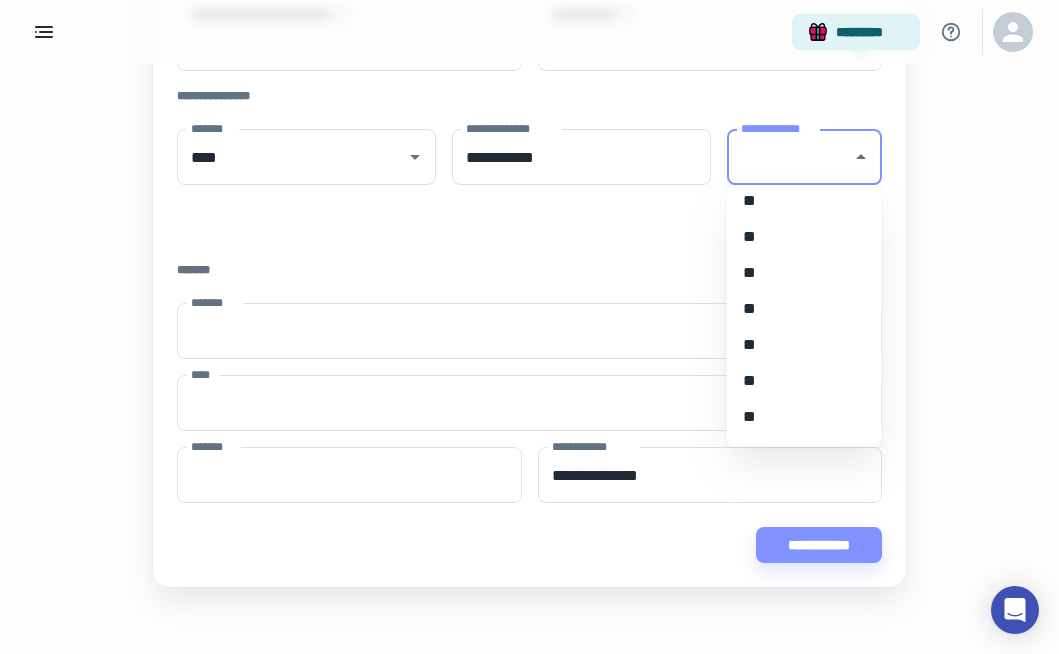 scroll, scrollTop: 525, scrollLeft: 0, axis: vertical 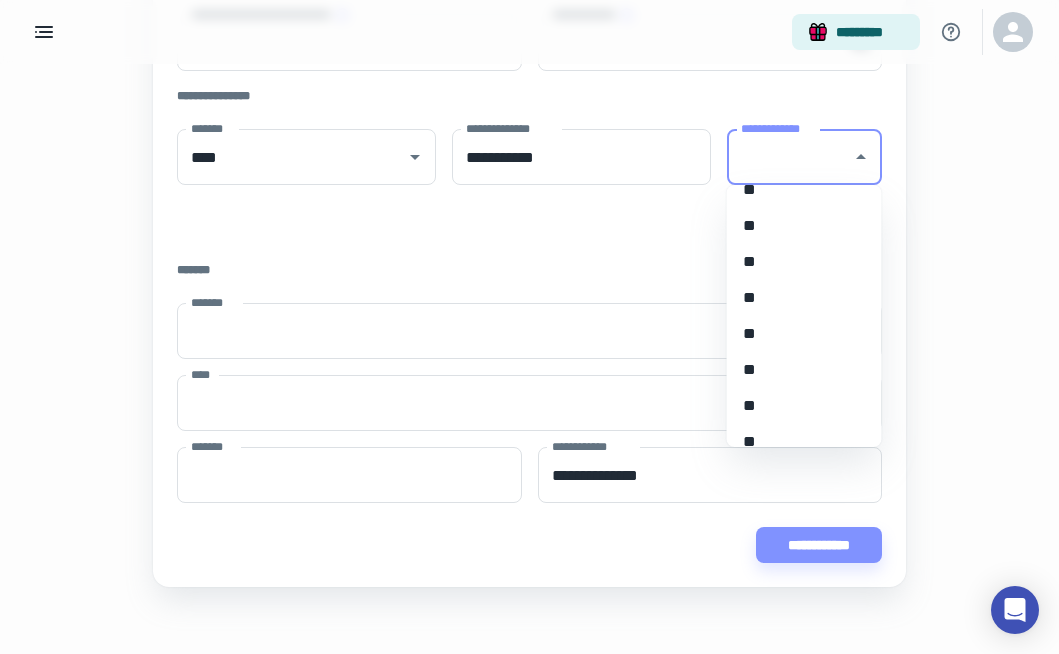 click on "**" at bounding box center [797, 262] 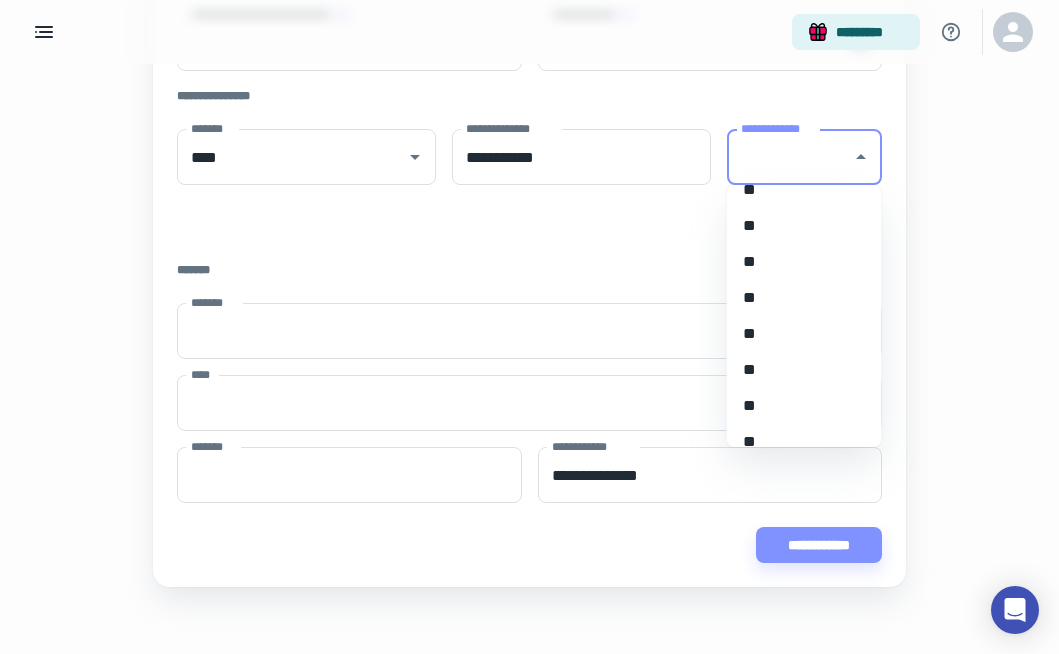 type on "**" 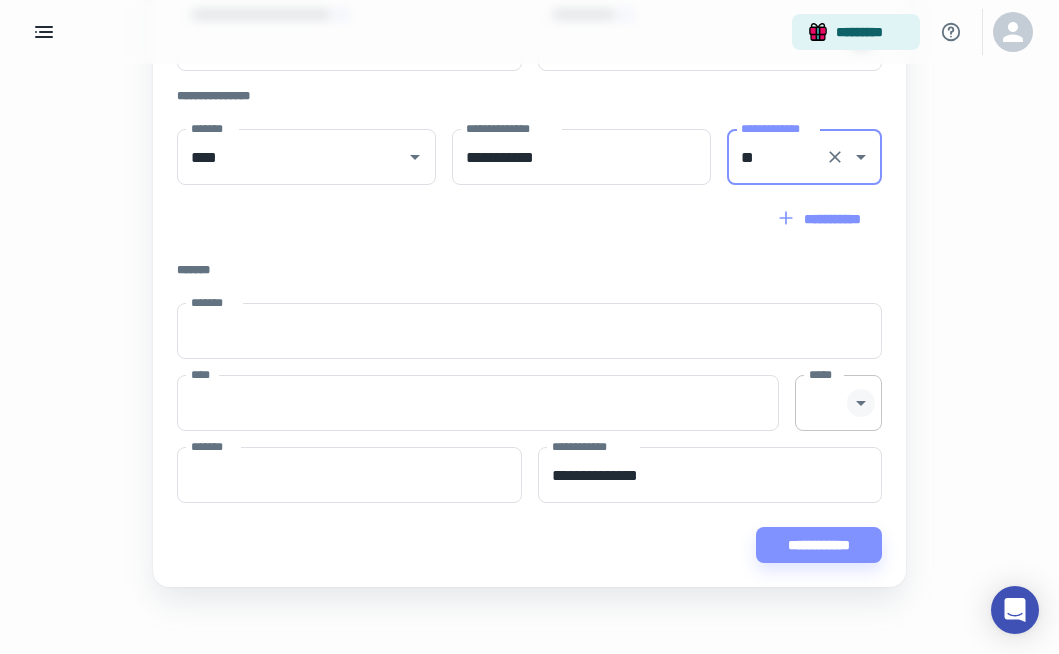click 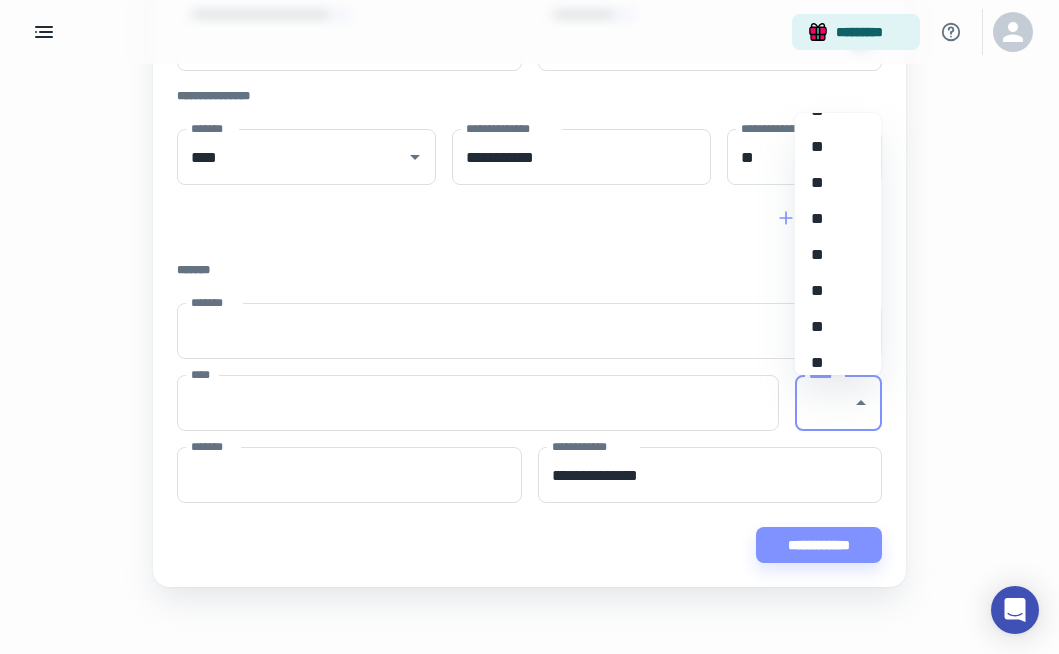 scroll, scrollTop: 532, scrollLeft: 0, axis: vertical 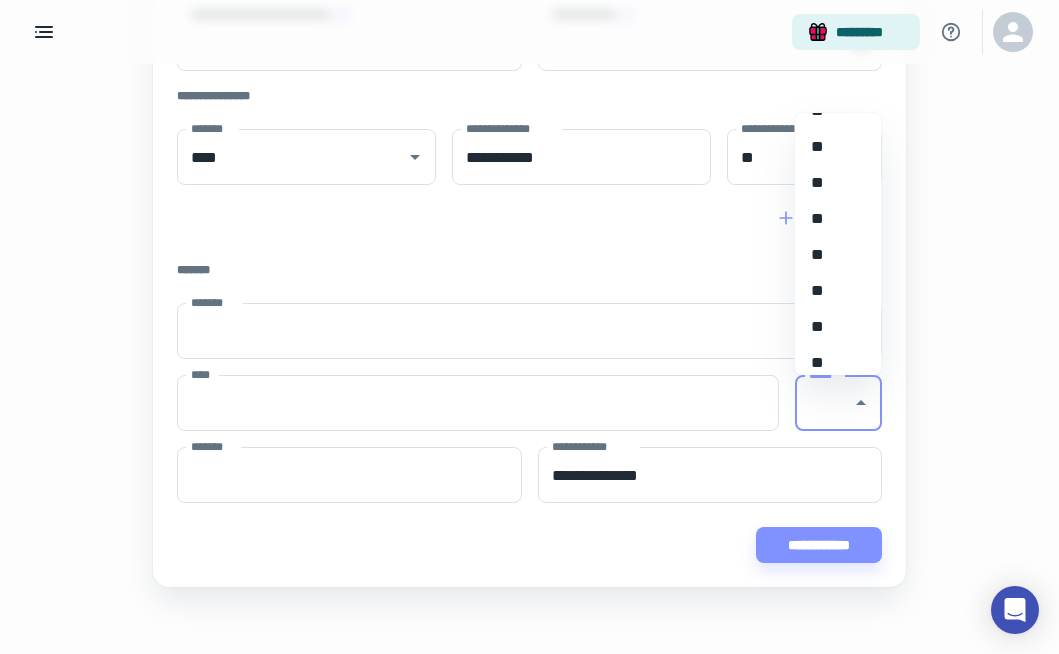 click on "**" at bounding box center (831, 183) 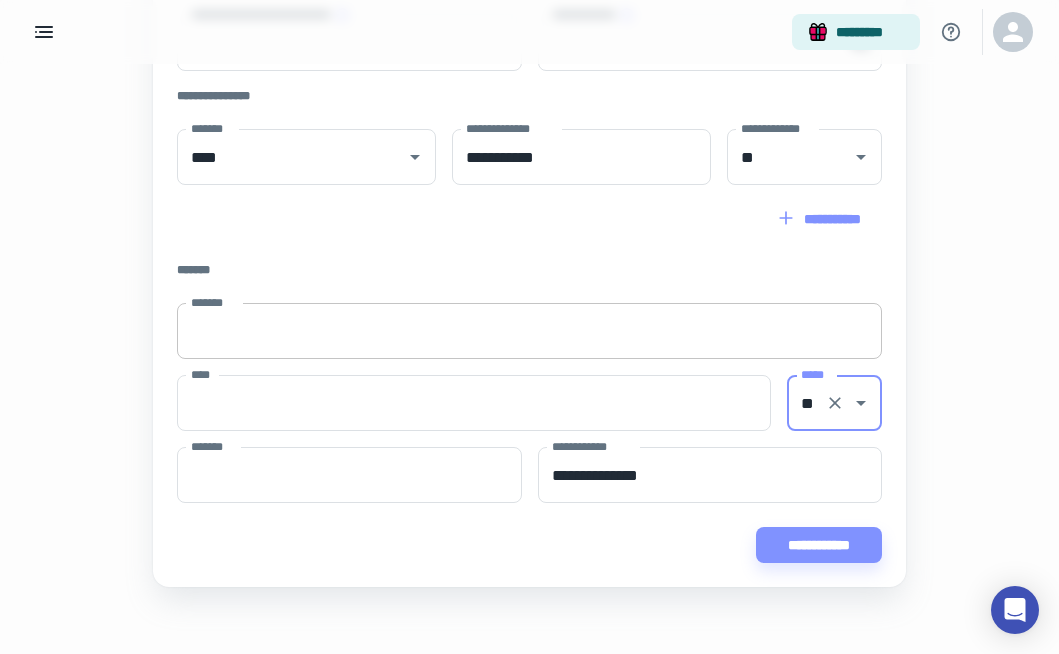 click on "*******" at bounding box center (529, 331) 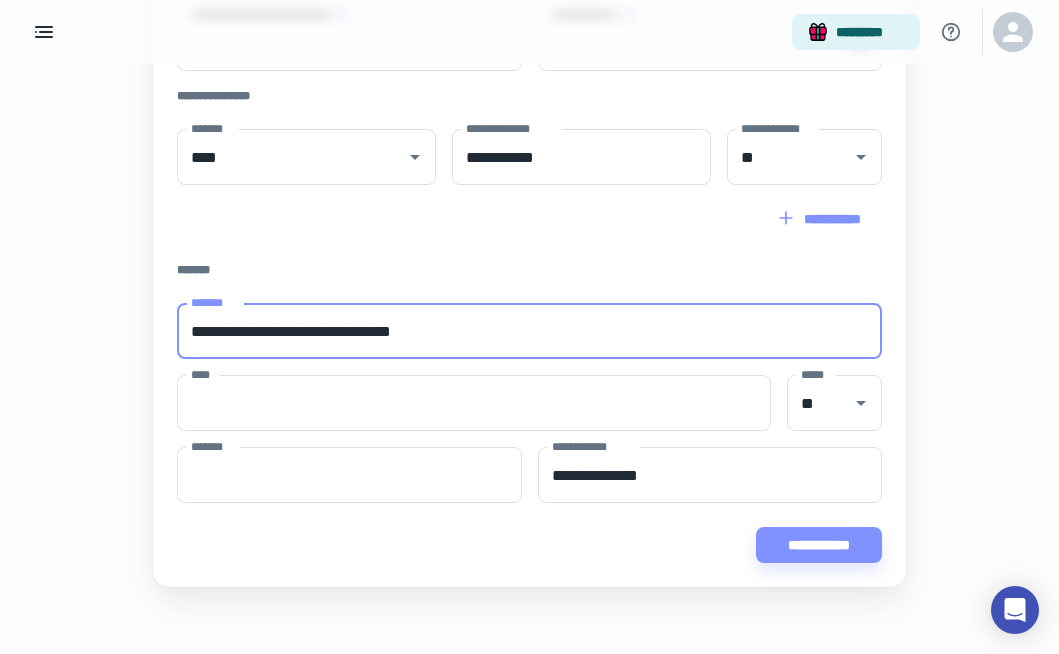type on "**********" 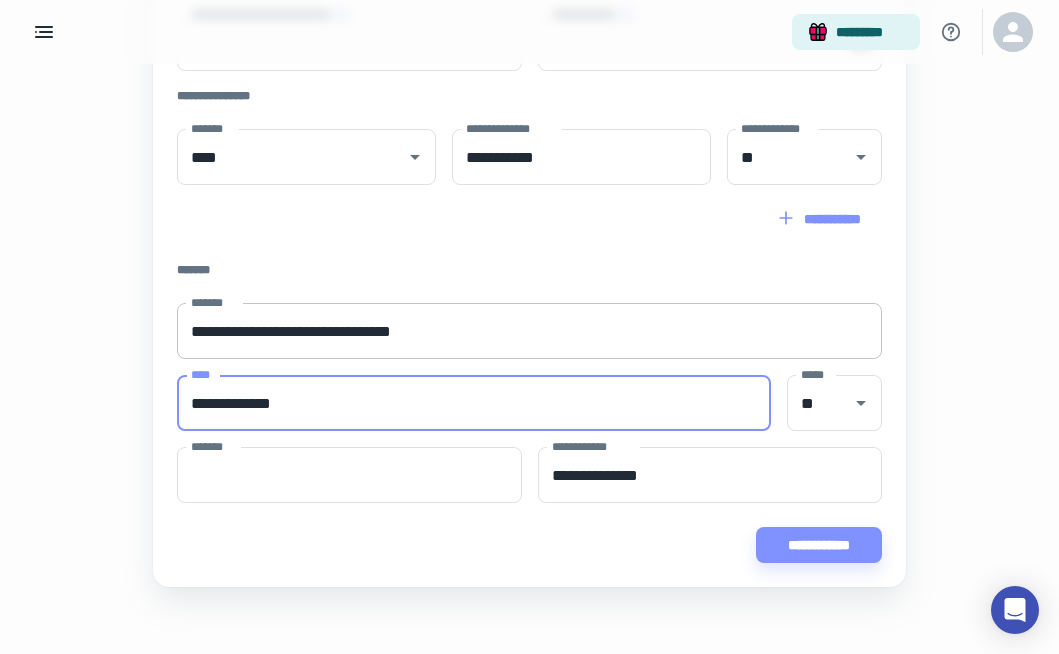 type on "**********" 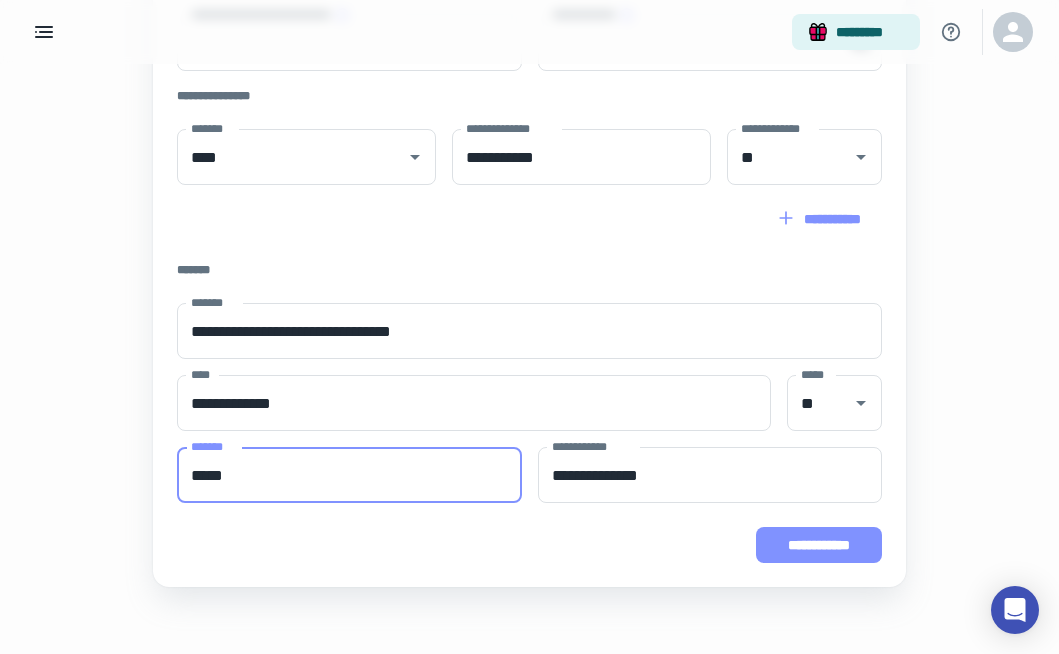 type on "*****" 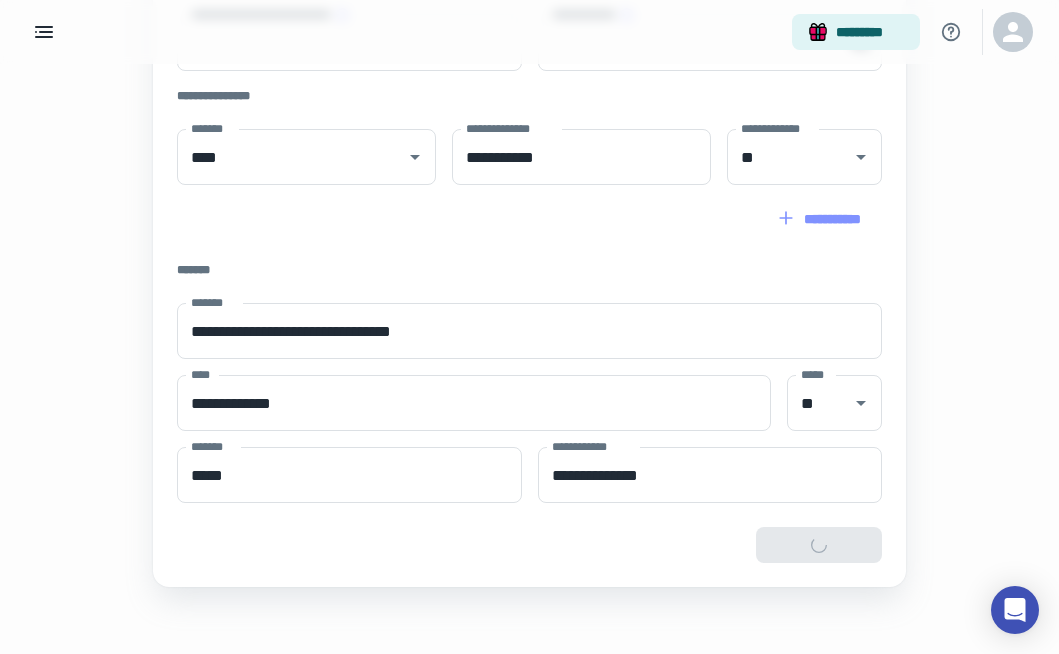 type on "**********" 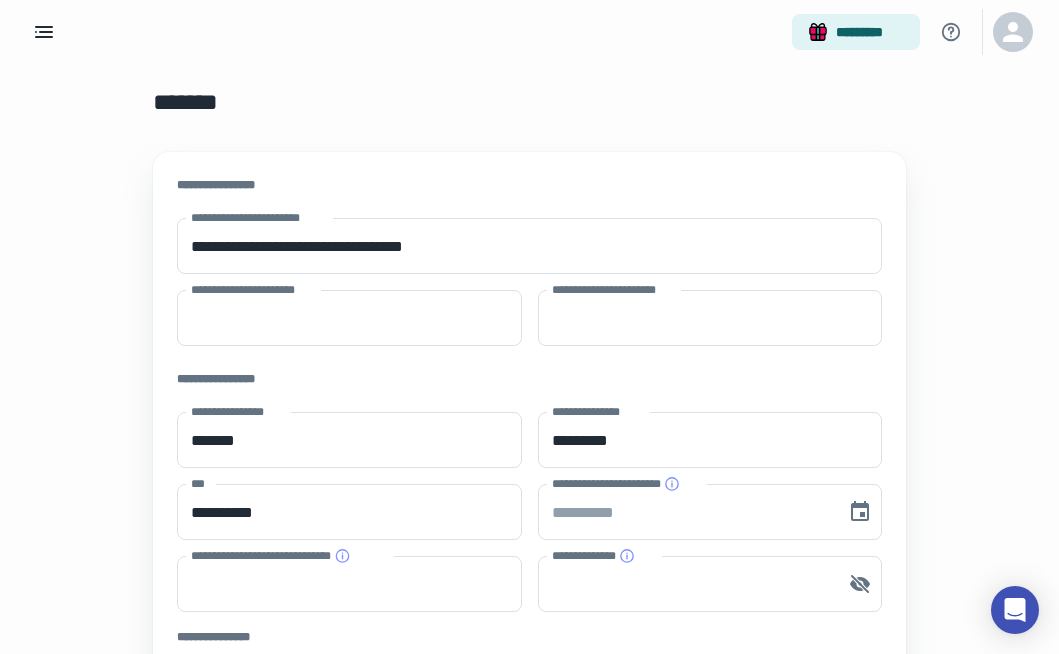 scroll, scrollTop: 0, scrollLeft: 0, axis: both 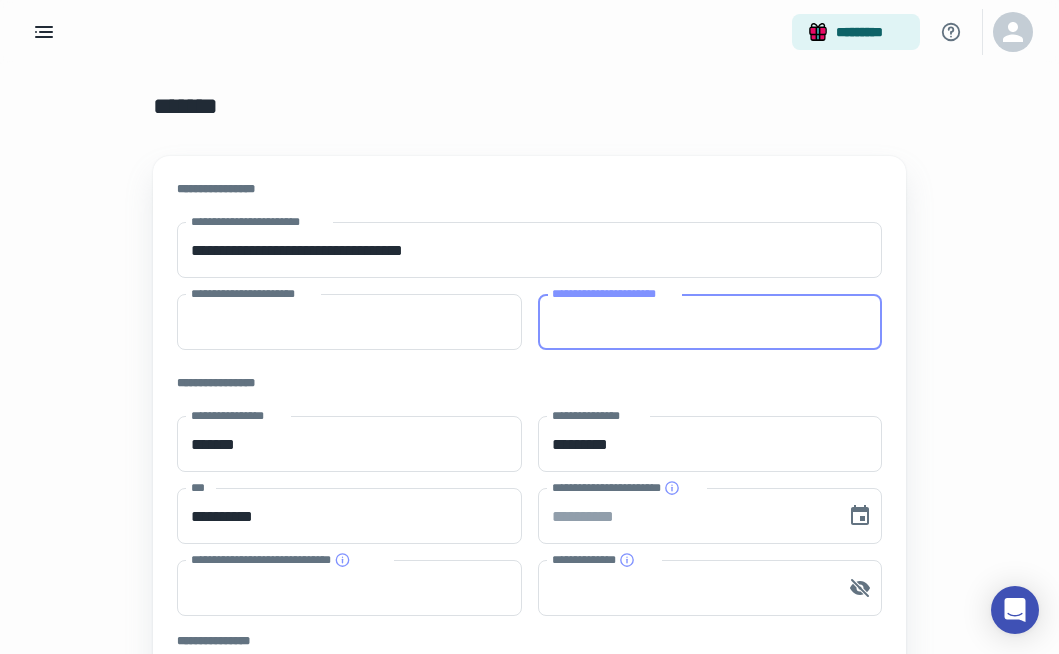 click on "**********" at bounding box center (710, 322) 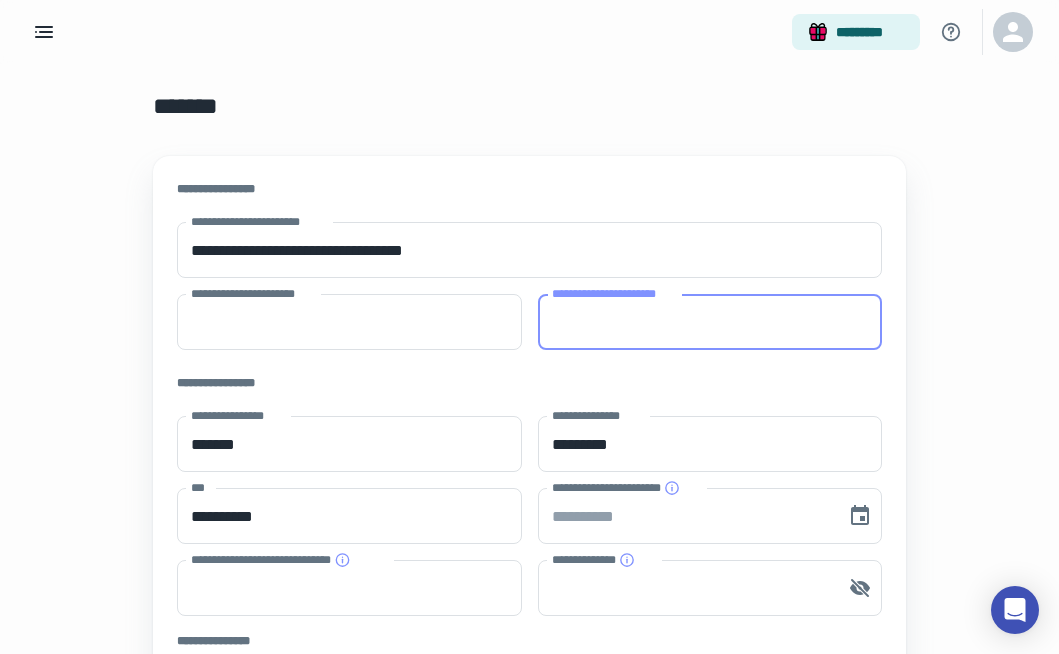 paste on "**********" 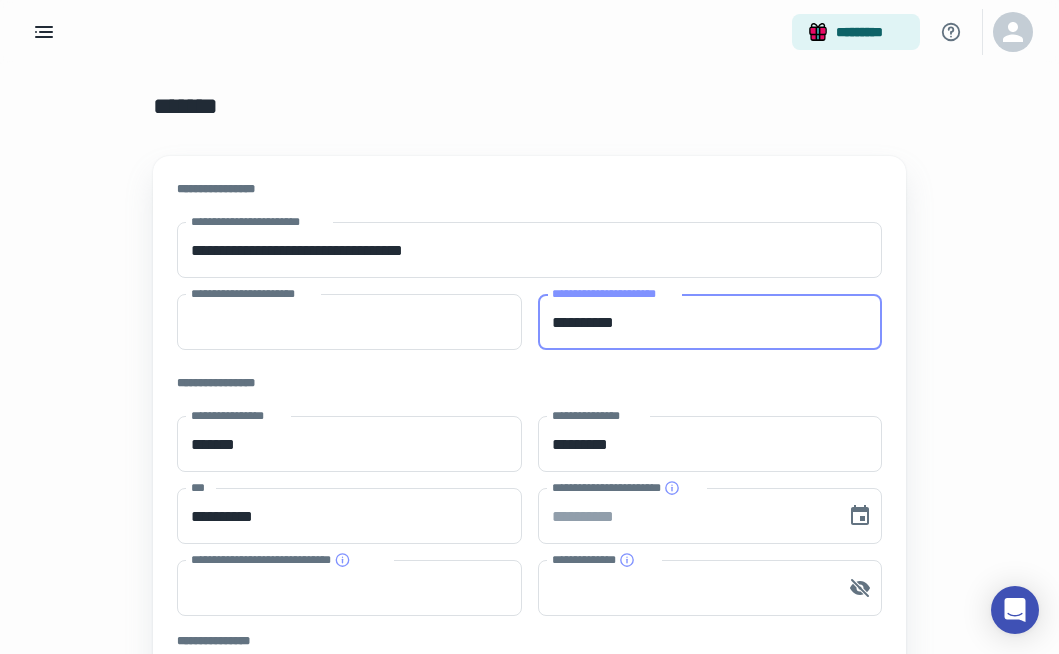 type on "**********" 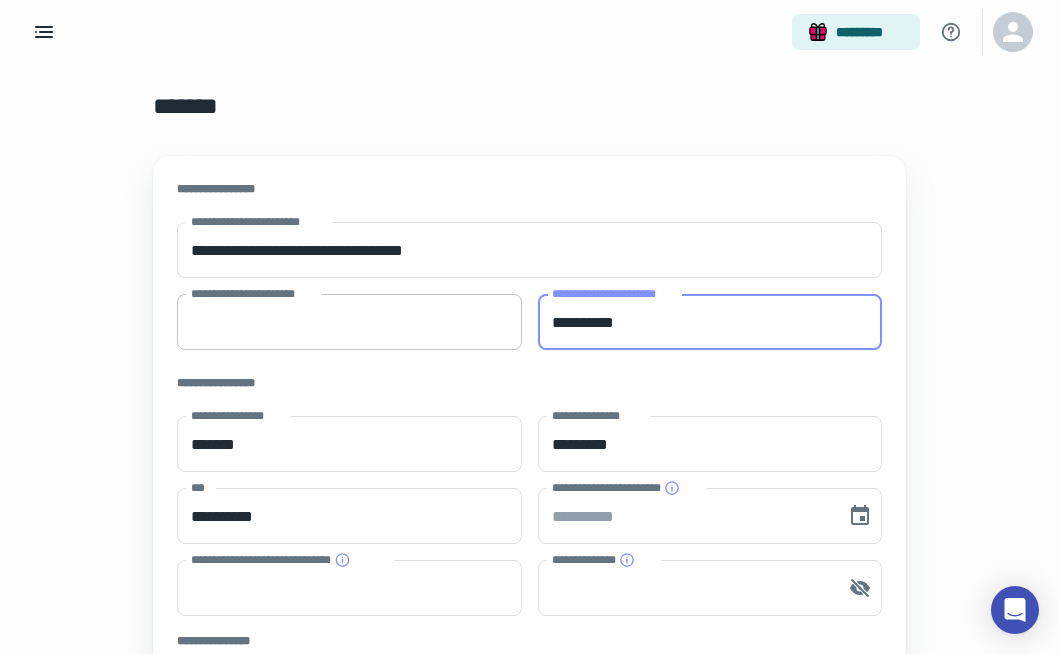 click on "**********" at bounding box center (349, 322) 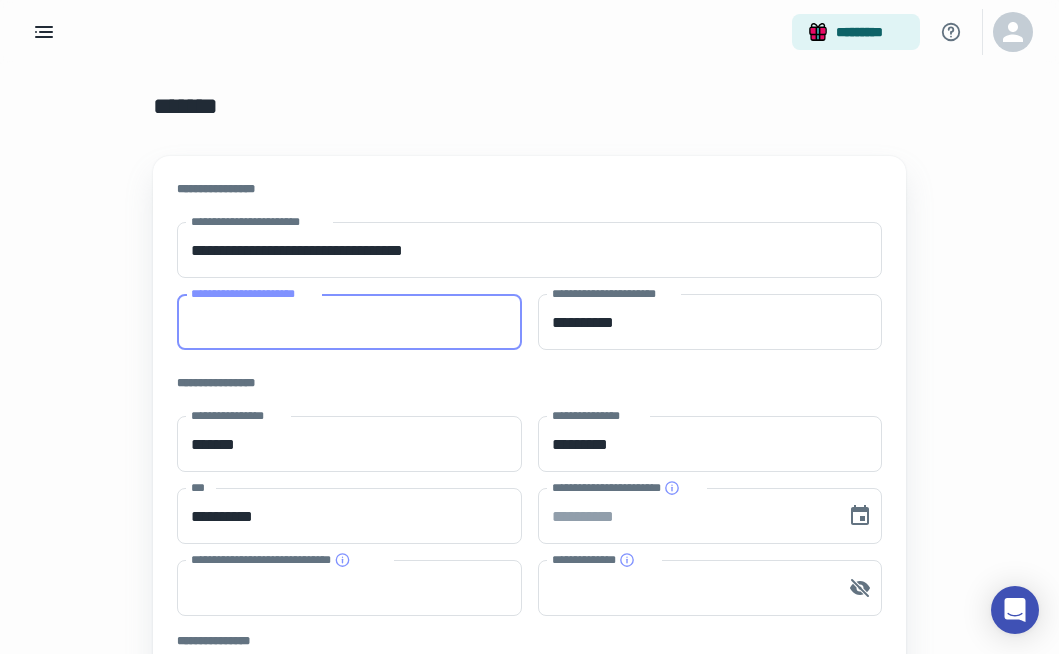 click on "**********" at bounding box center [349, 322] 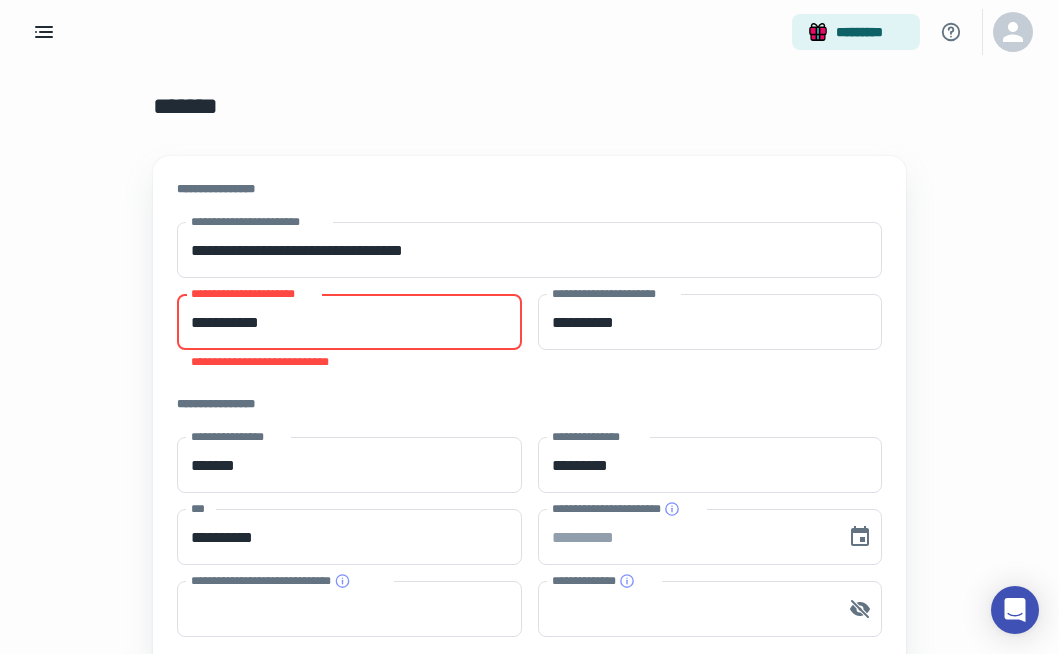 click on "**********" at bounding box center [349, 322] 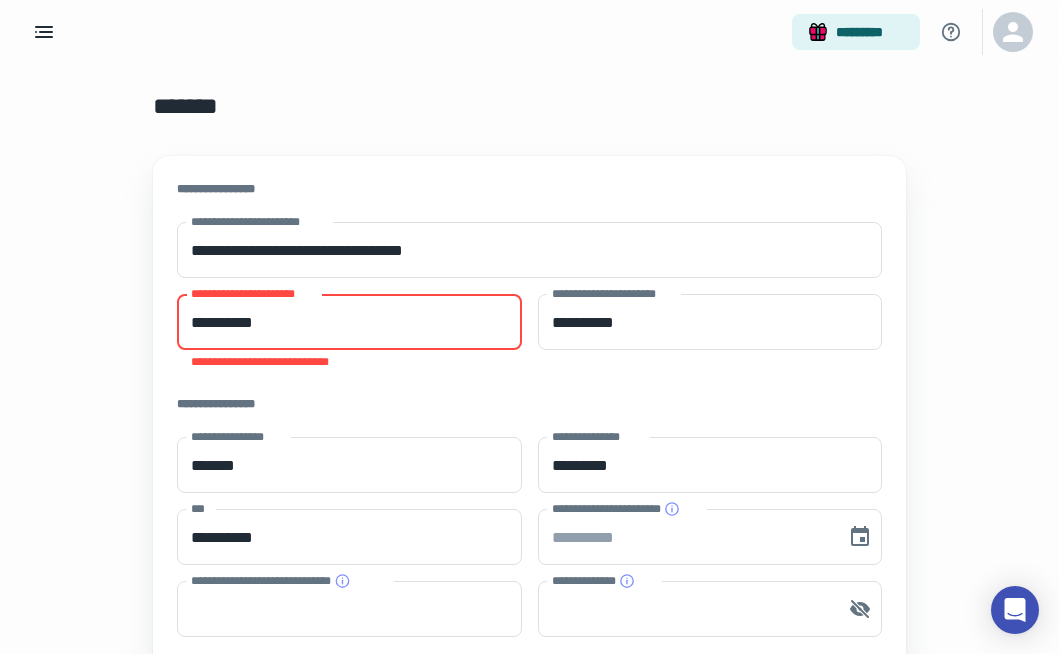 type on "*********" 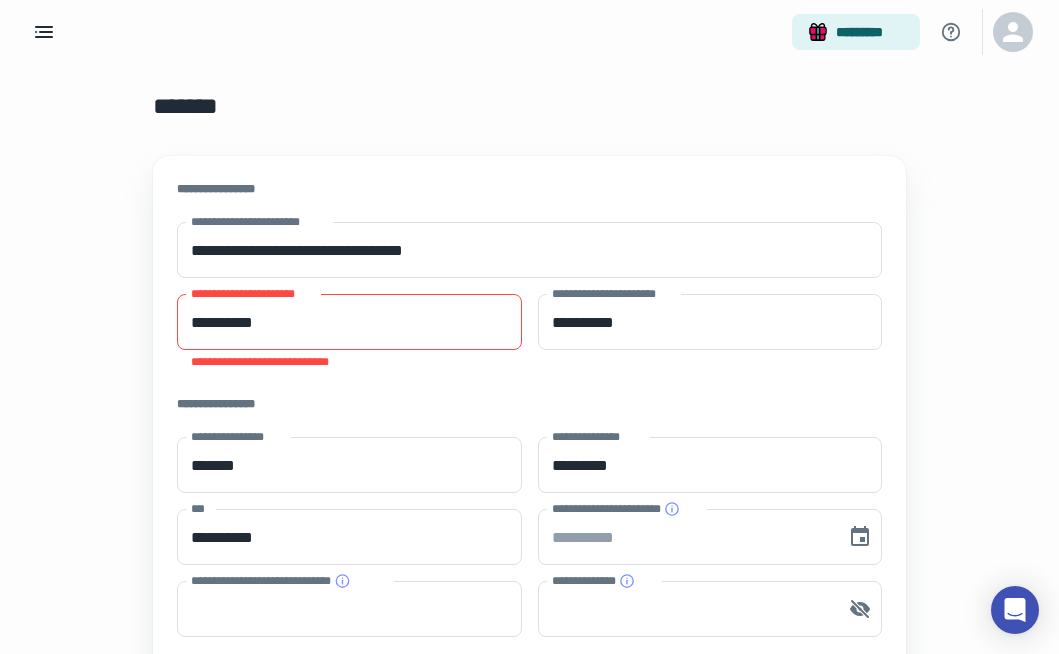 click on "**********" at bounding box center [529, 691] 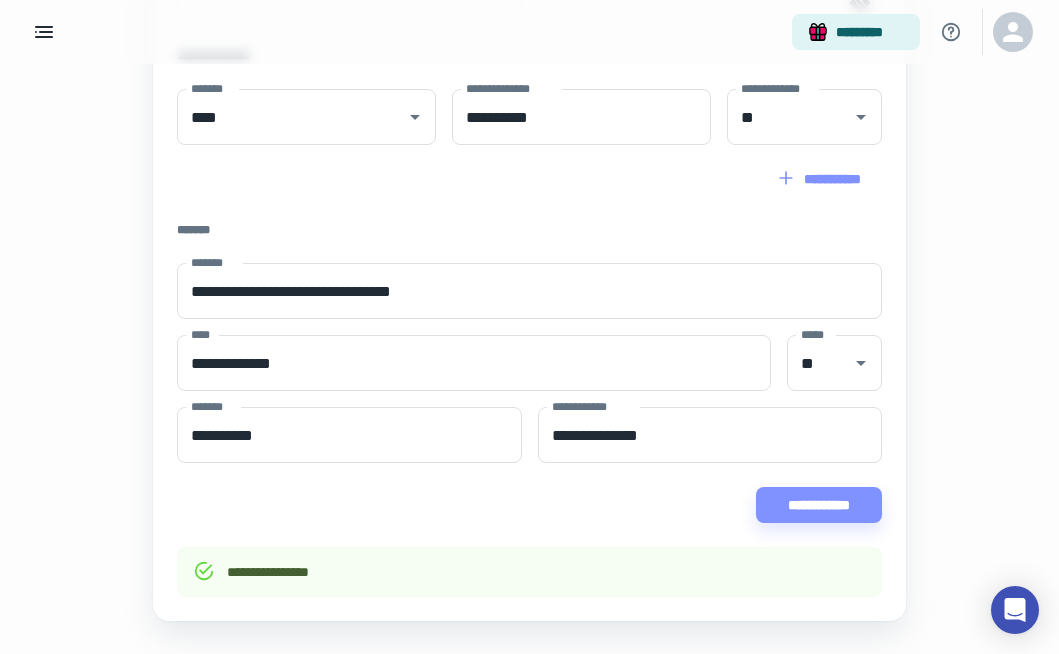 scroll, scrollTop: 644, scrollLeft: 0, axis: vertical 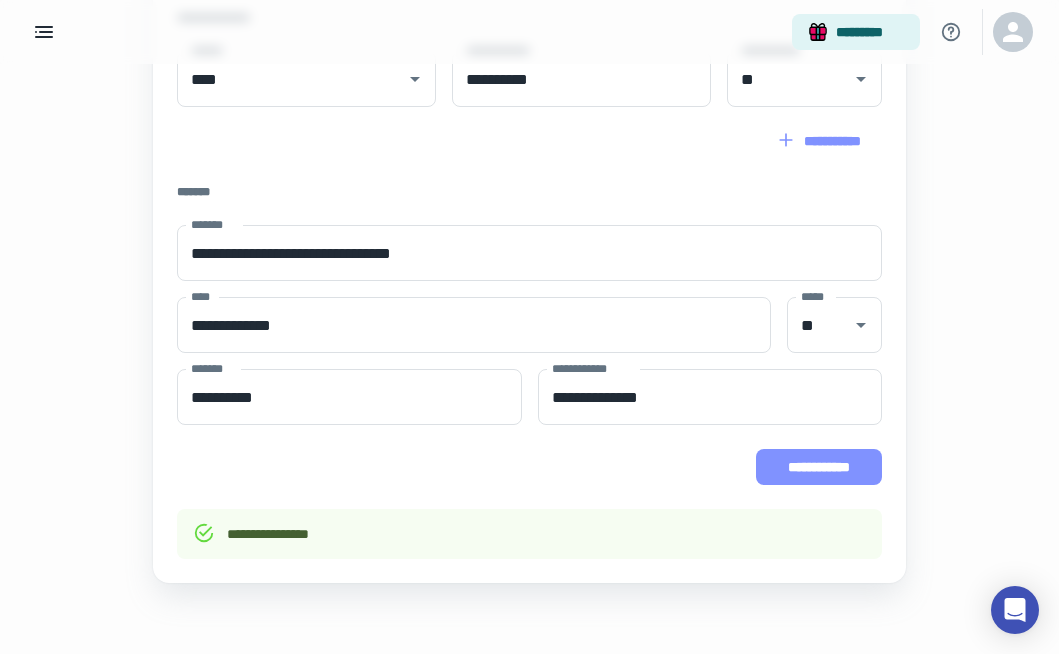 click on "**********" at bounding box center (819, 467) 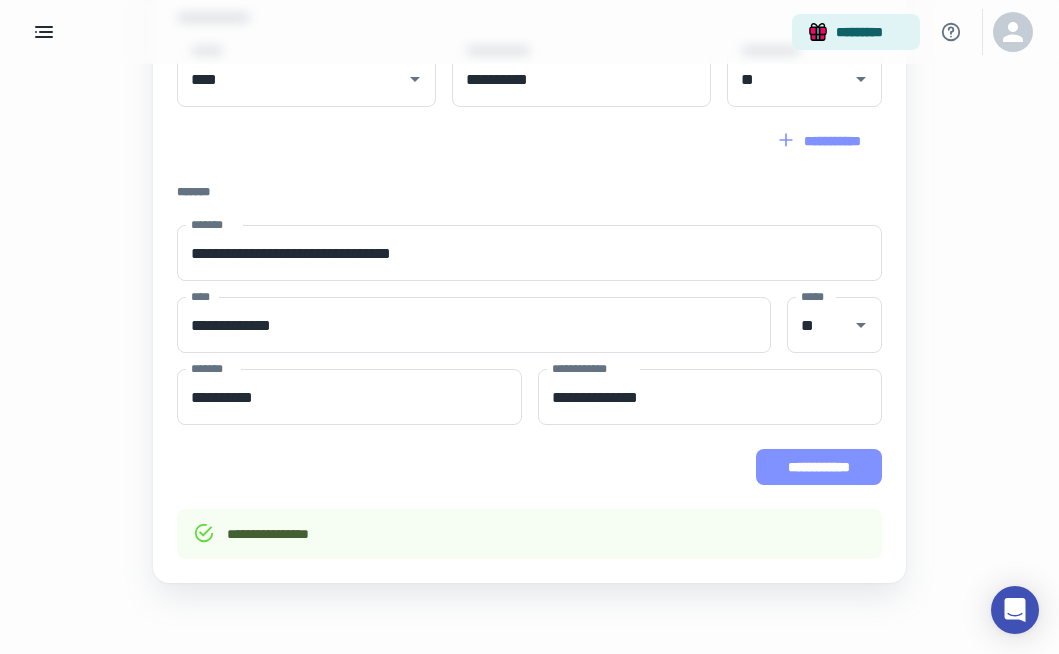 click on "**********" at bounding box center (819, 467) 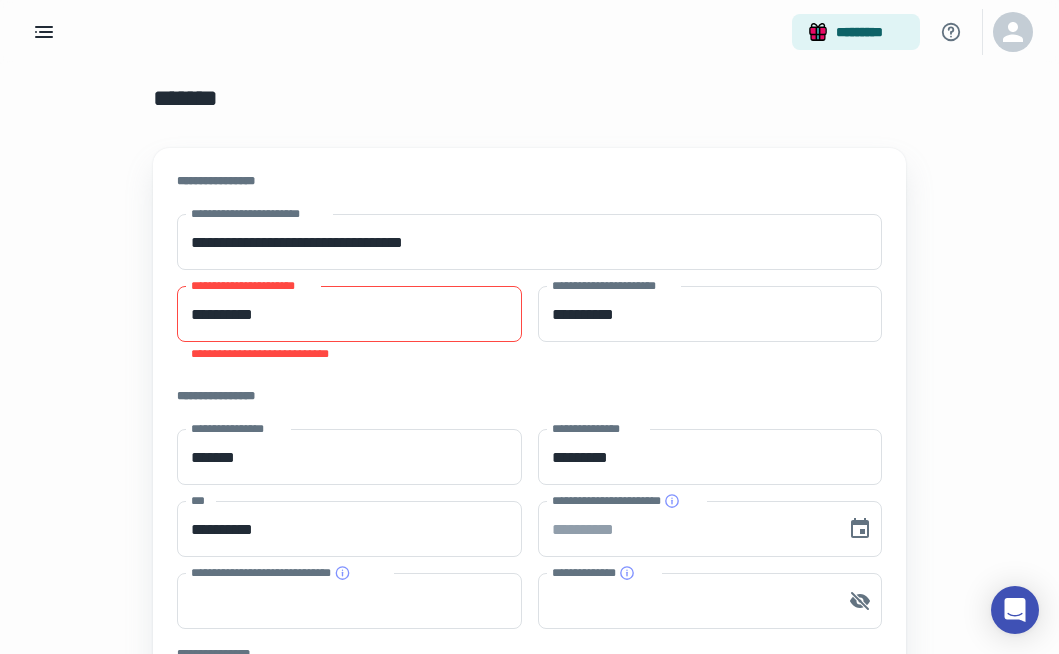 scroll, scrollTop: 0, scrollLeft: 0, axis: both 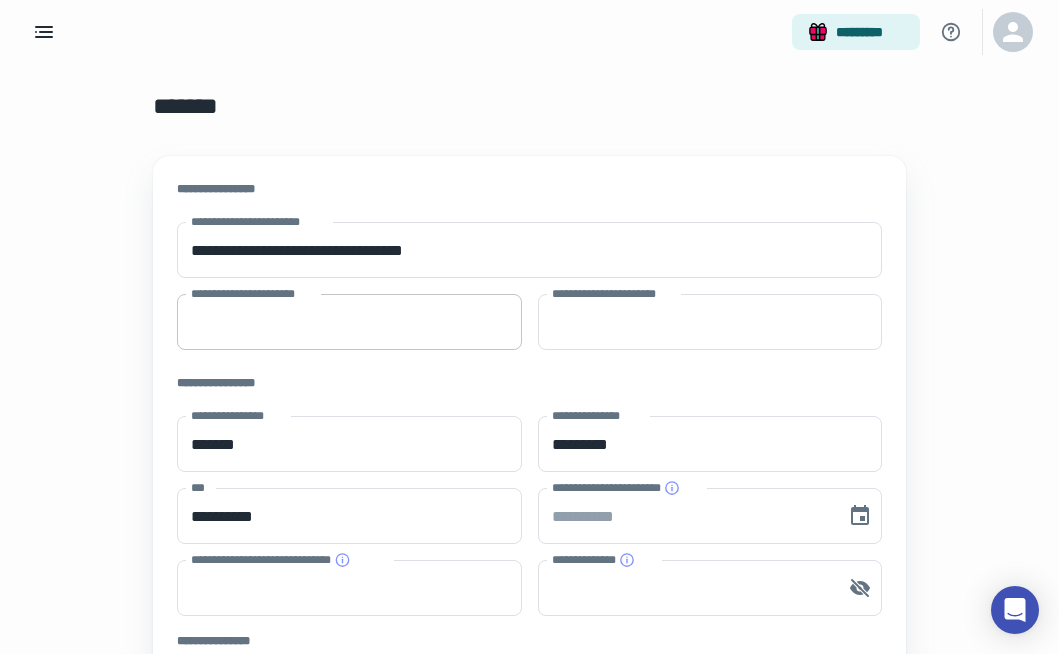 click on "**********" at bounding box center (349, 322) 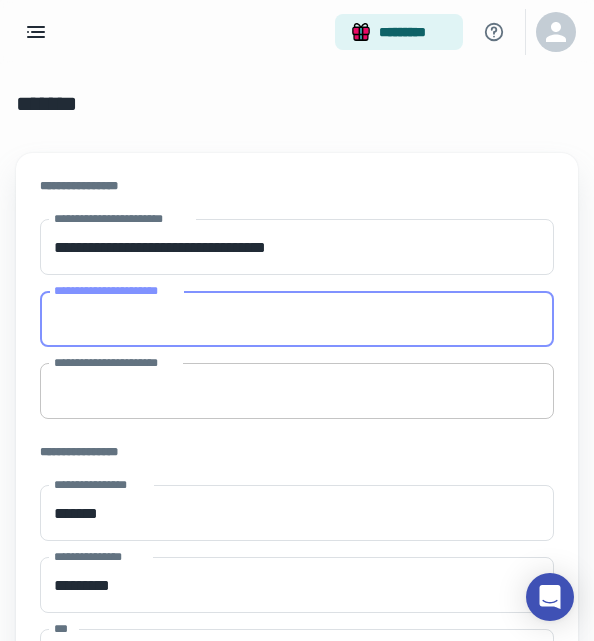 click on "**********" at bounding box center [297, 391] 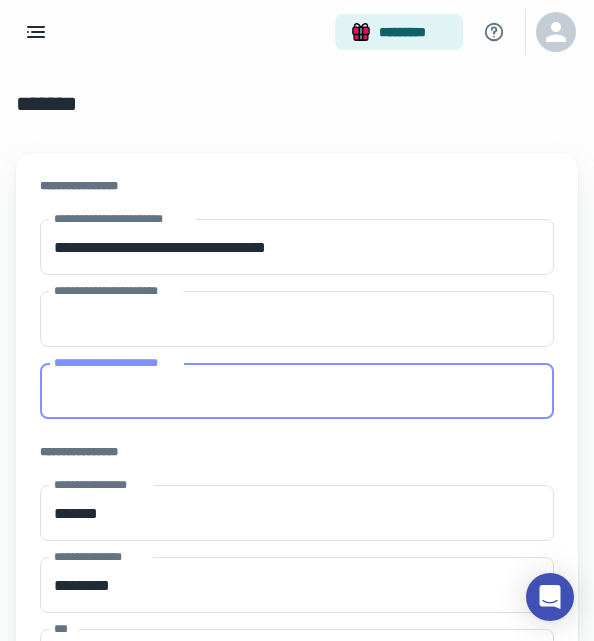 click on "**********" at bounding box center [297, 391] 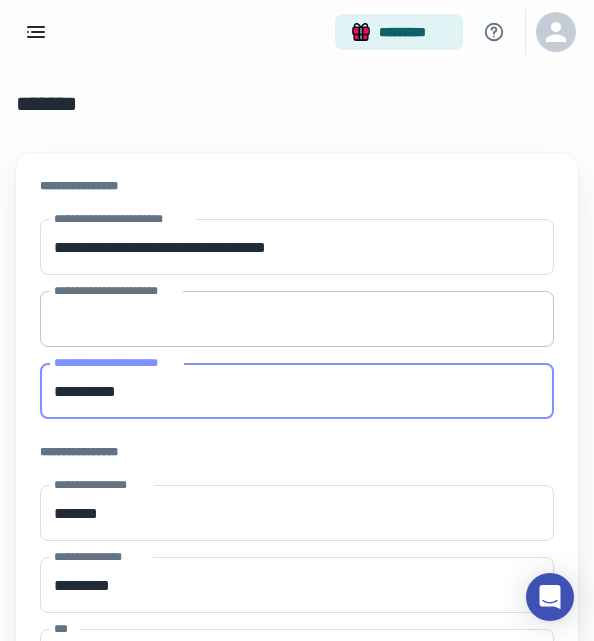 type on "**********" 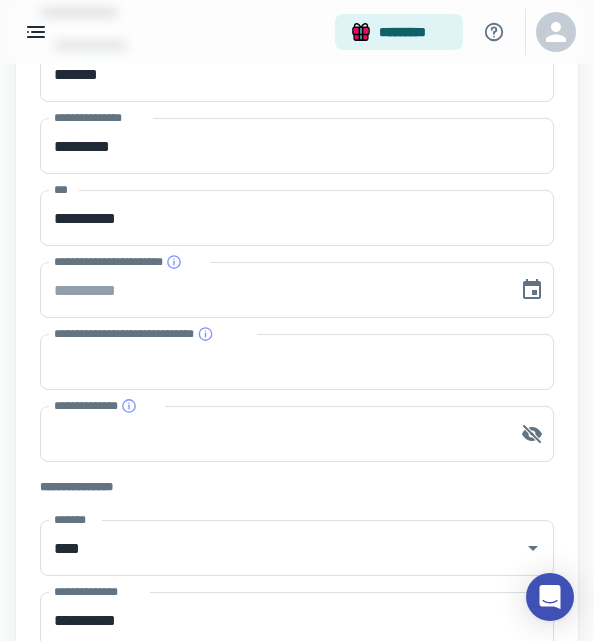 scroll, scrollTop: 555, scrollLeft: 0, axis: vertical 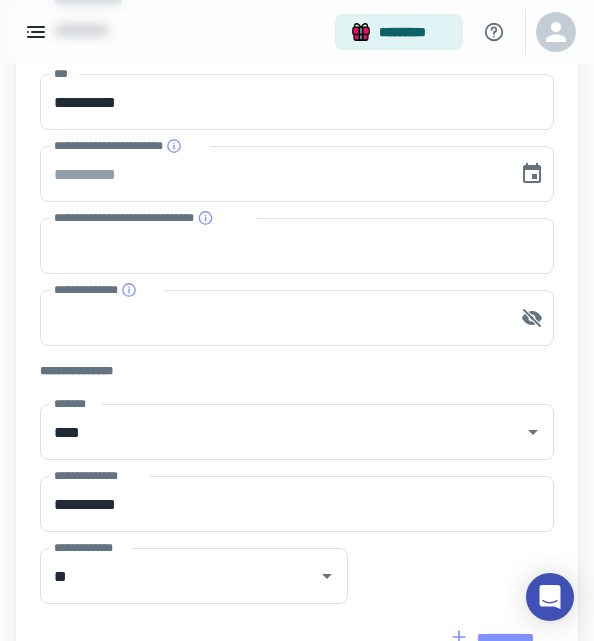 type on "*********" 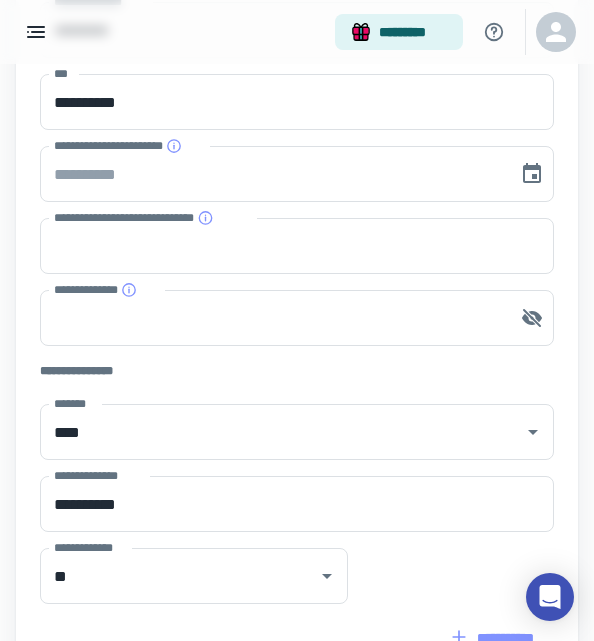 click on "**********" at bounding box center [491, 1036] 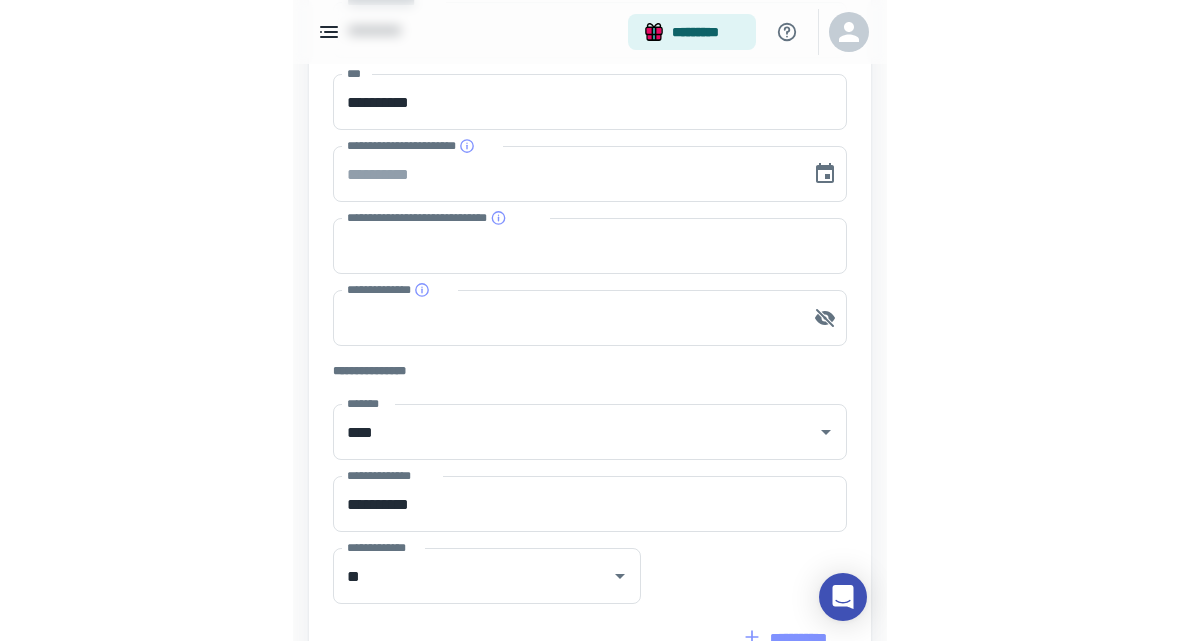 scroll, scrollTop: 0, scrollLeft: 0, axis: both 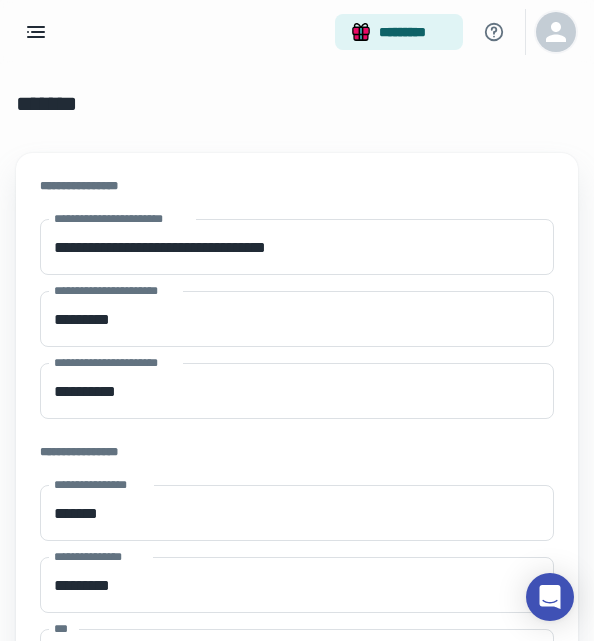 click 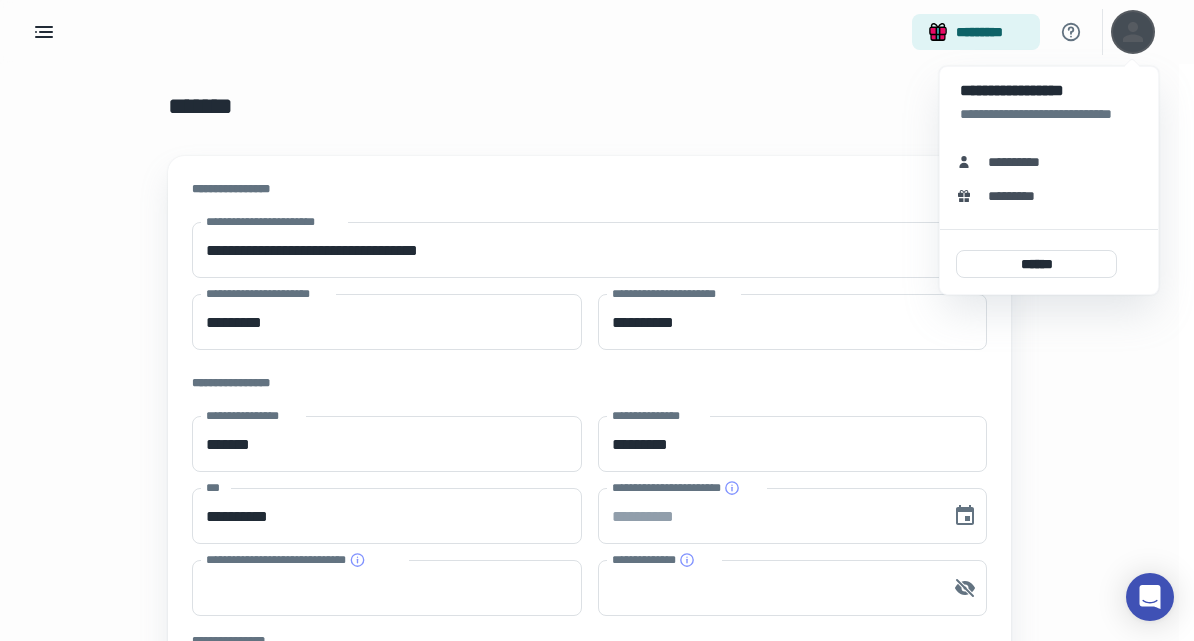 click at bounding box center [597, 320] 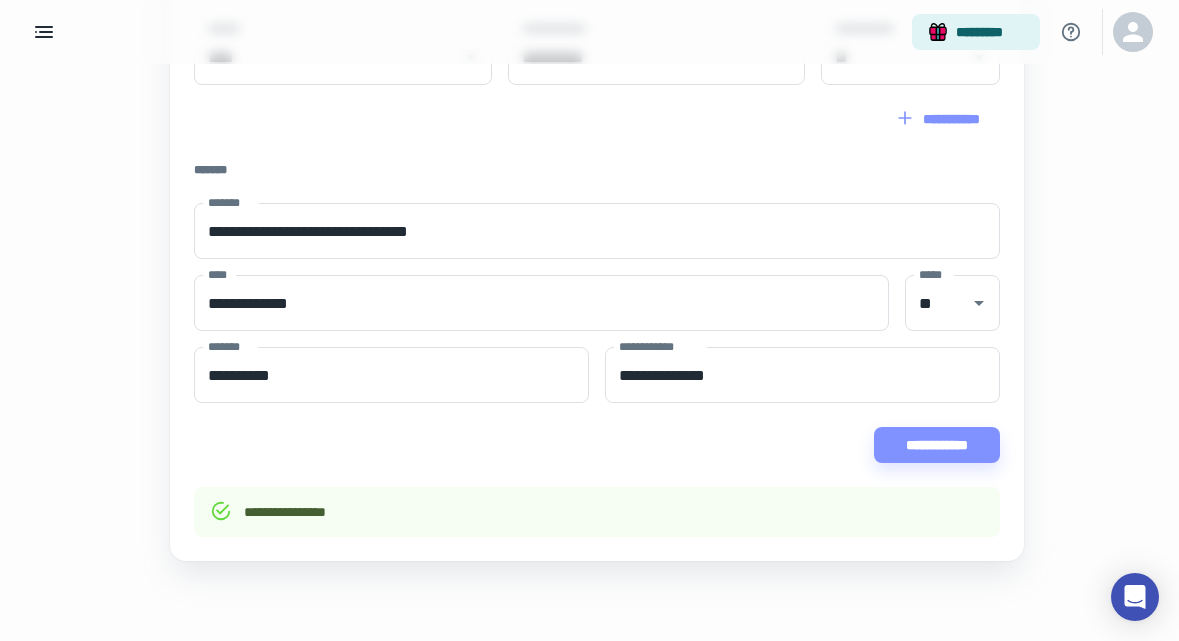 scroll, scrollTop: 0, scrollLeft: 0, axis: both 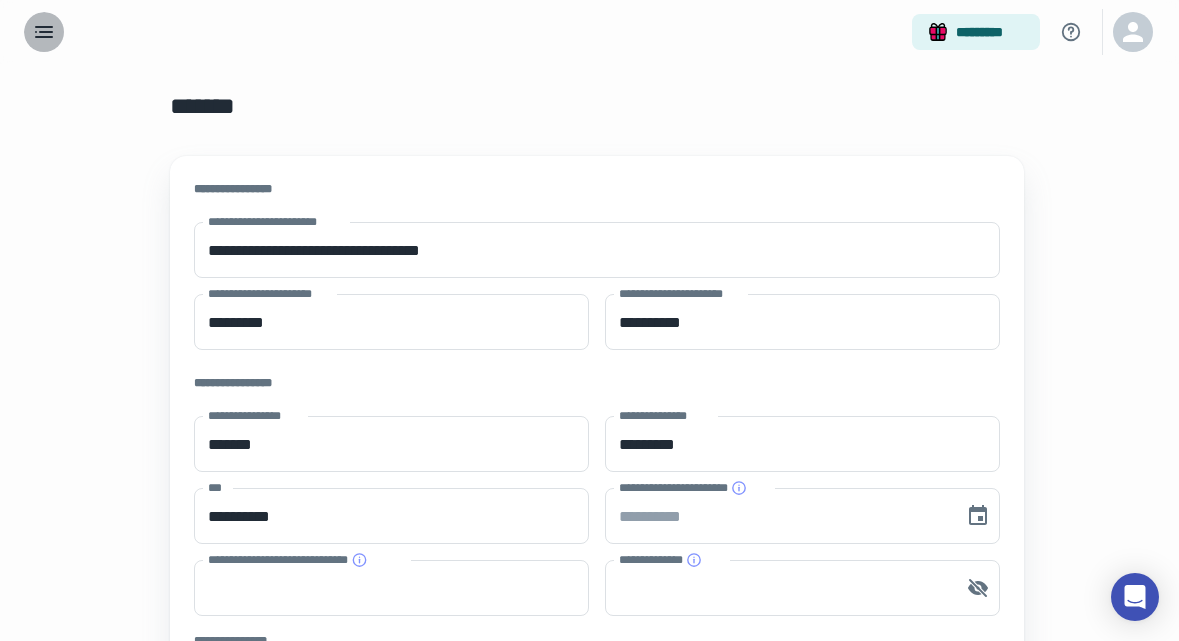 click 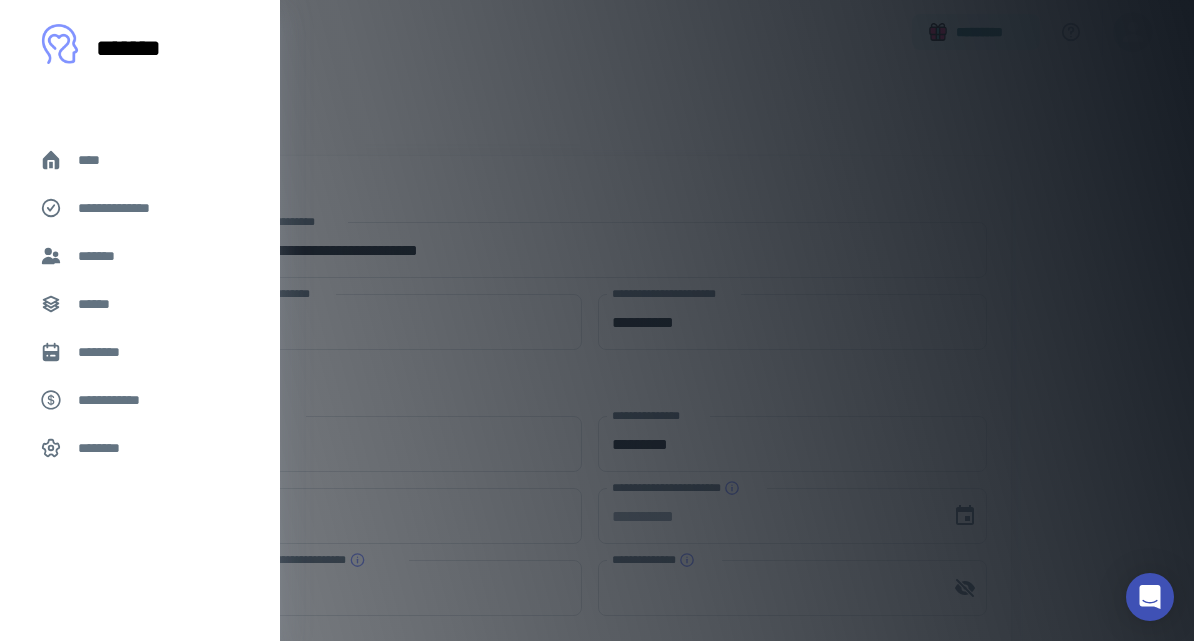 click on "****" at bounding box center (97, 160) 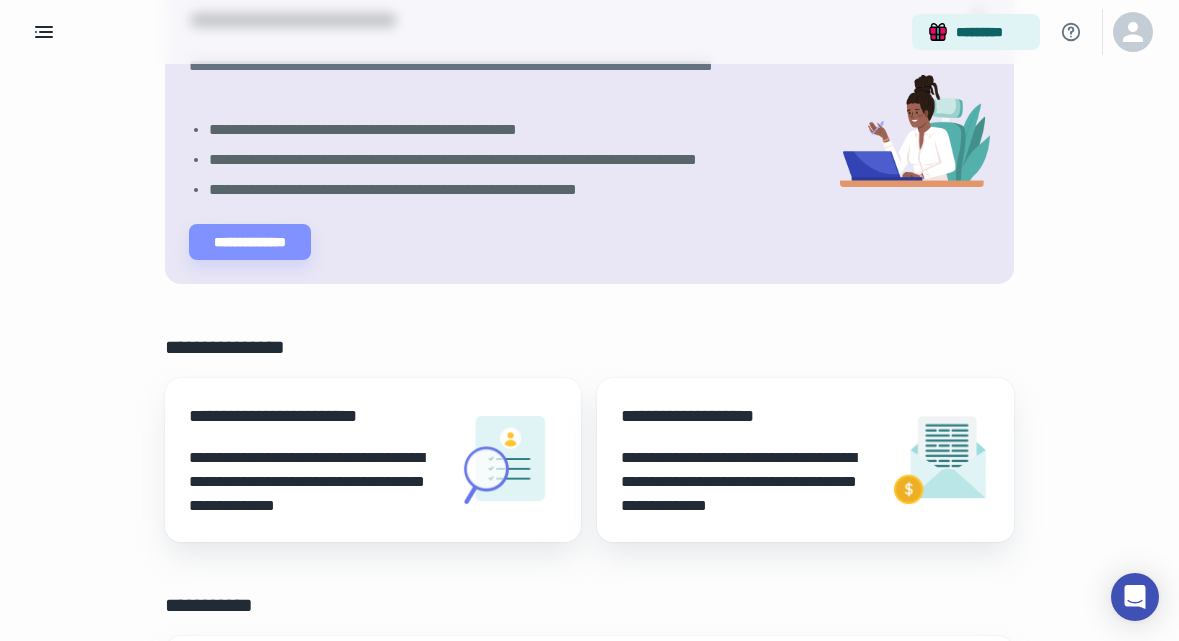 scroll, scrollTop: 254, scrollLeft: 0, axis: vertical 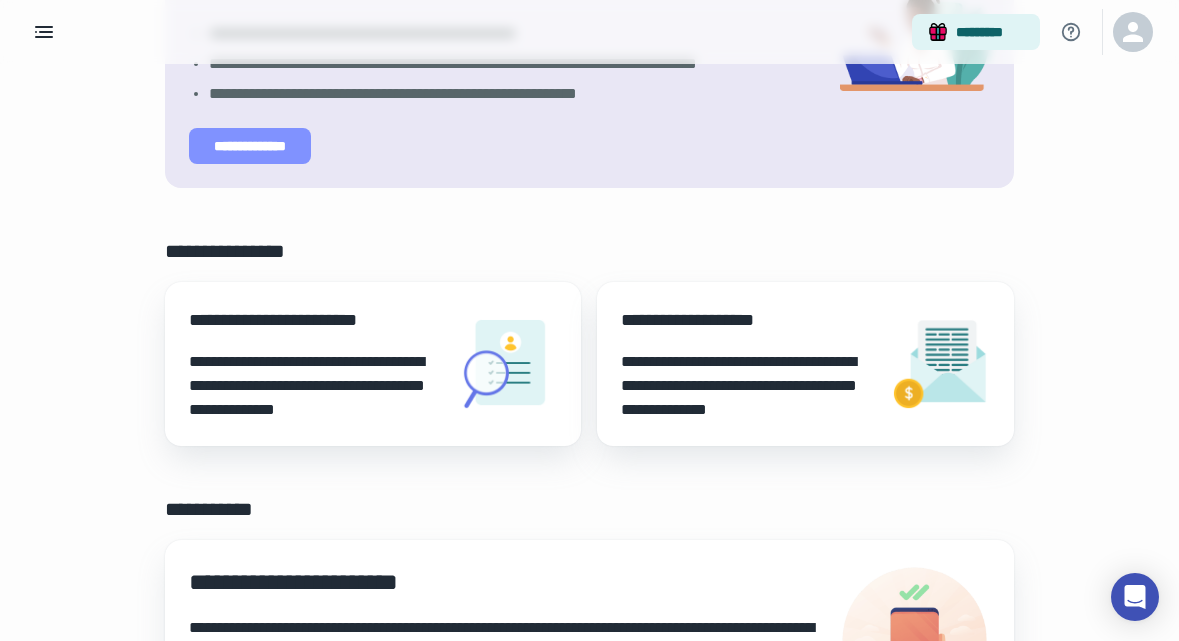click on "**********" at bounding box center [250, 146] 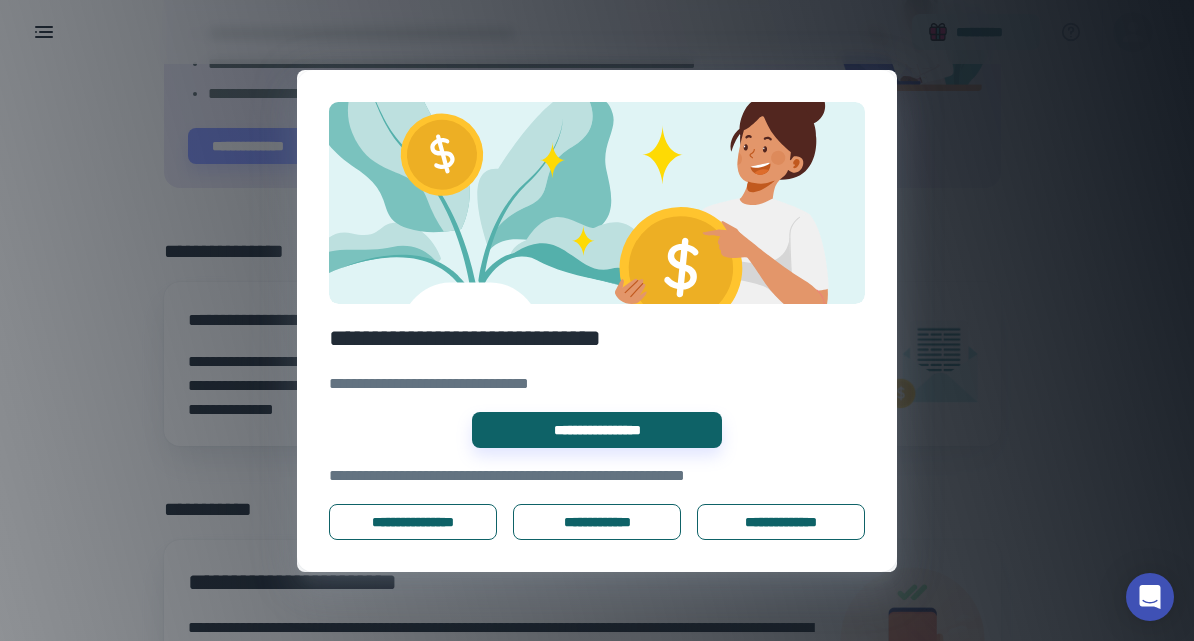 click on "**********" at bounding box center (597, 320) 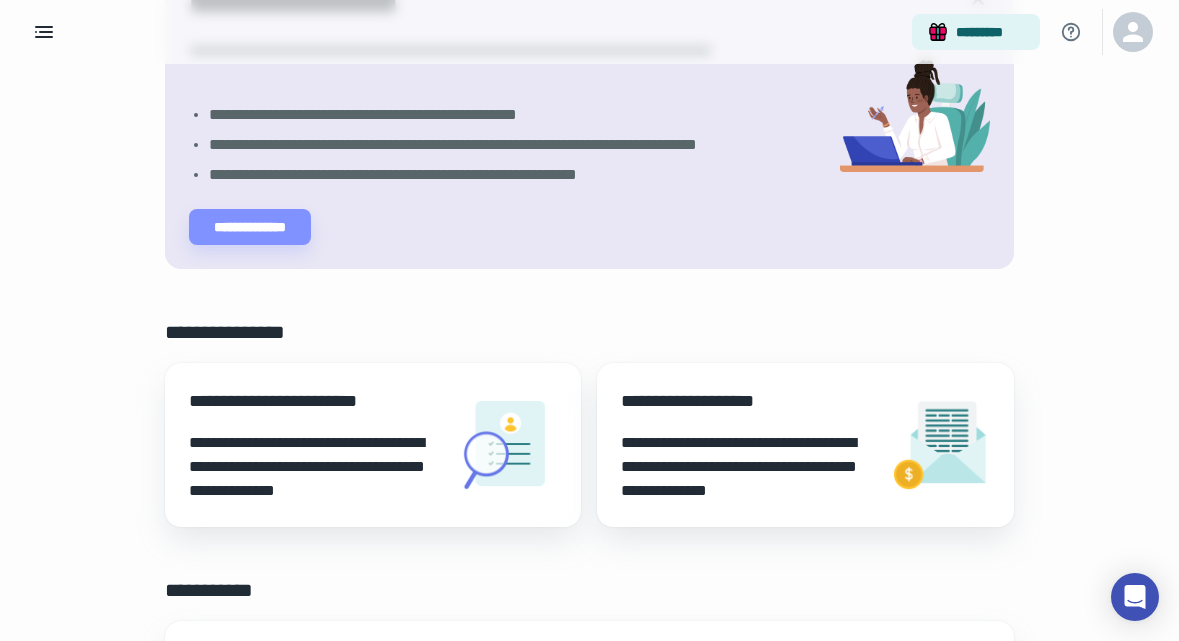 scroll, scrollTop: 404, scrollLeft: 0, axis: vertical 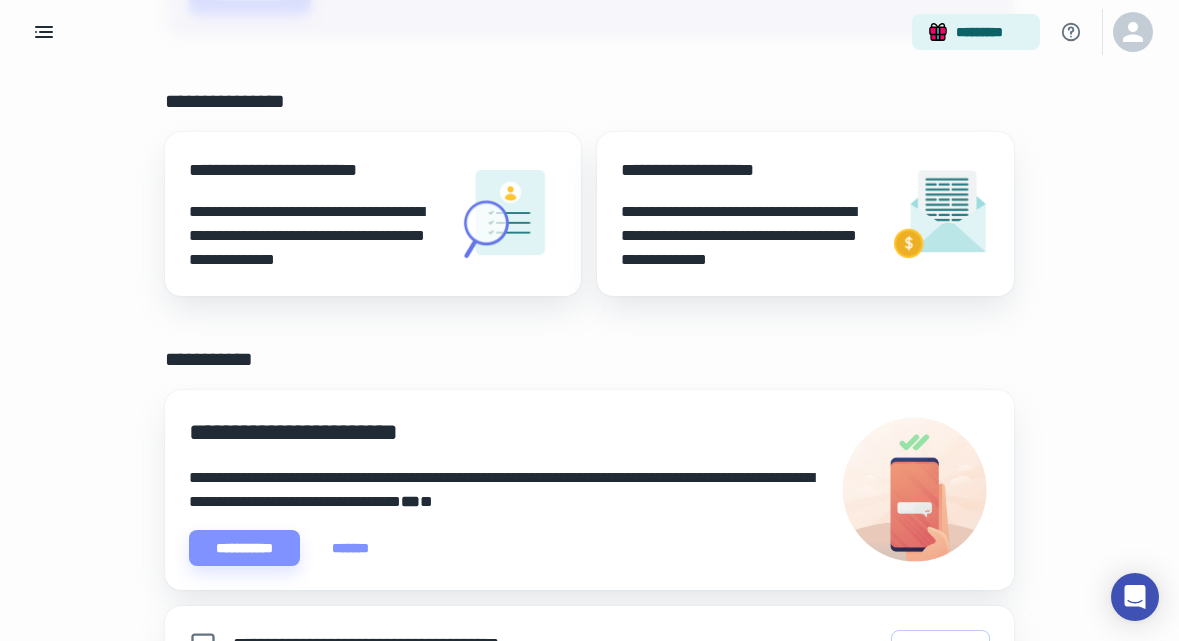 click on "**********" at bounding box center (315, 236) 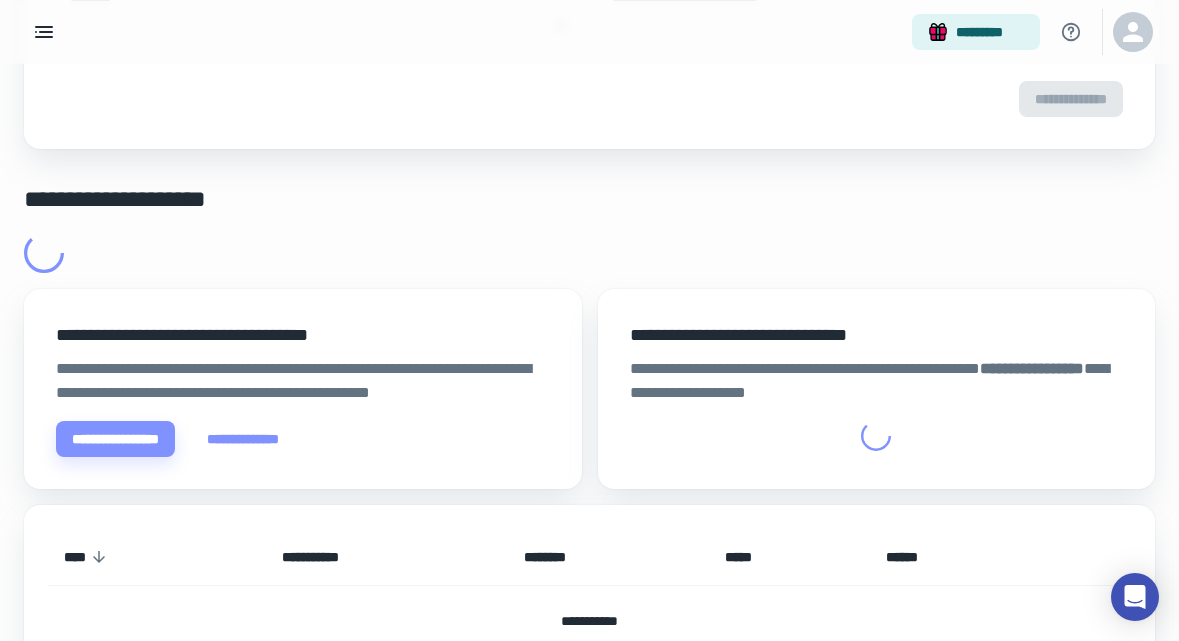 scroll, scrollTop: 0, scrollLeft: 0, axis: both 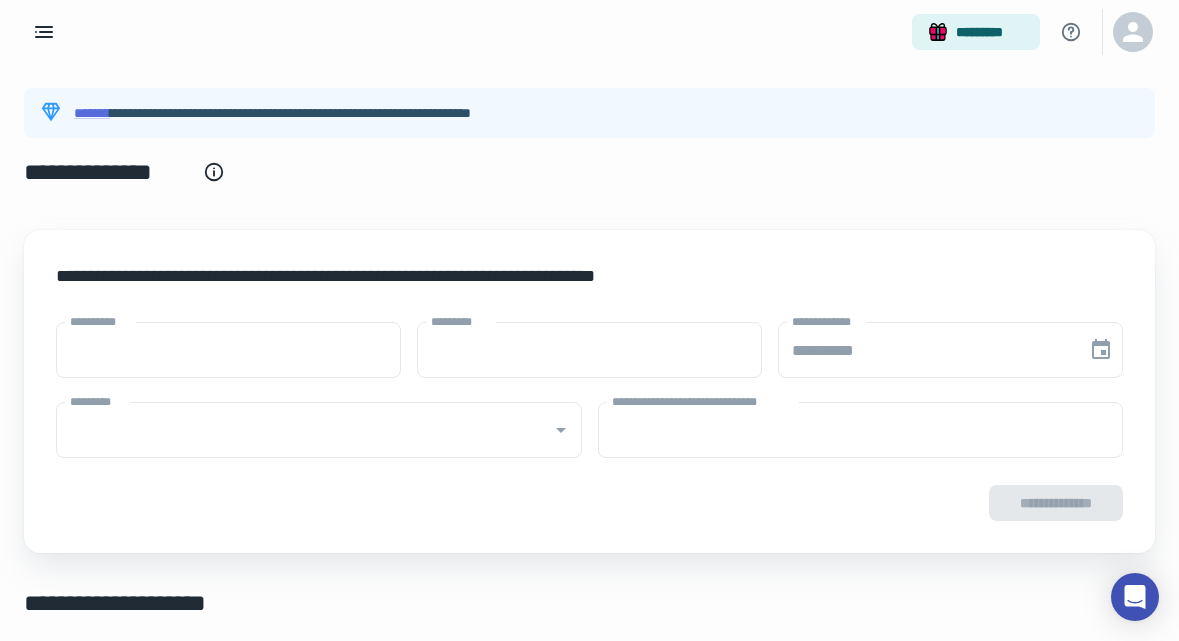 type on "****" 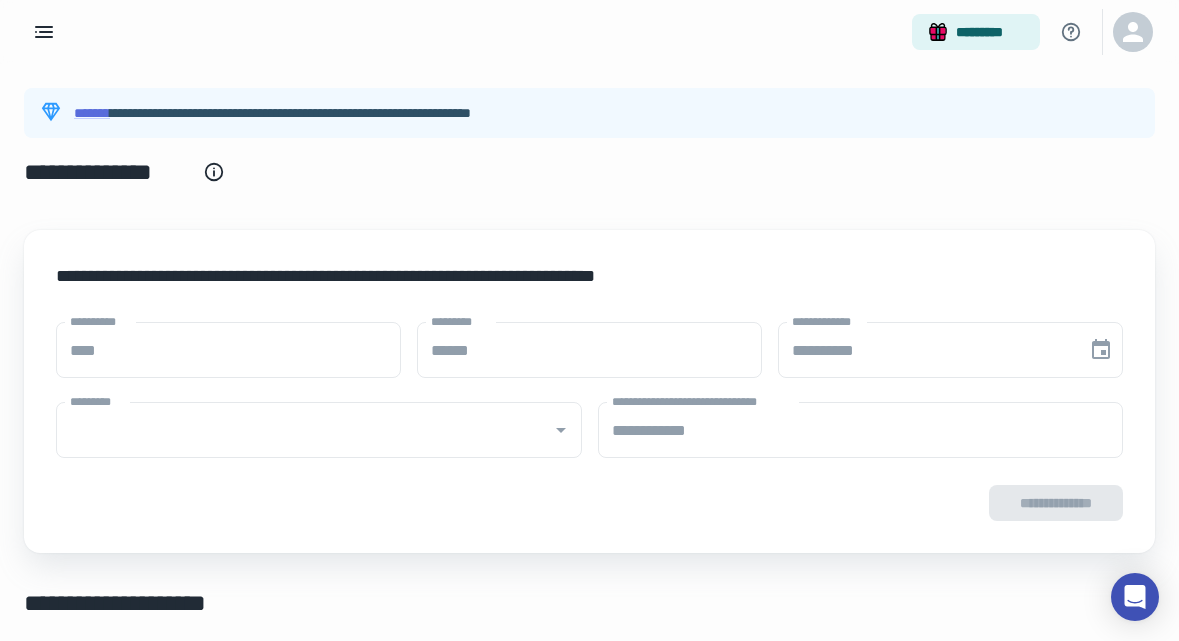 type on "**********" 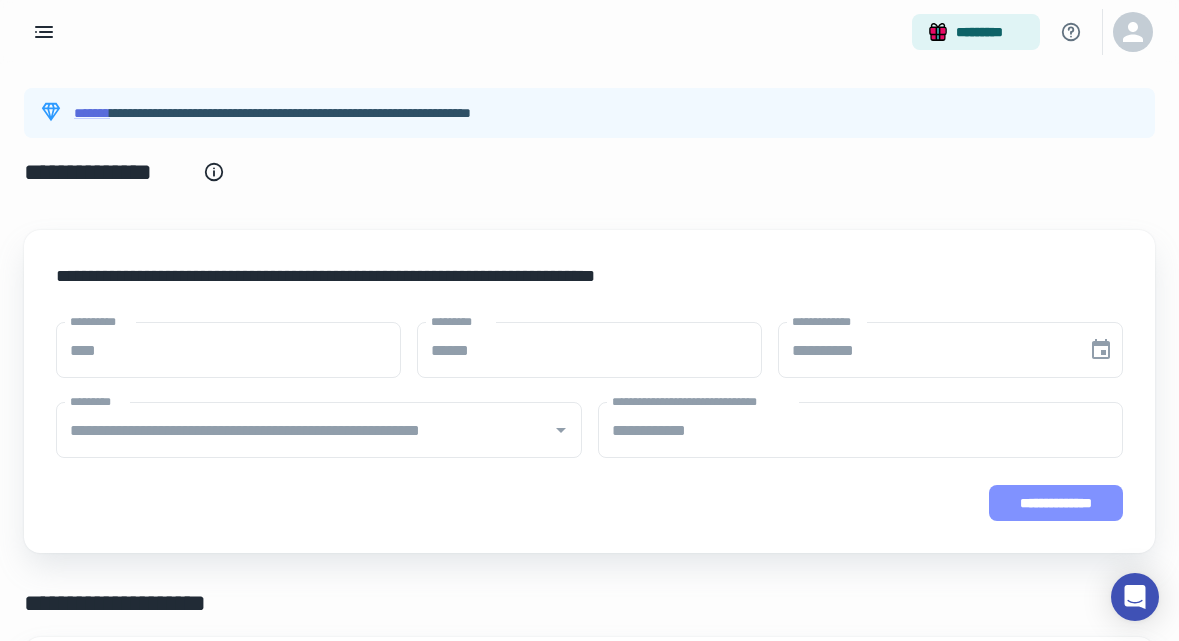 click on "**********" at bounding box center [1056, 503] 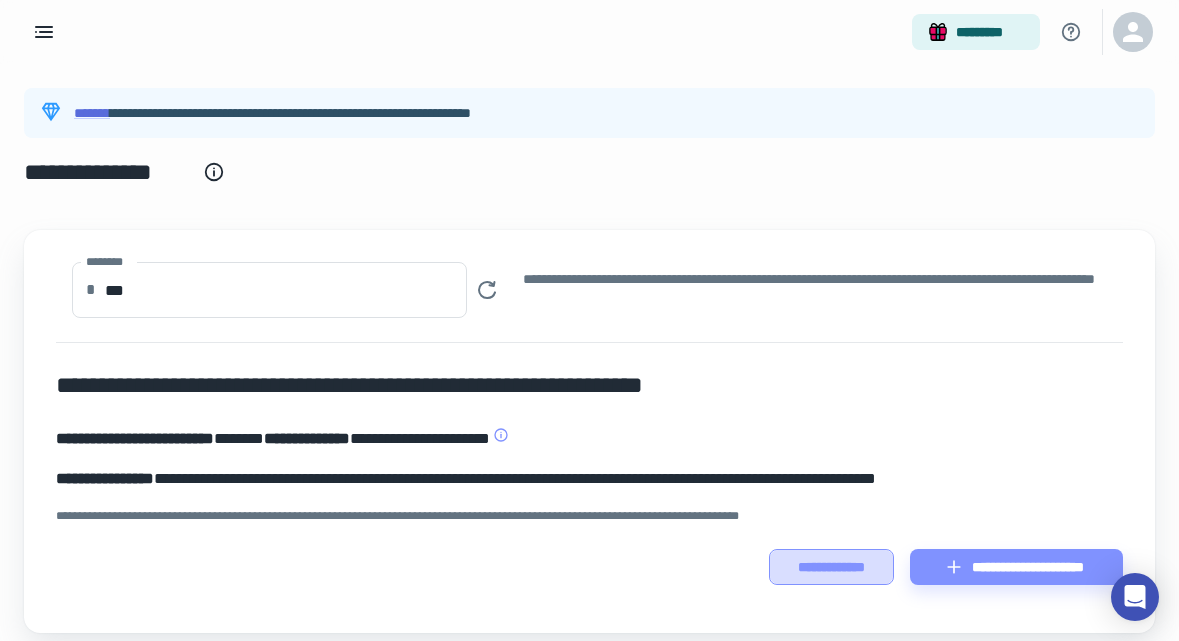 click on "**********" at bounding box center [831, 567] 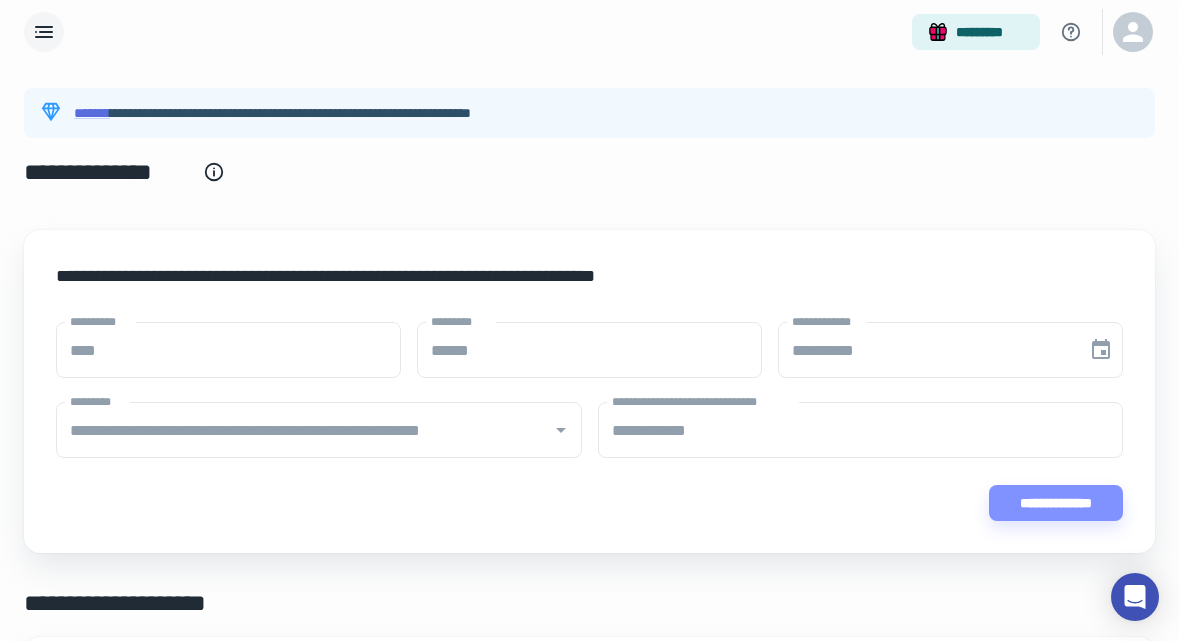 click 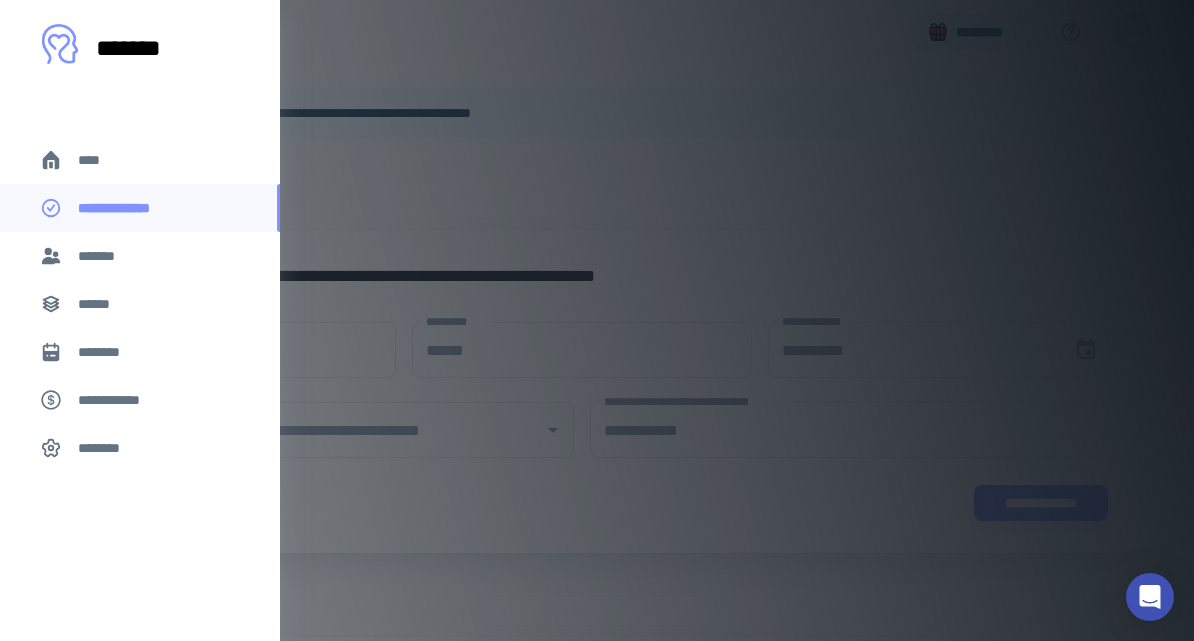 click on "****" at bounding box center [140, 160] 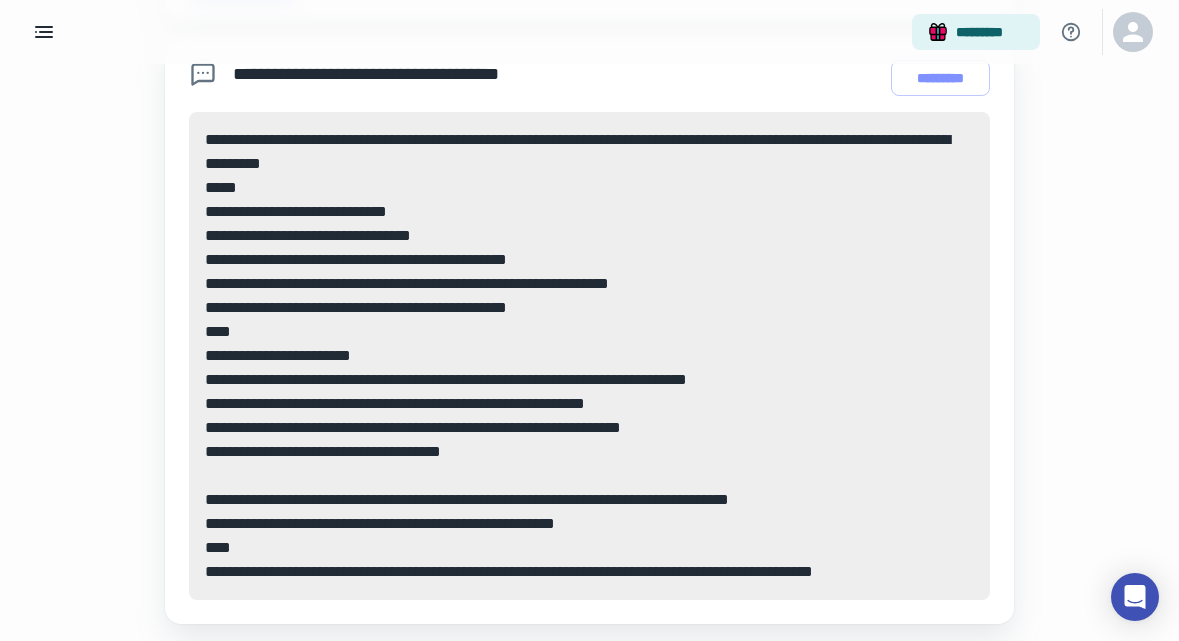 scroll, scrollTop: 1037, scrollLeft: 0, axis: vertical 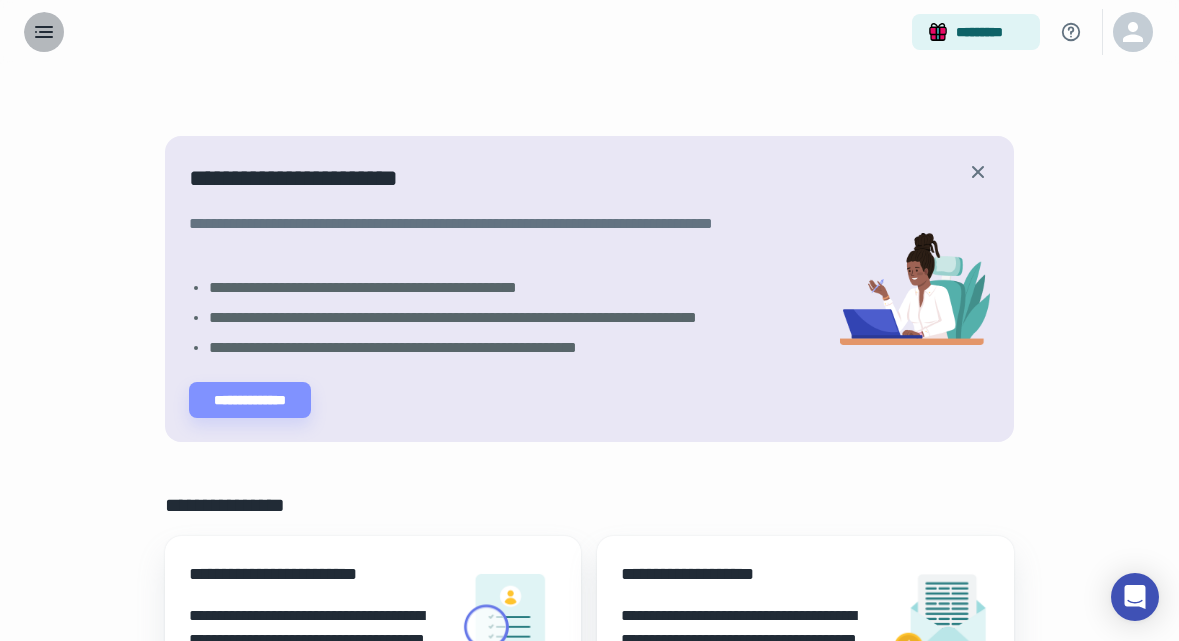 click 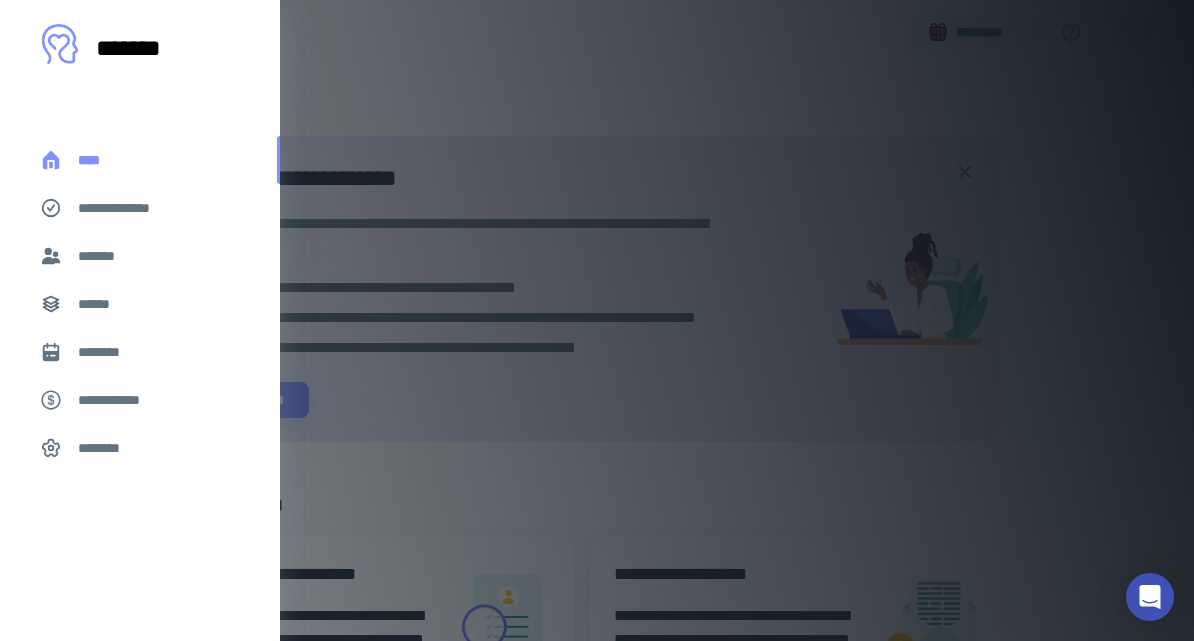 click on "****" at bounding box center (140, 160) 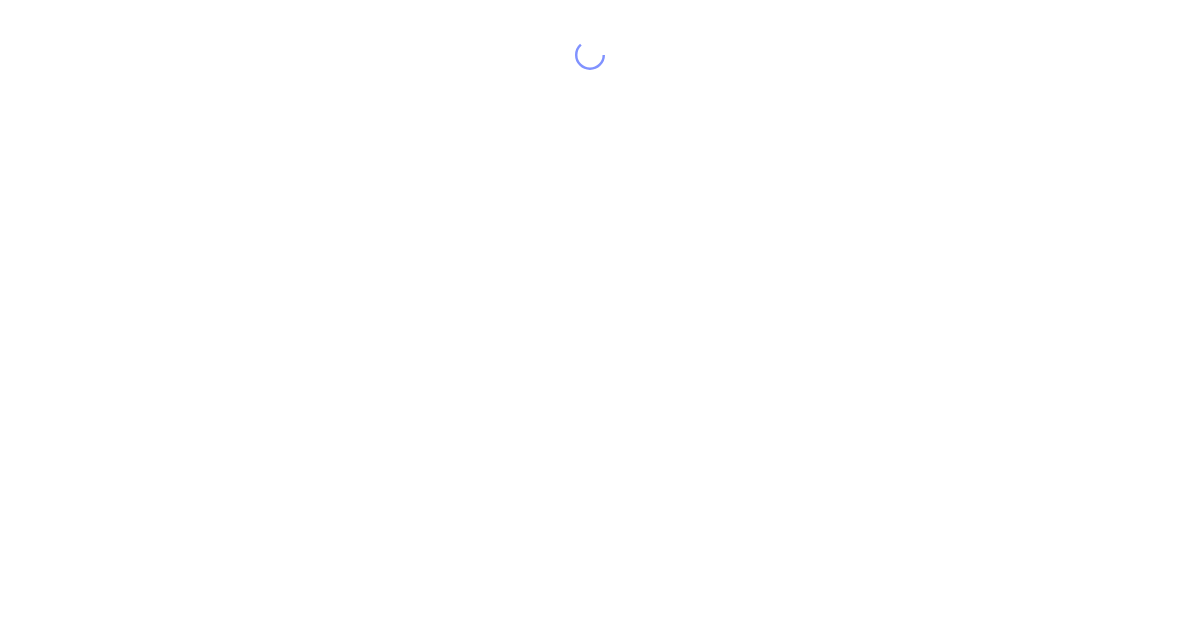scroll, scrollTop: 0, scrollLeft: 0, axis: both 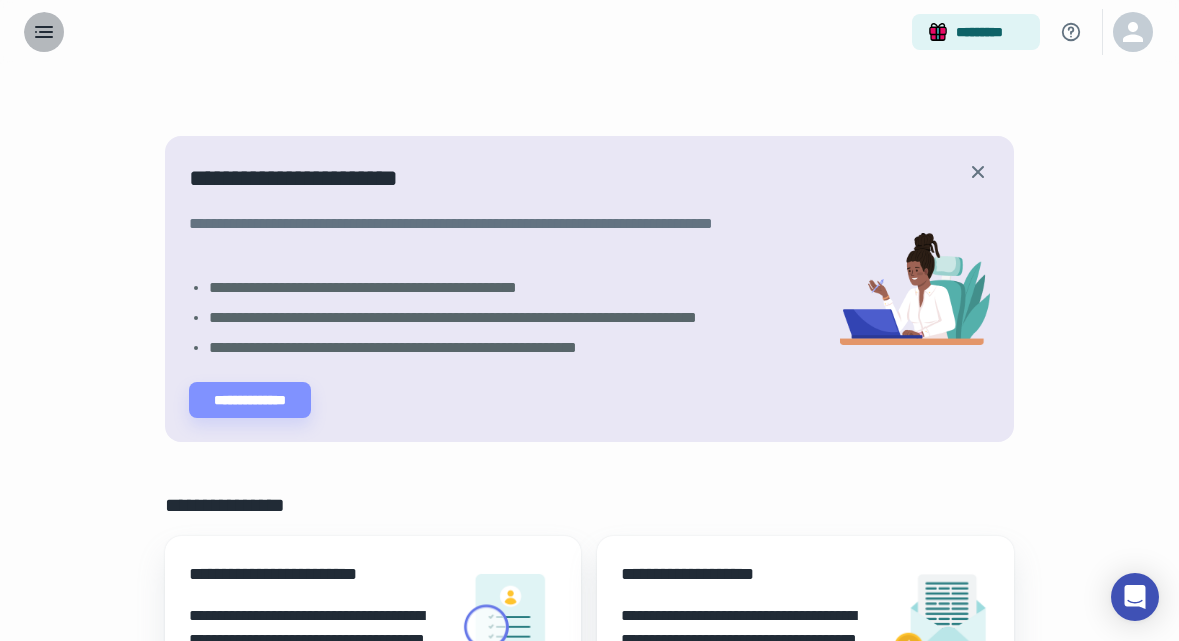 click 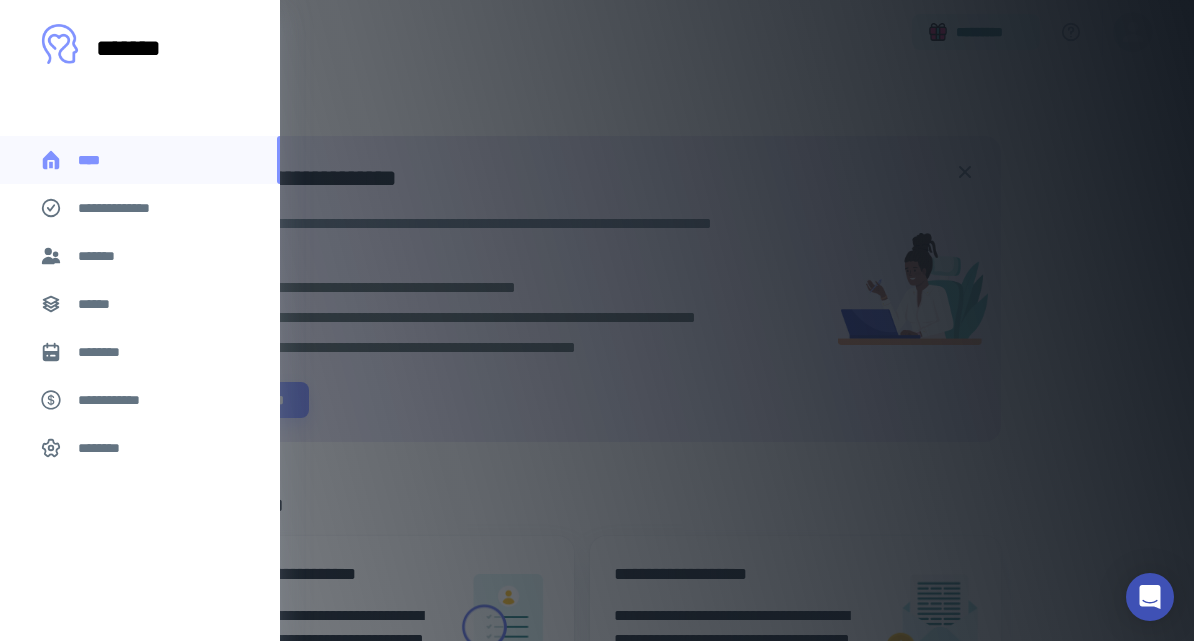 click on "**********" at bounding box center [127, 208] 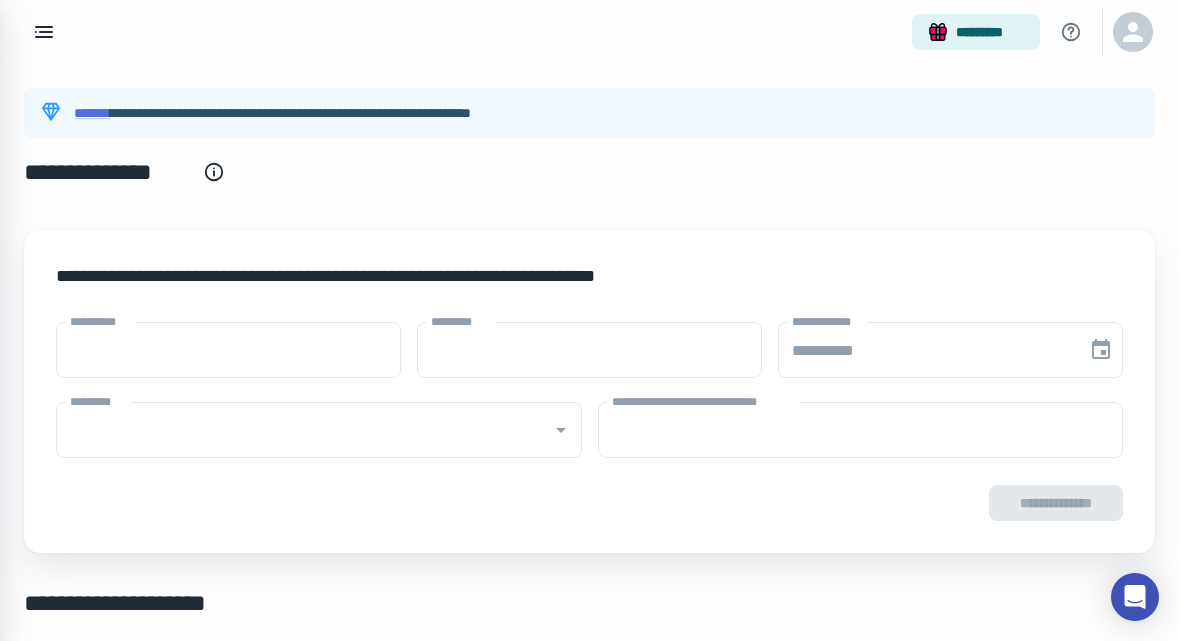 type on "****" 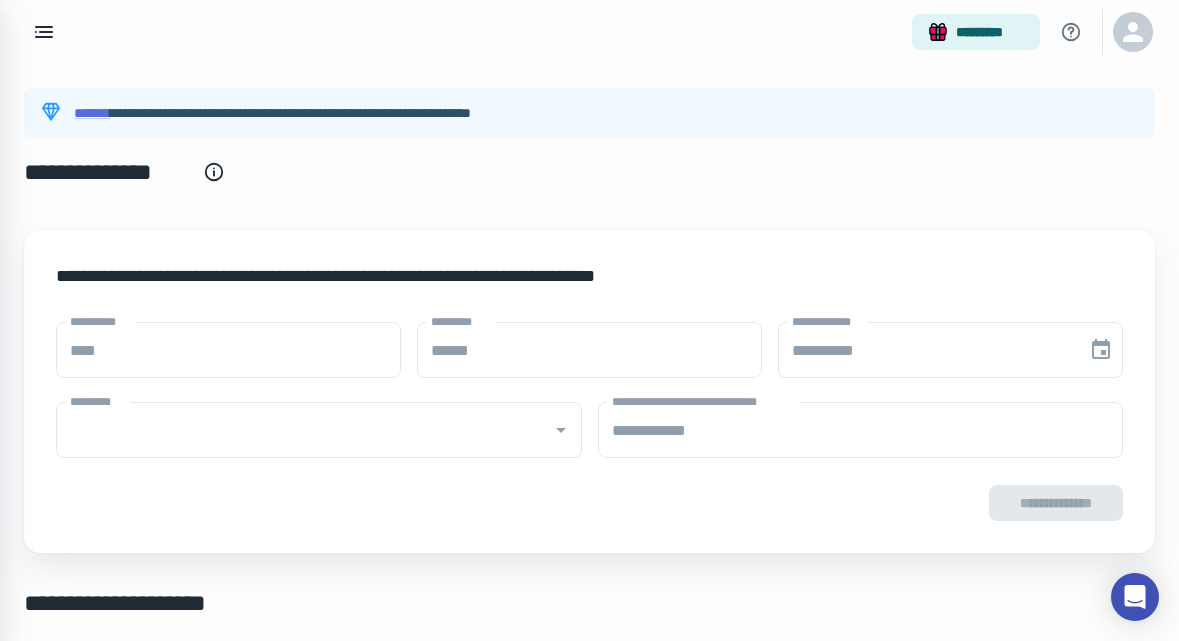 type on "**********" 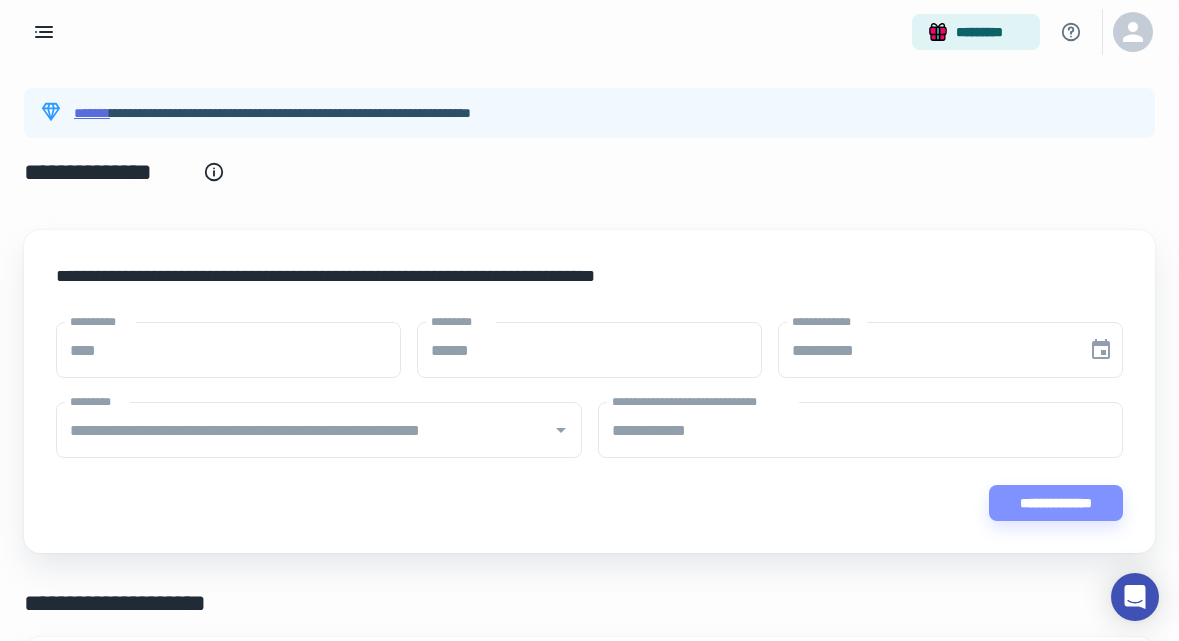 click on "*******" at bounding box center (92, 113) 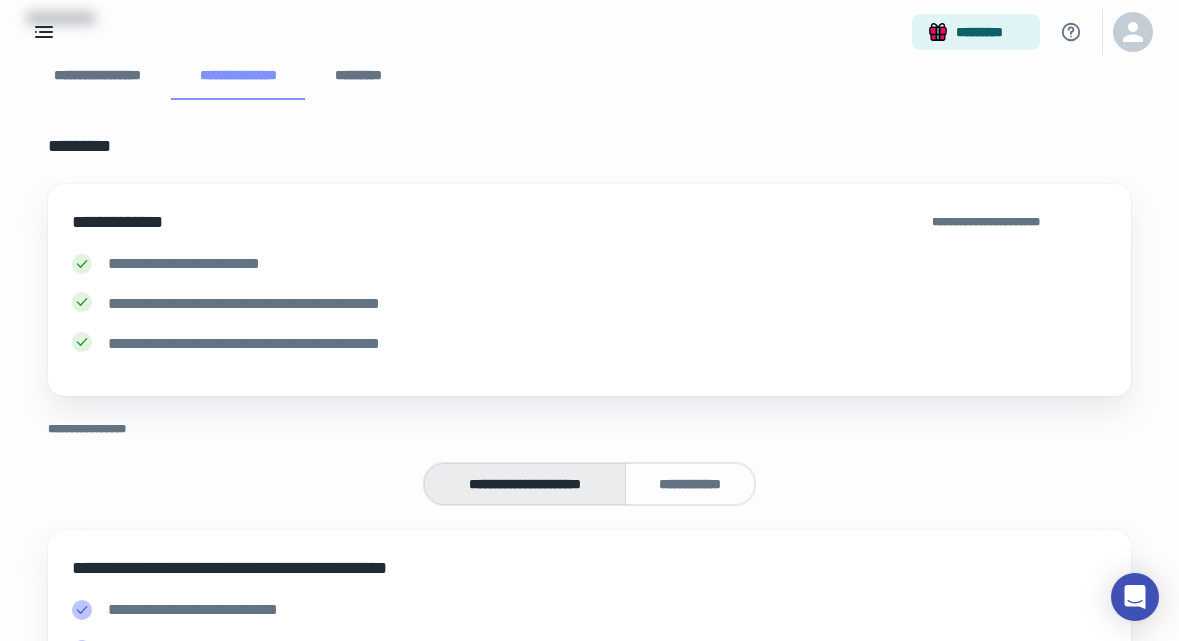 scroll, scrollTop: 107, scrollLeft: 0, axis: vertical 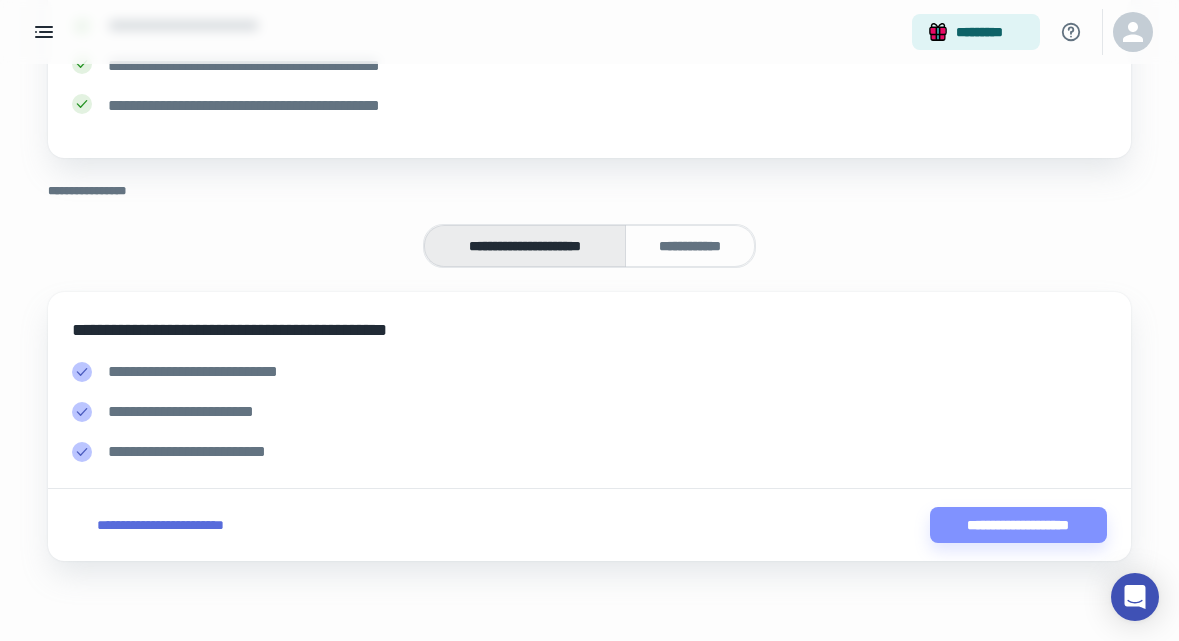 click on "**********" at bounding box center (160, 525) 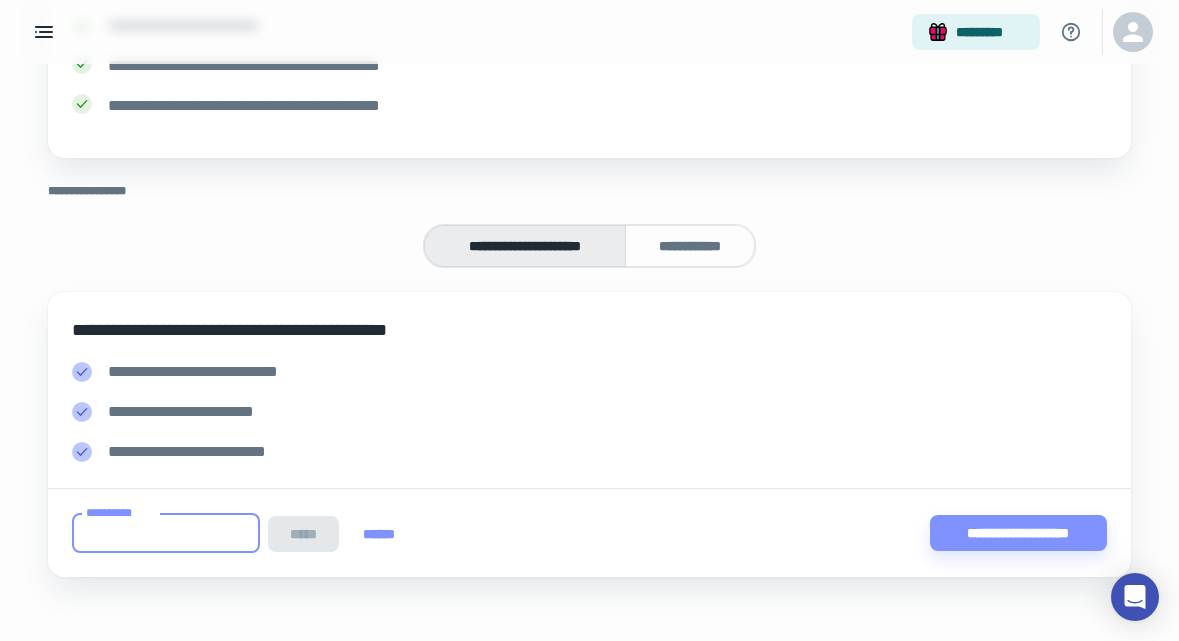 drag, startPoint x: 173, startPoint y: 528, endPoint x: 176, endPoint y: 513, distance: 15.297058 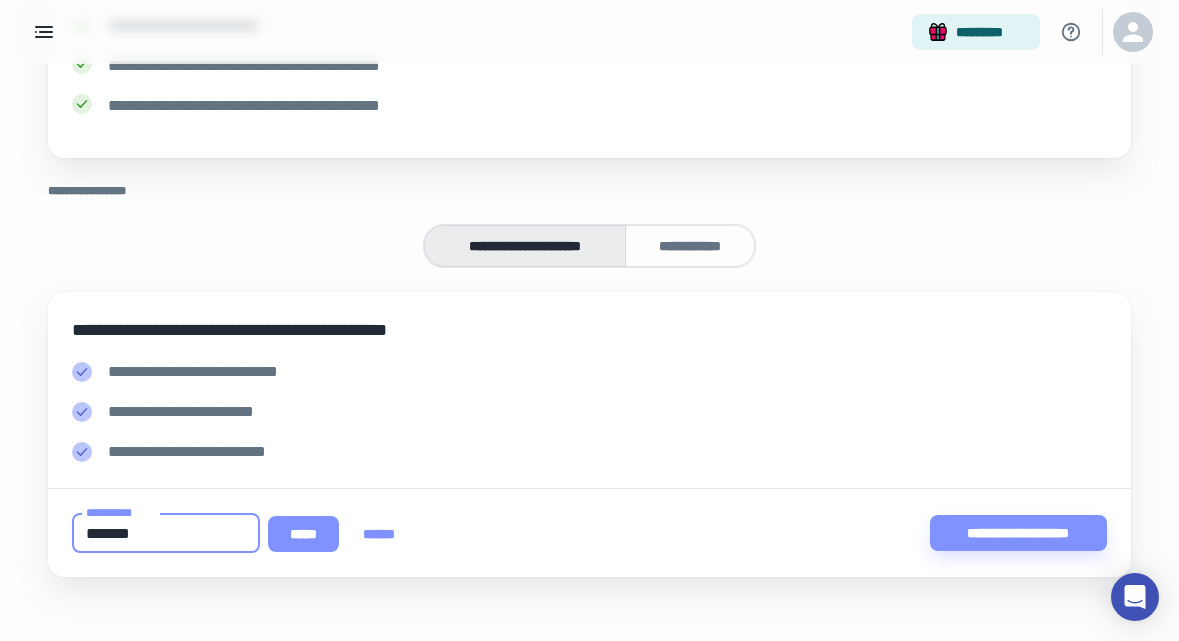 type on "*******" 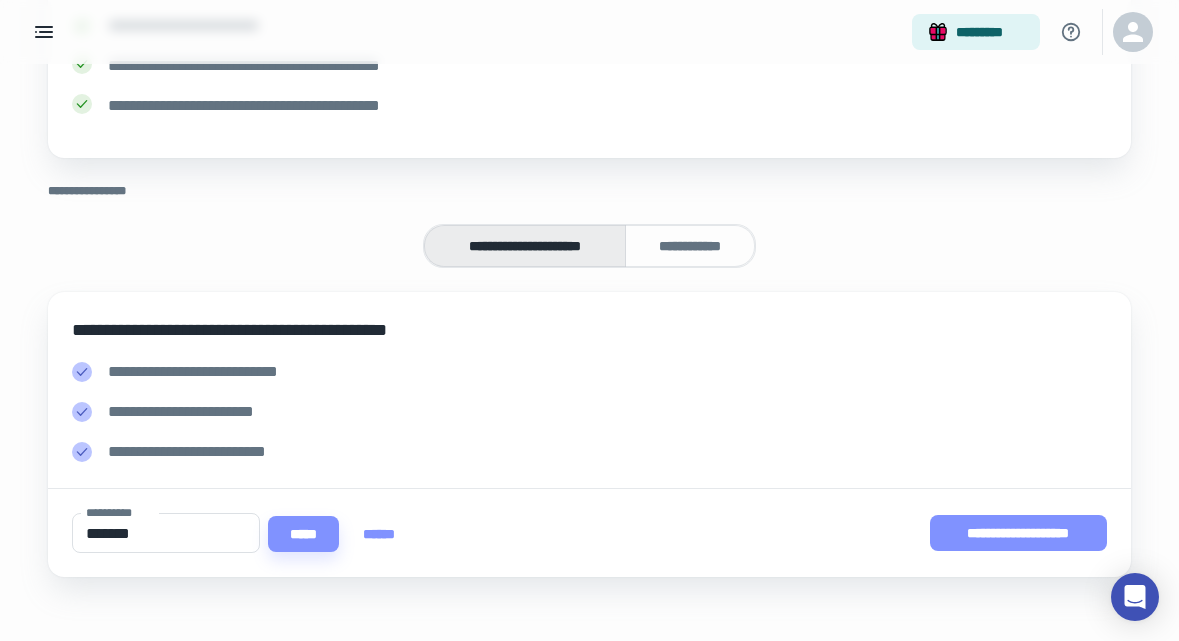 click on "**********" at bounding box center (1018, 533) 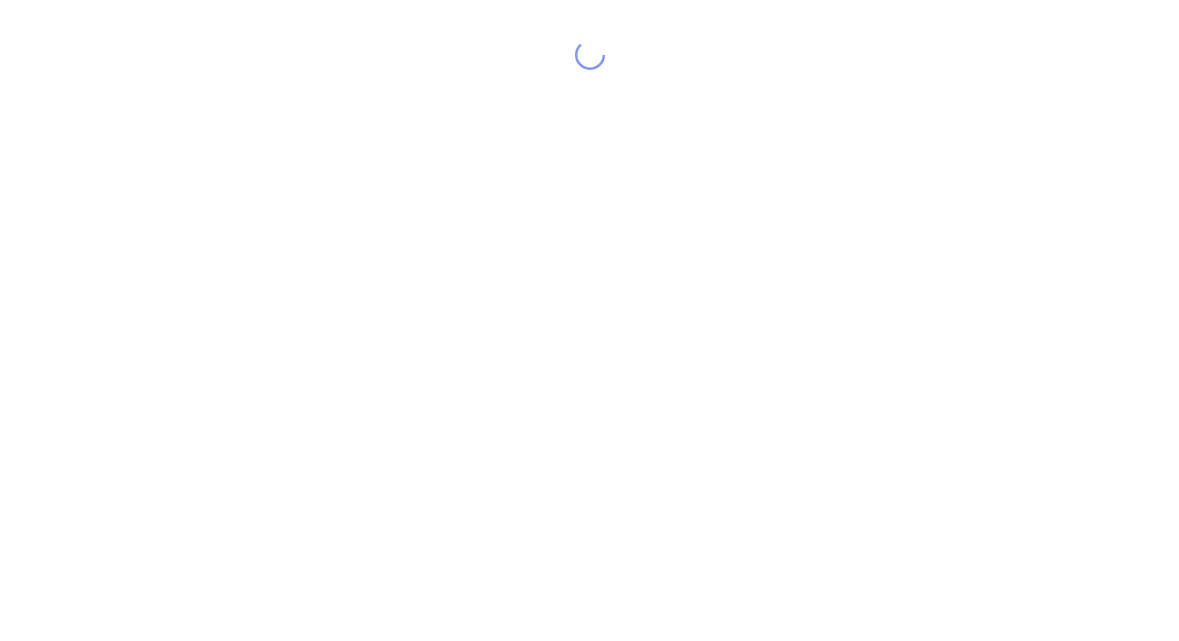 scroll, scrollTop: 0, scrollLeft: 0, axis: both 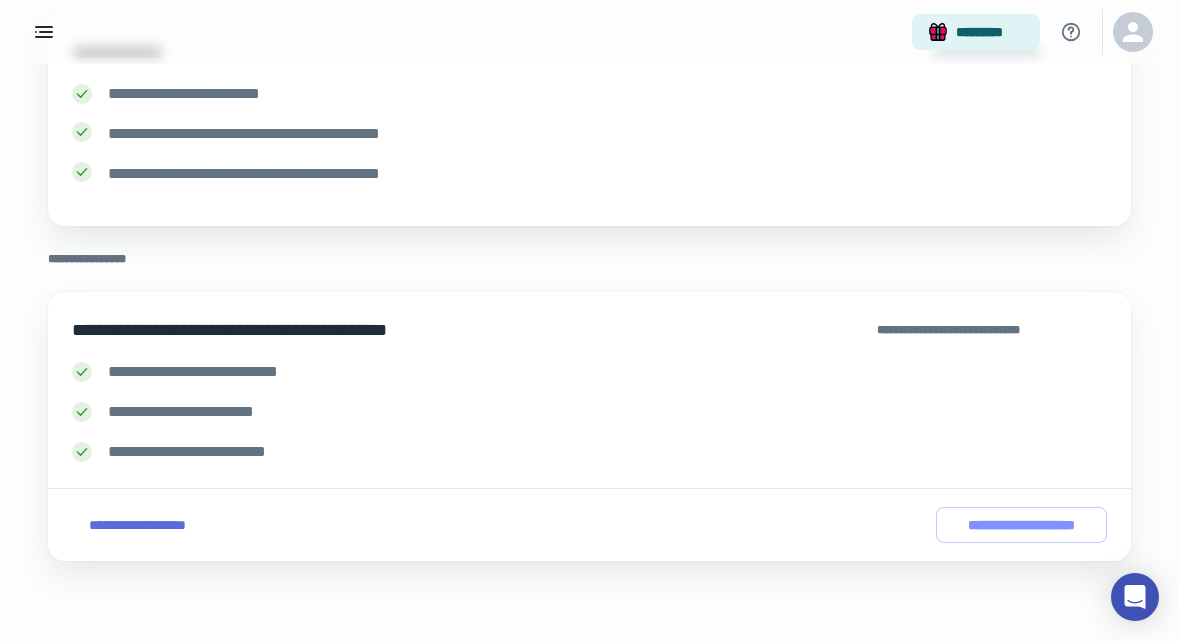 click on "**********" at bounding box center [209, 452] 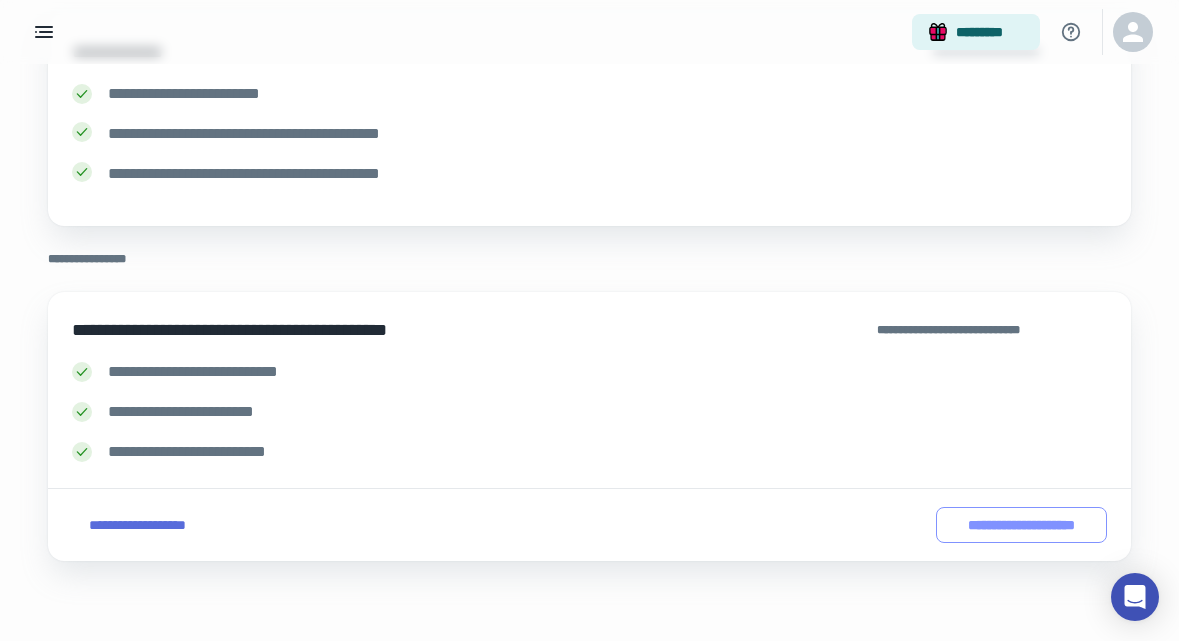 click on "**********" at bounding box center (1021, 525) 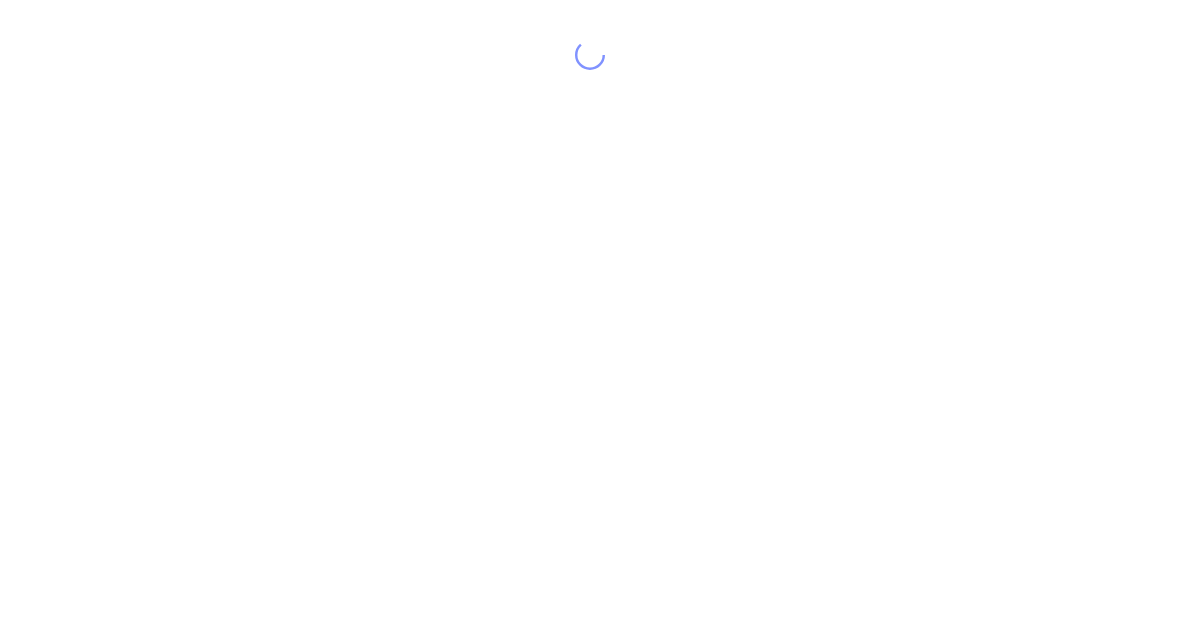 scroll, scrollTop: 40, scrollLeft: 0, axis: vertical 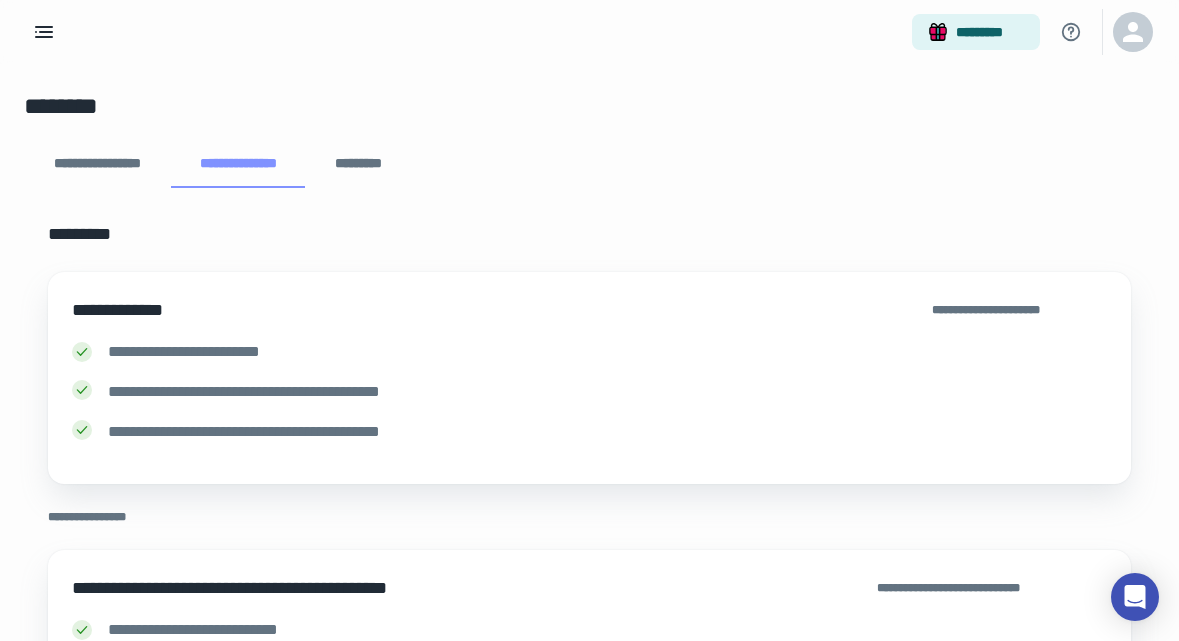 click on "*********" at bounding box center [359, 164] 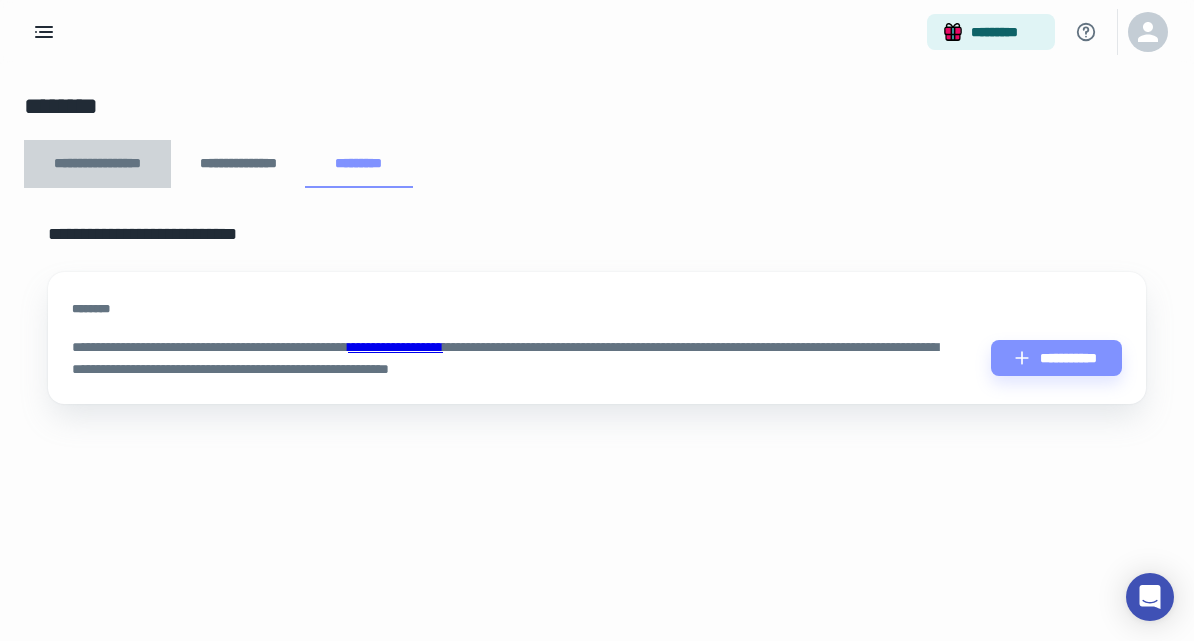 click on "**********" at bounding box center (97, 164) 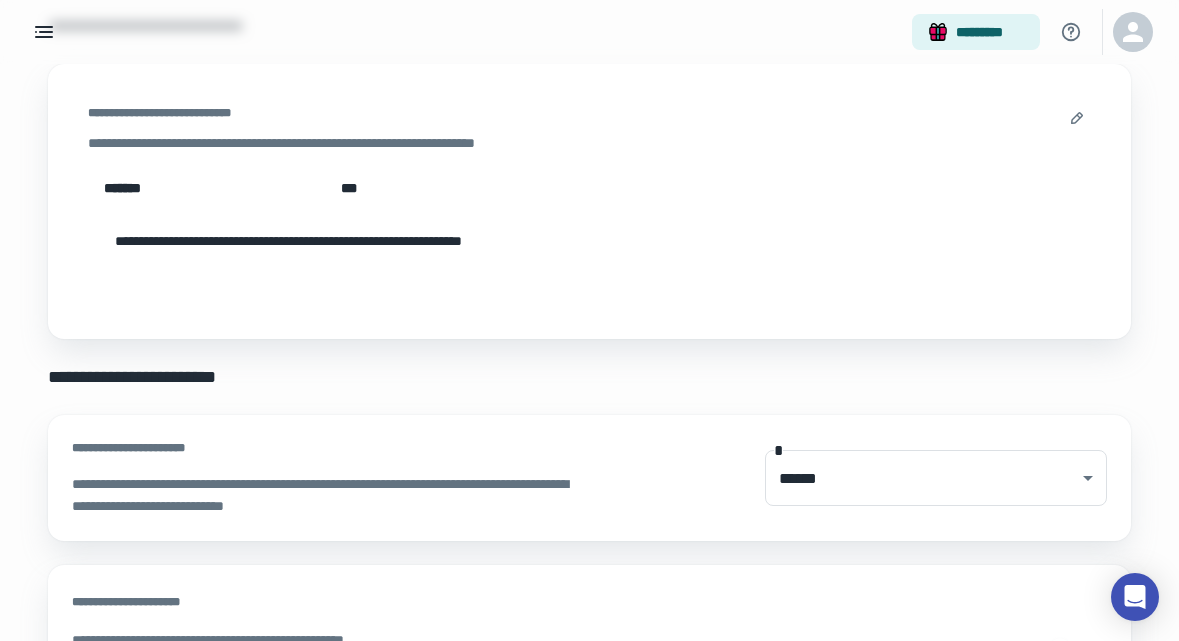 scroll, scrollTop: 218, scrollLeft: 0, axis: vertical 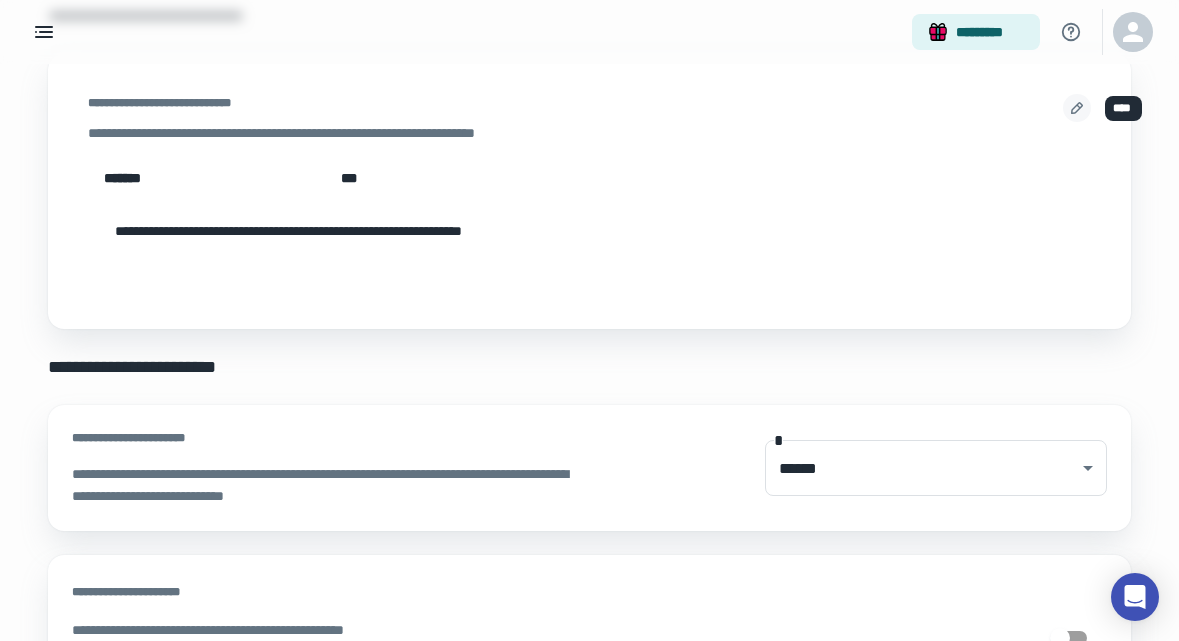 click 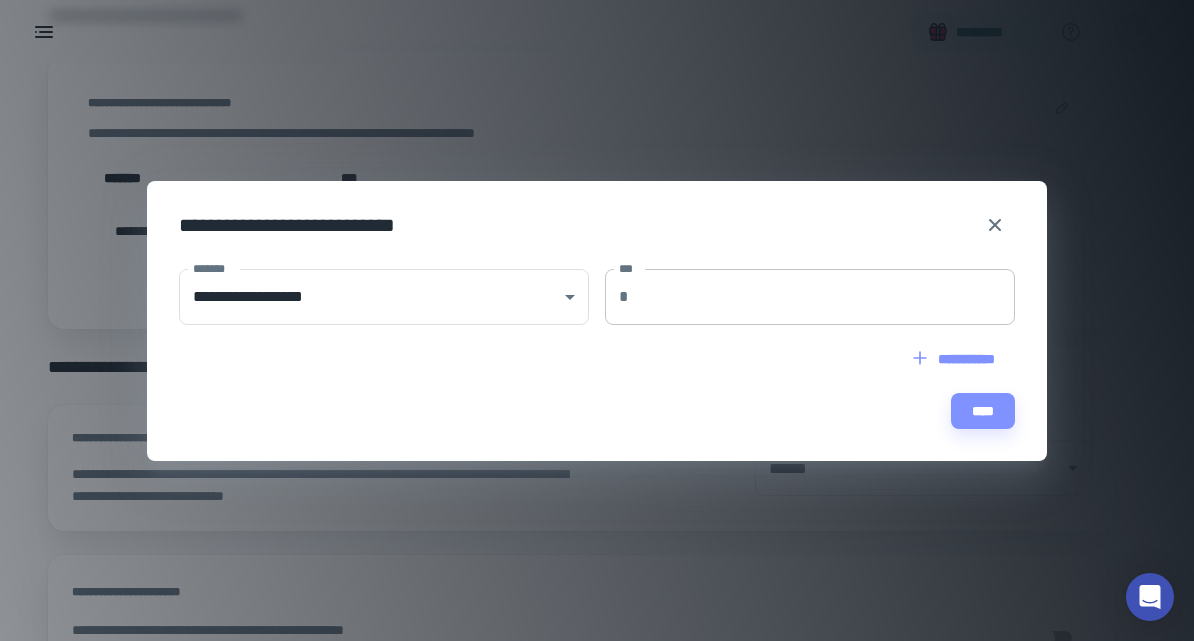 click on "***" at bounding box center (826, 297) 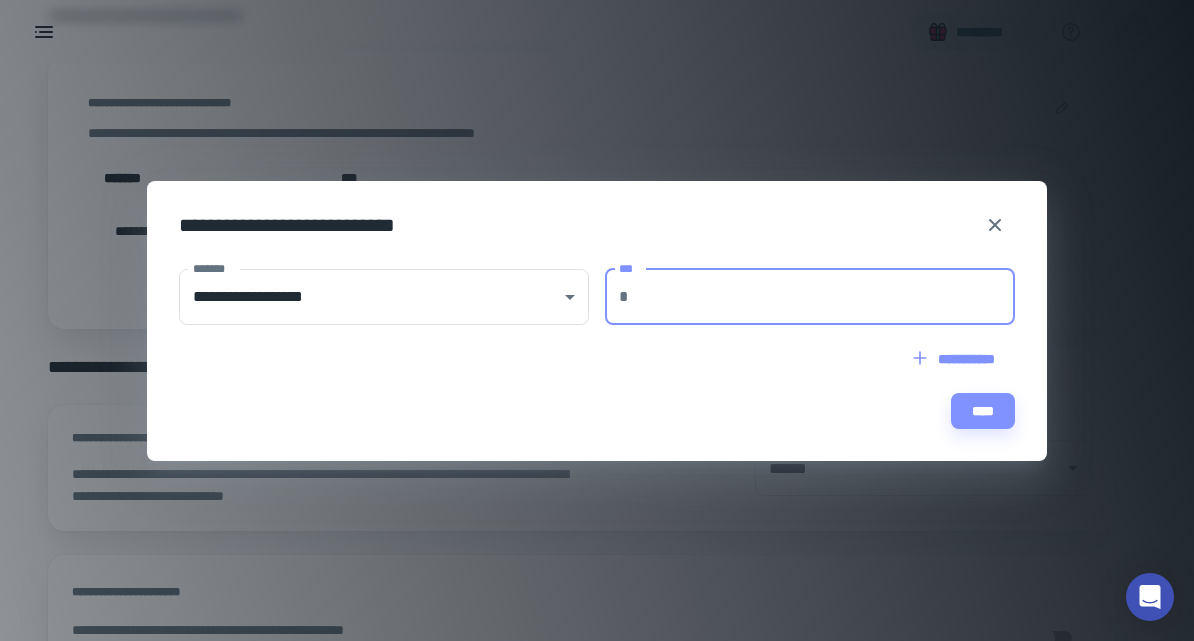 type on "***" 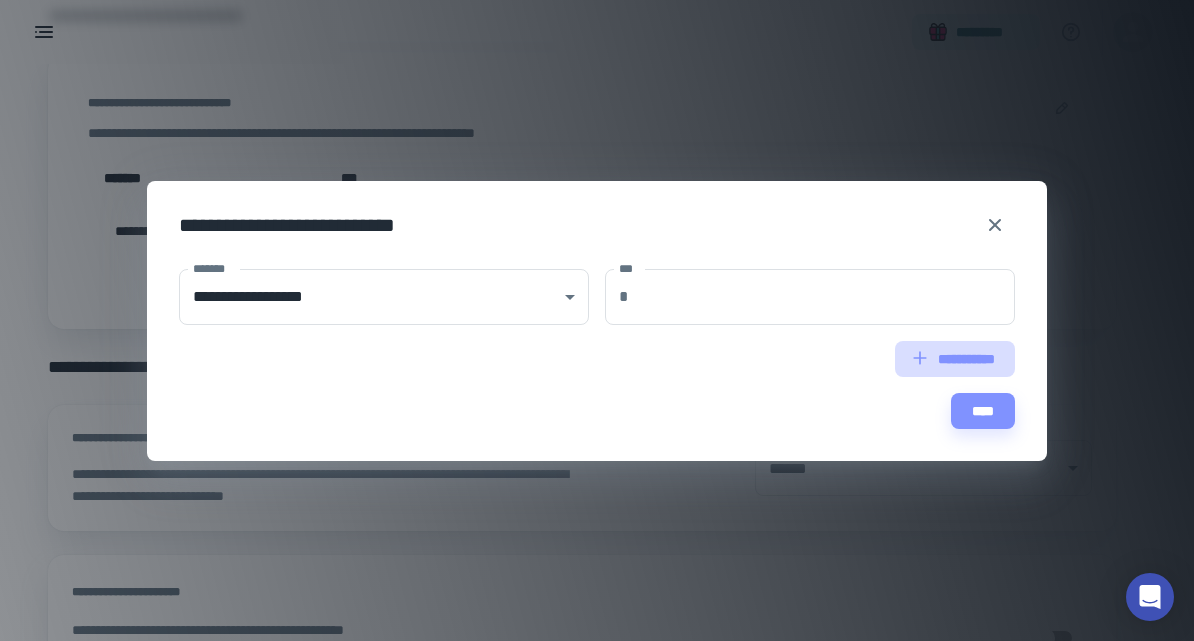 click on "**********" at bounding box center (955, 359) 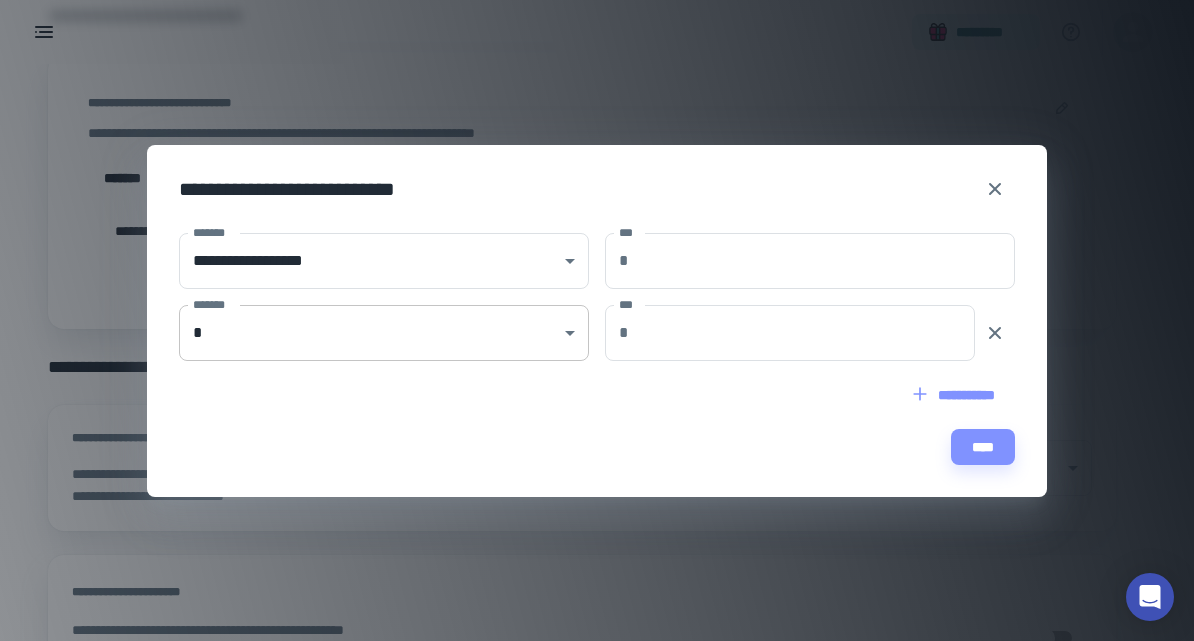 click on "**********" at bounding box center (589, 102) 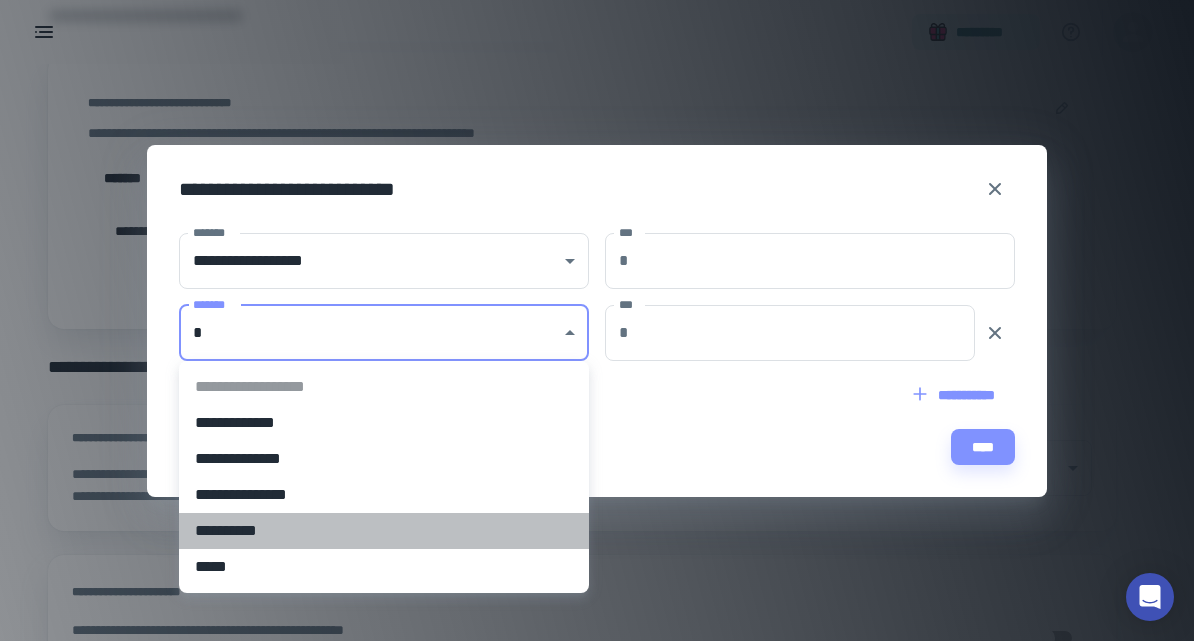 click on "**********" at bounding box center [384, 531] 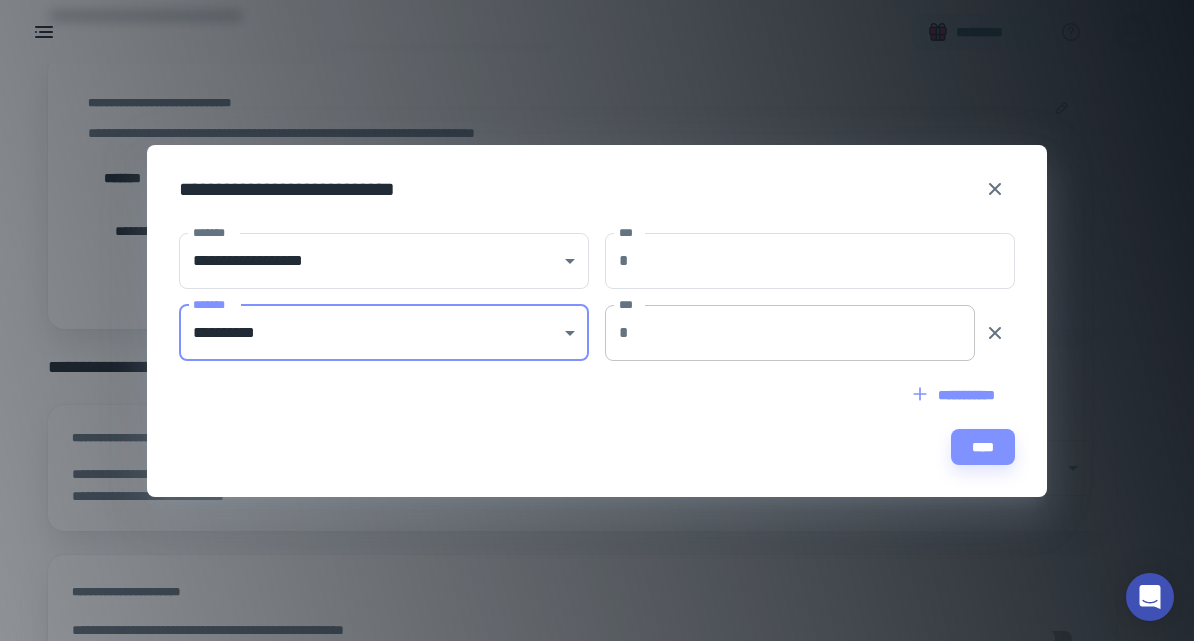 click on "***" at bounding box center [806, 333] 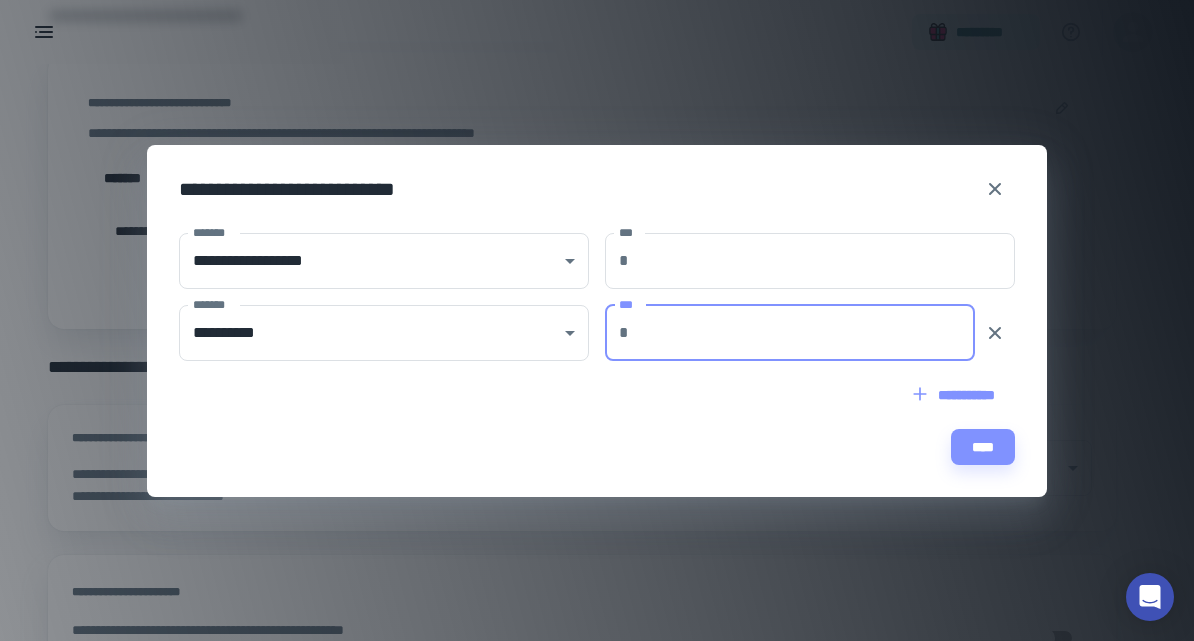 type on "***" 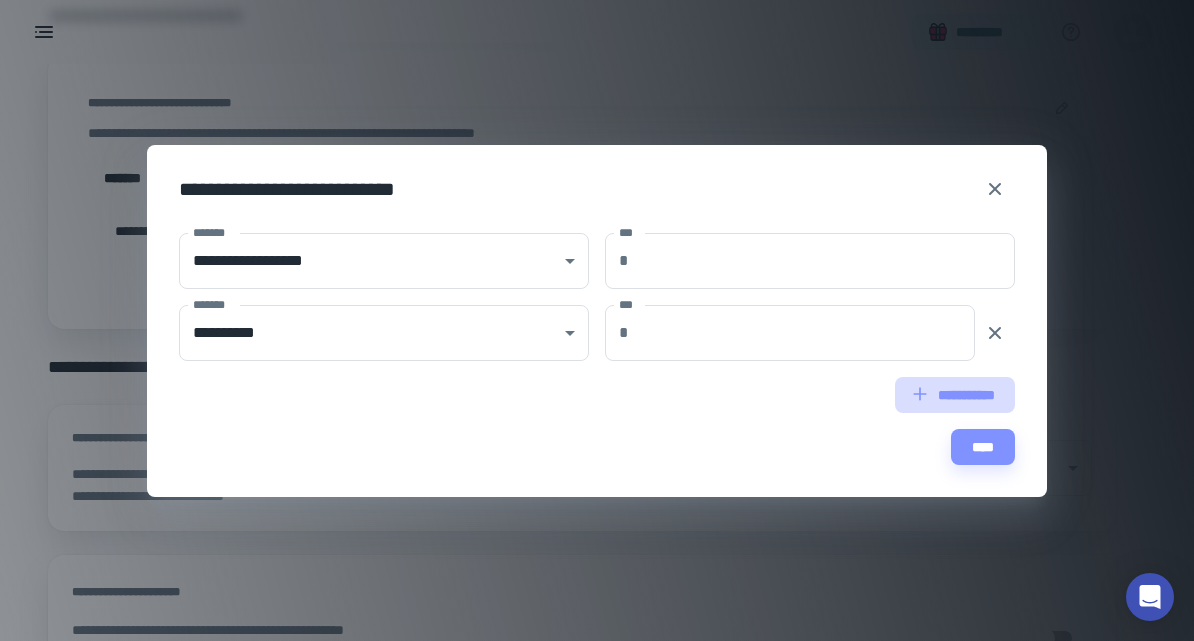 click on "**********" at bounding box center [955, 395] 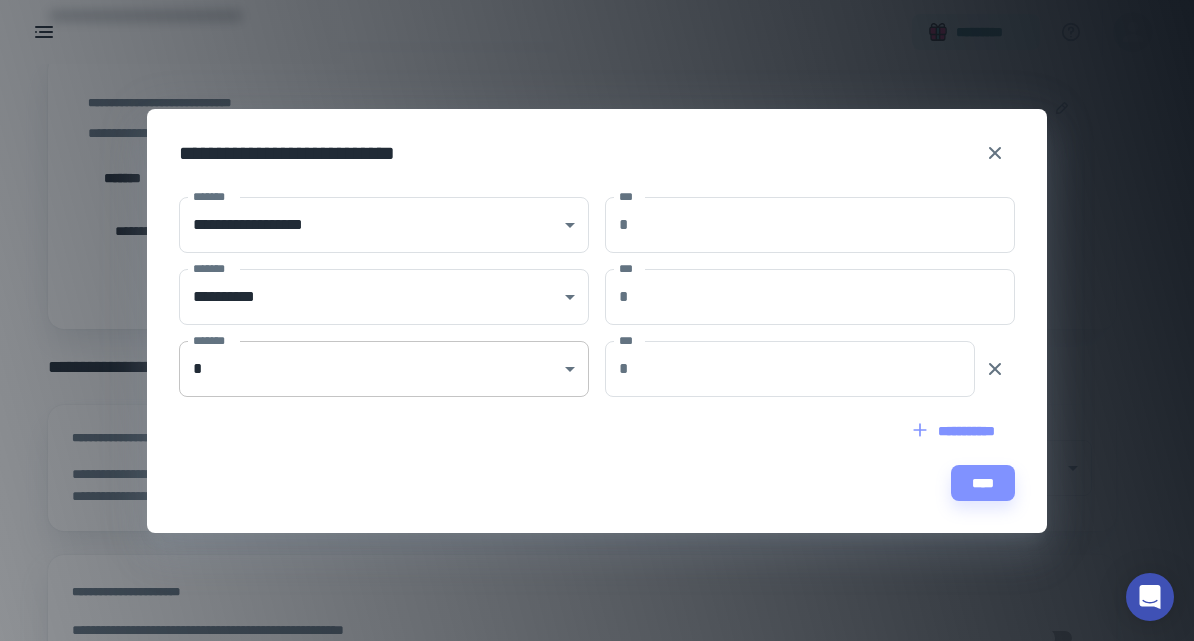 click on "**********" at bounding box center (589, 102) 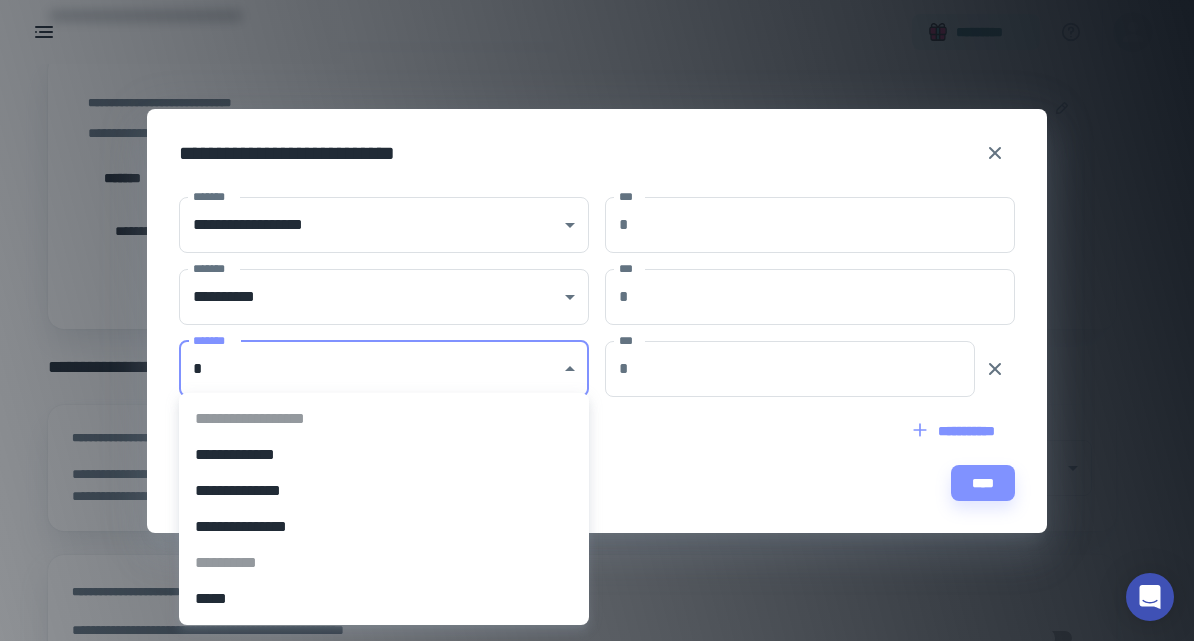 click at bounding box center [597, 320] 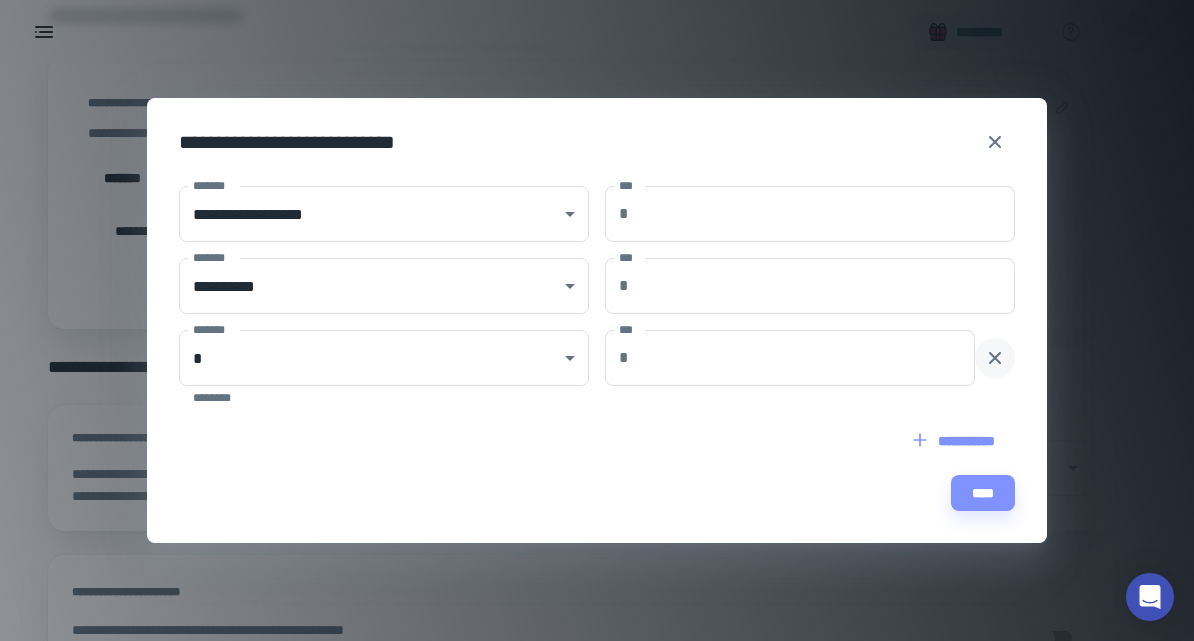 click 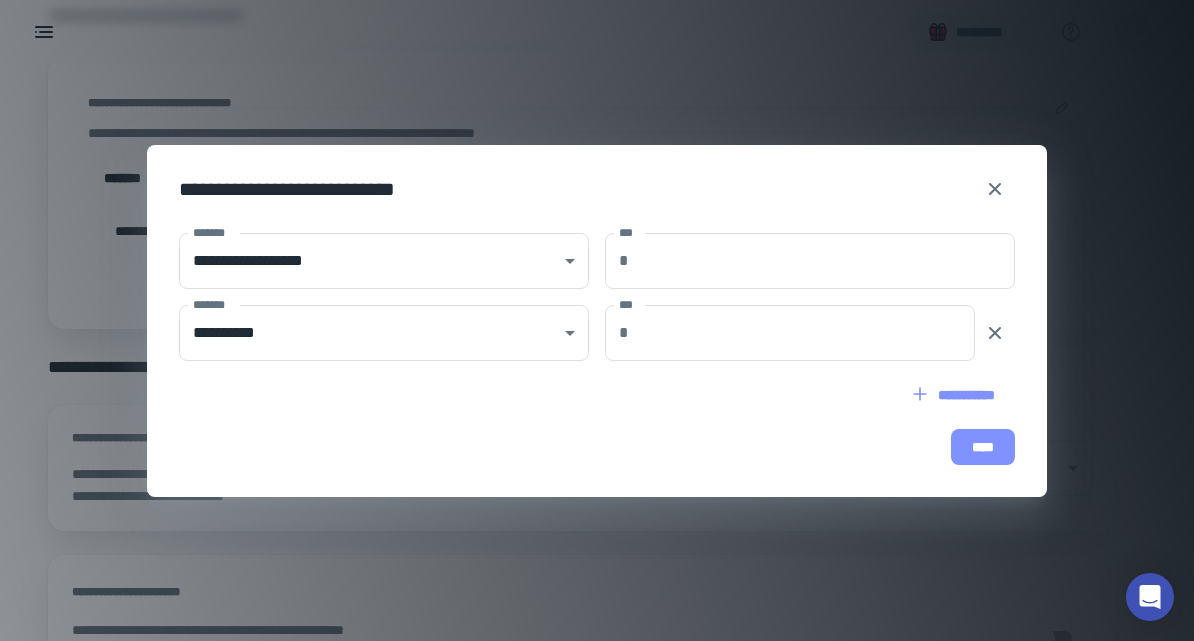 click on "****" at bounding box center [983, 447] 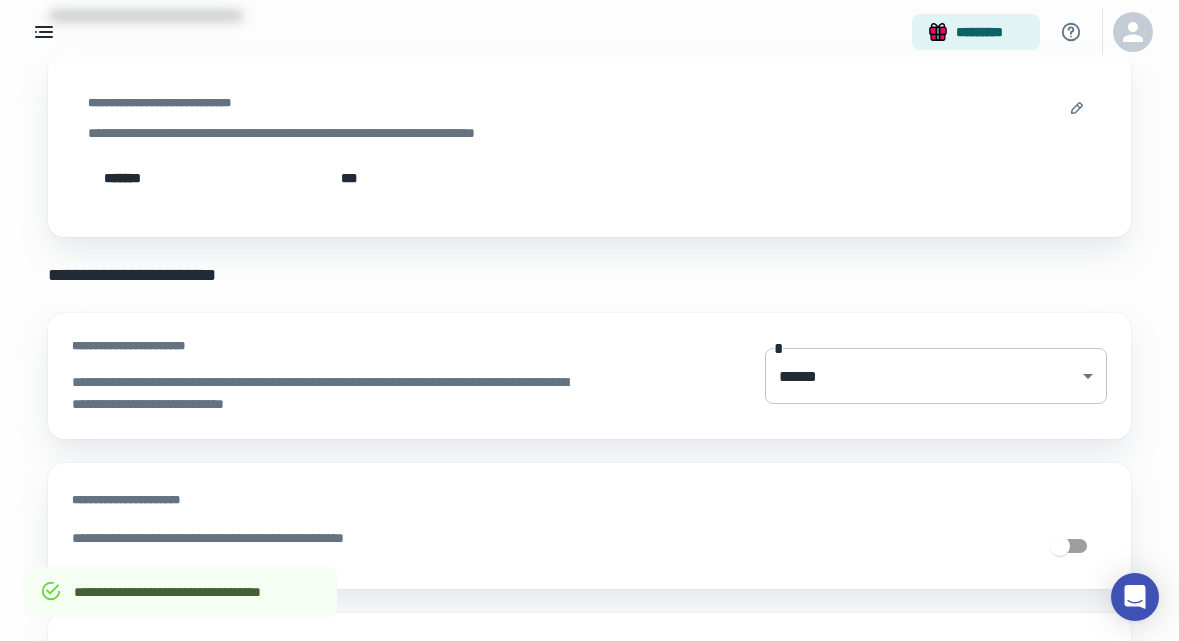 click on "**********" at bounding box center [589, 102] 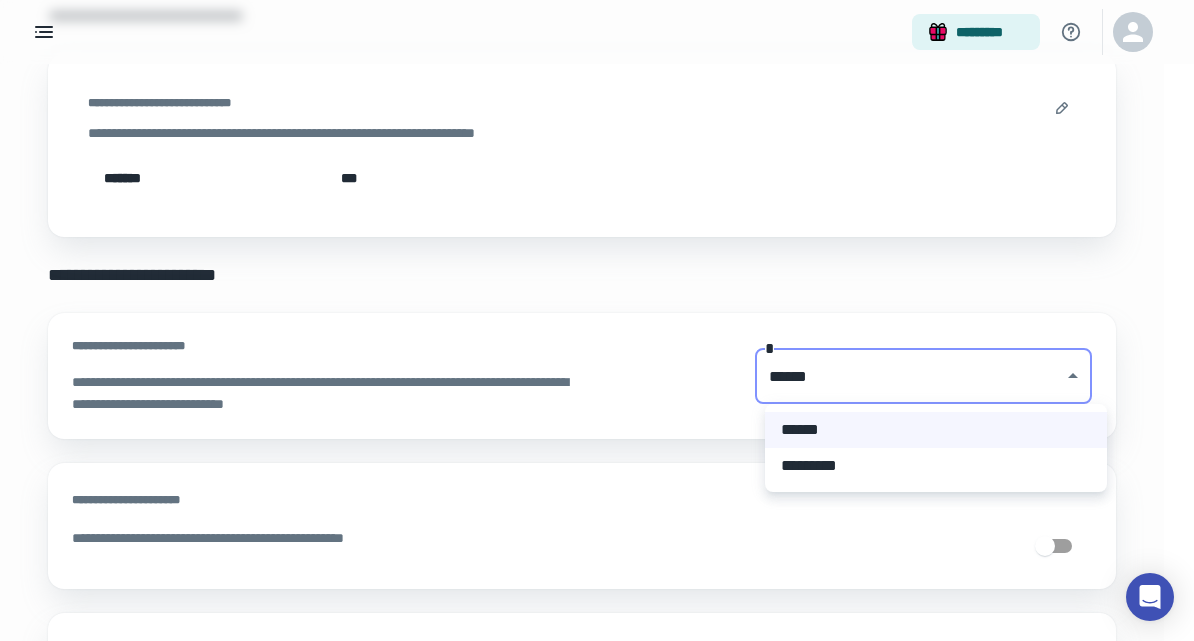 click at bounding box center (597, 320) 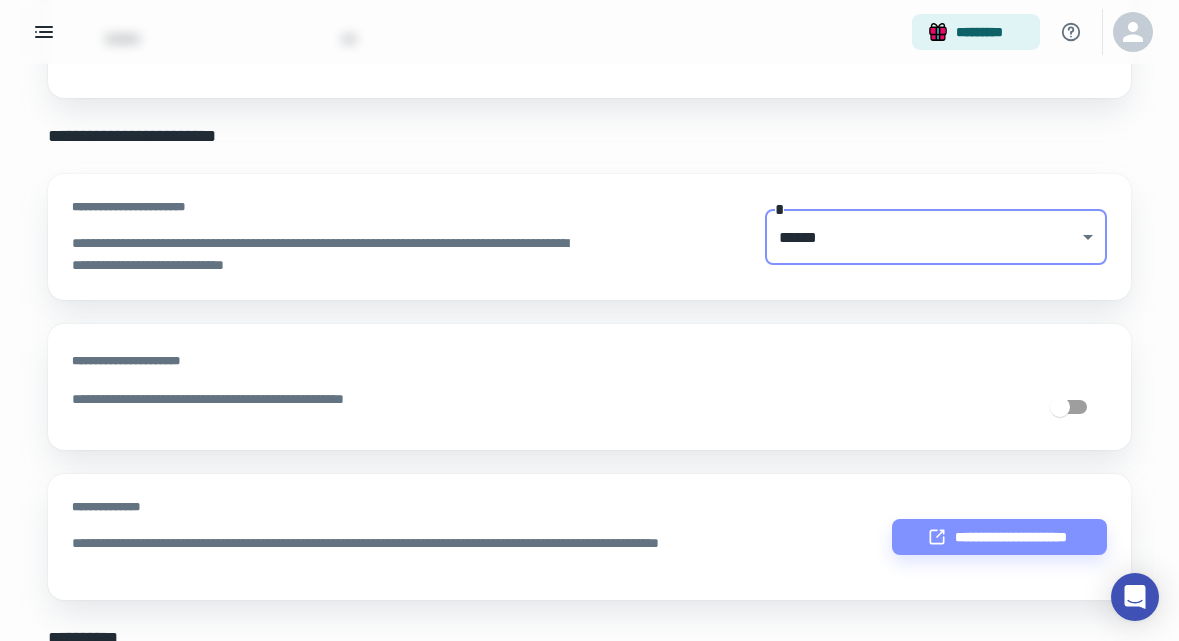 scroll, scrollTop: 362, scrollLeft: 0, axis: vertical 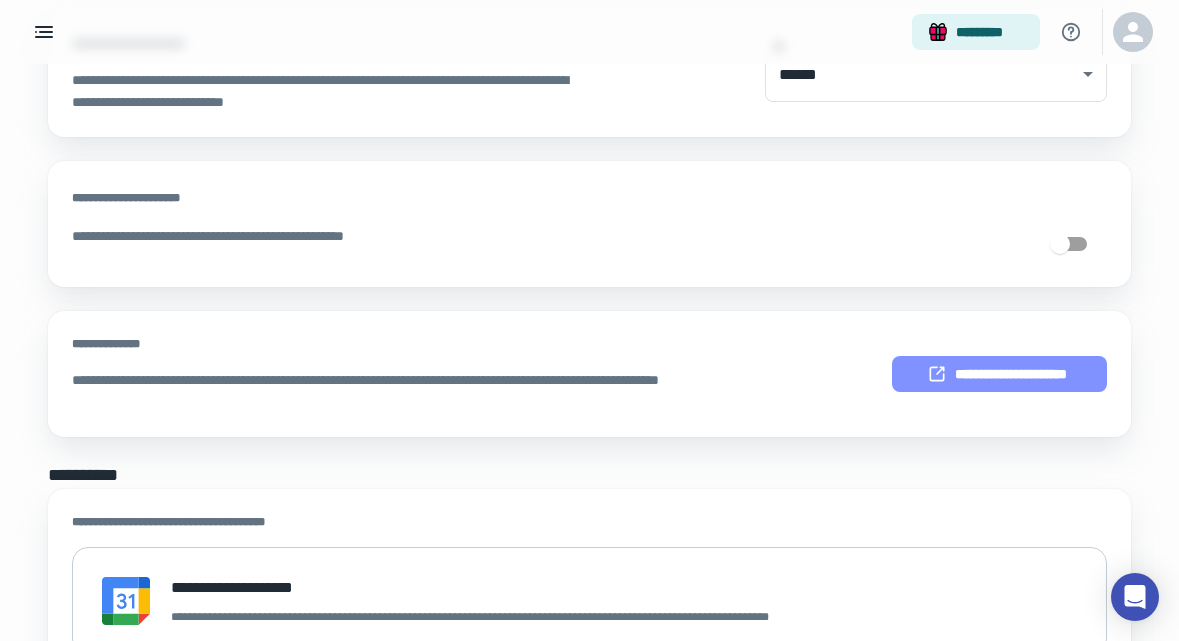 click on "**********" at bounding box center (999, 374) 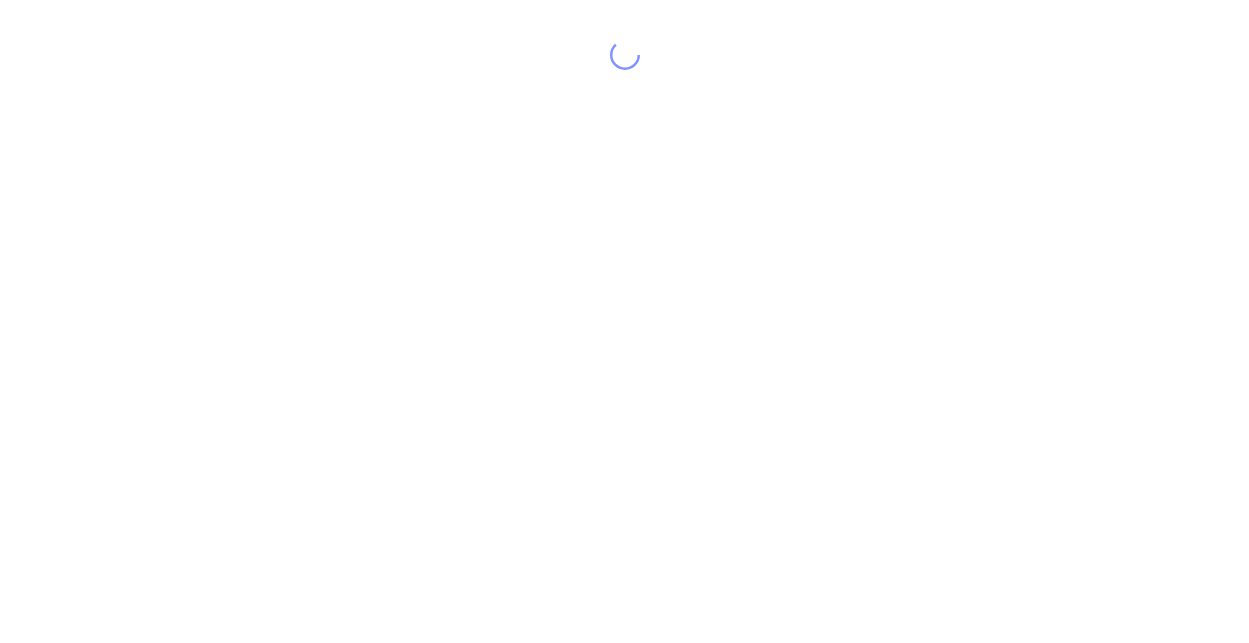 scroll, scrollTop: 0, scrollLeft: 0, axis: both 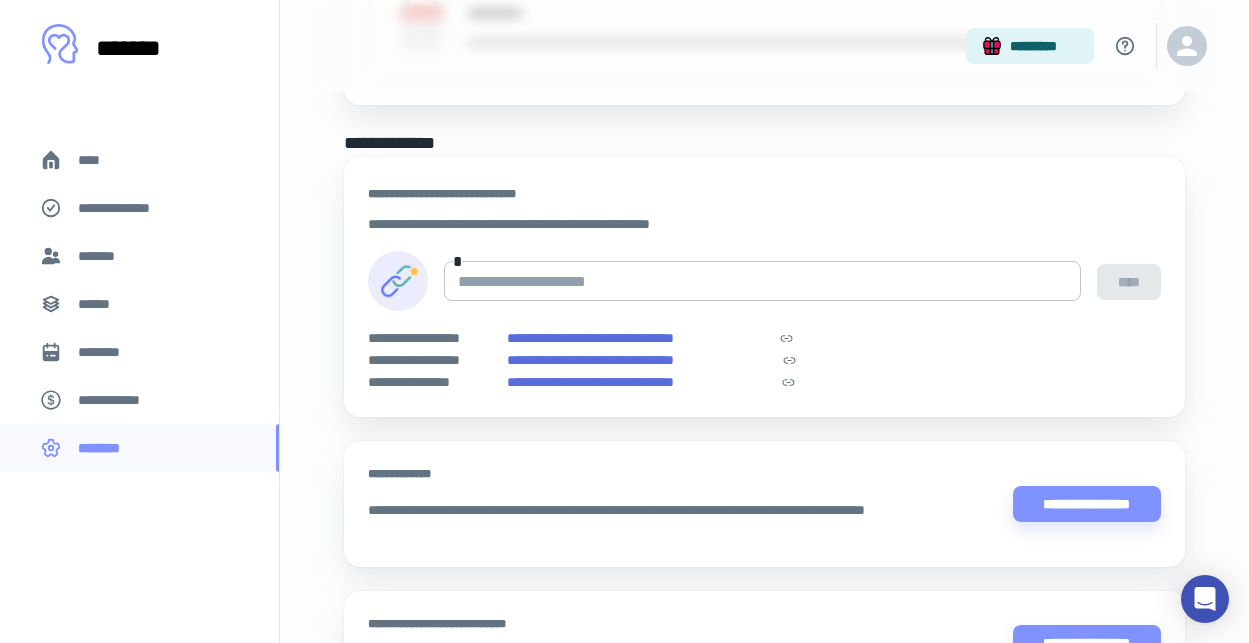 click at bounding box center (762, 281) 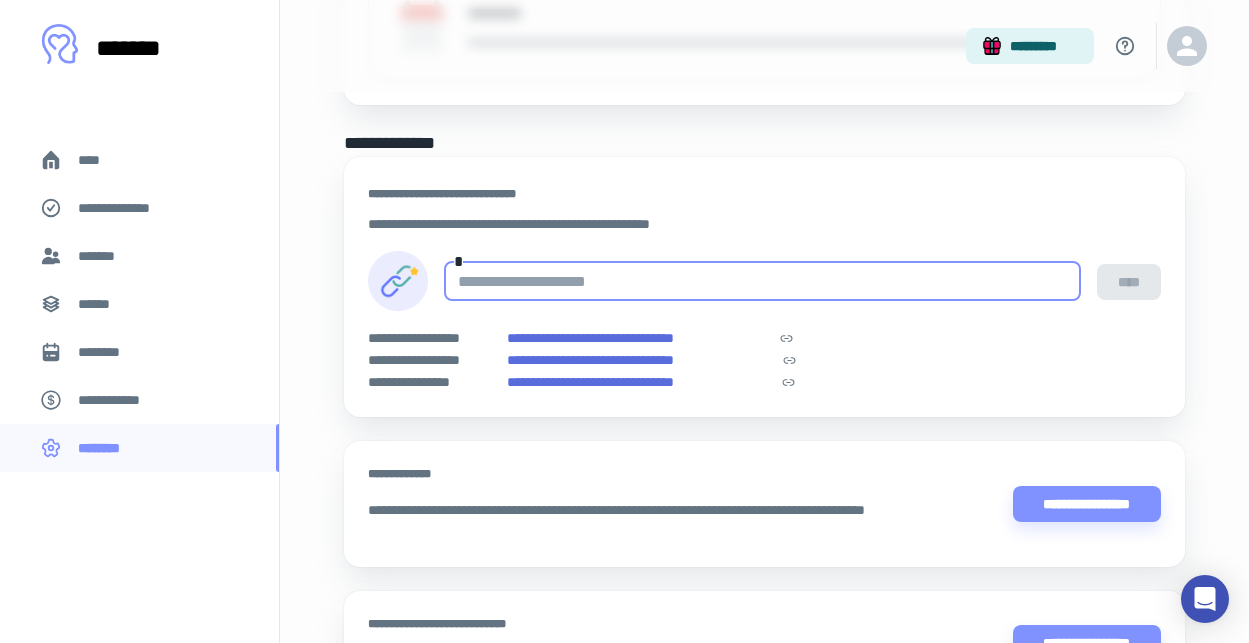 click at bounding box center [398, 281] 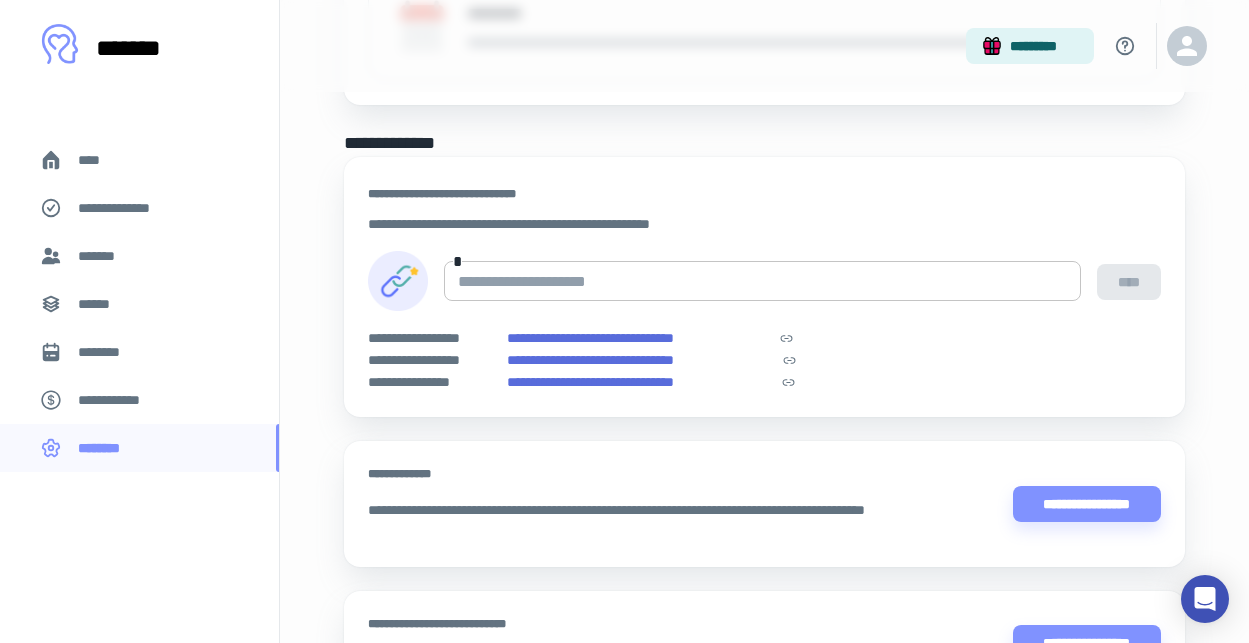 click at bounding box center [762, 281] 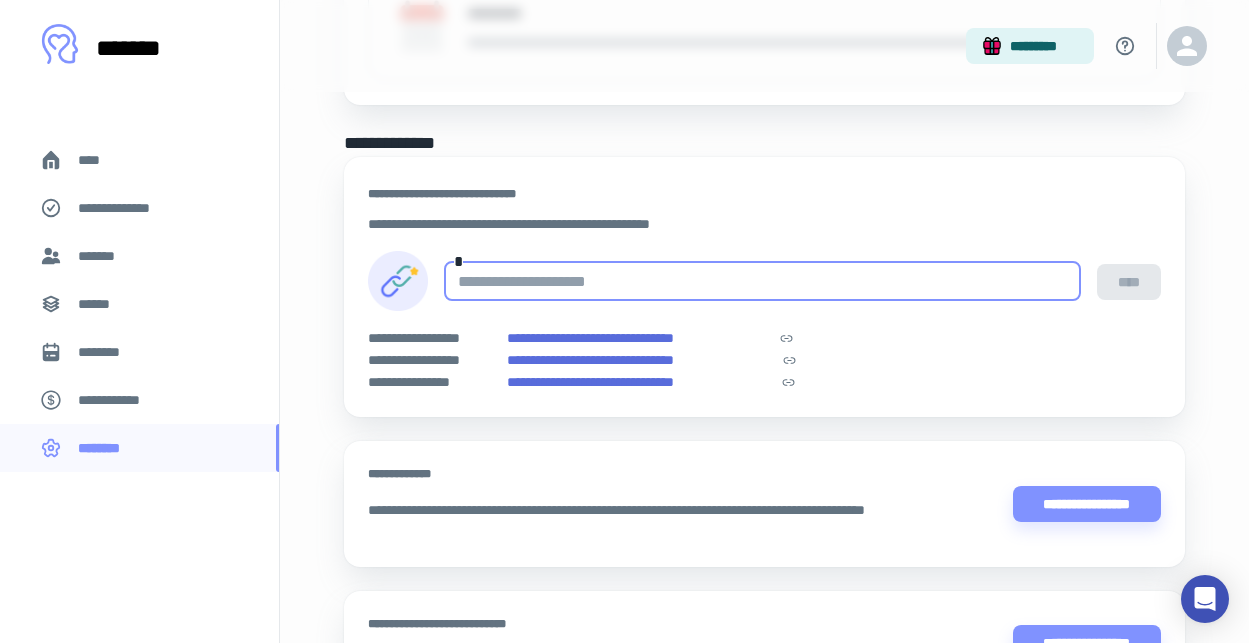 click 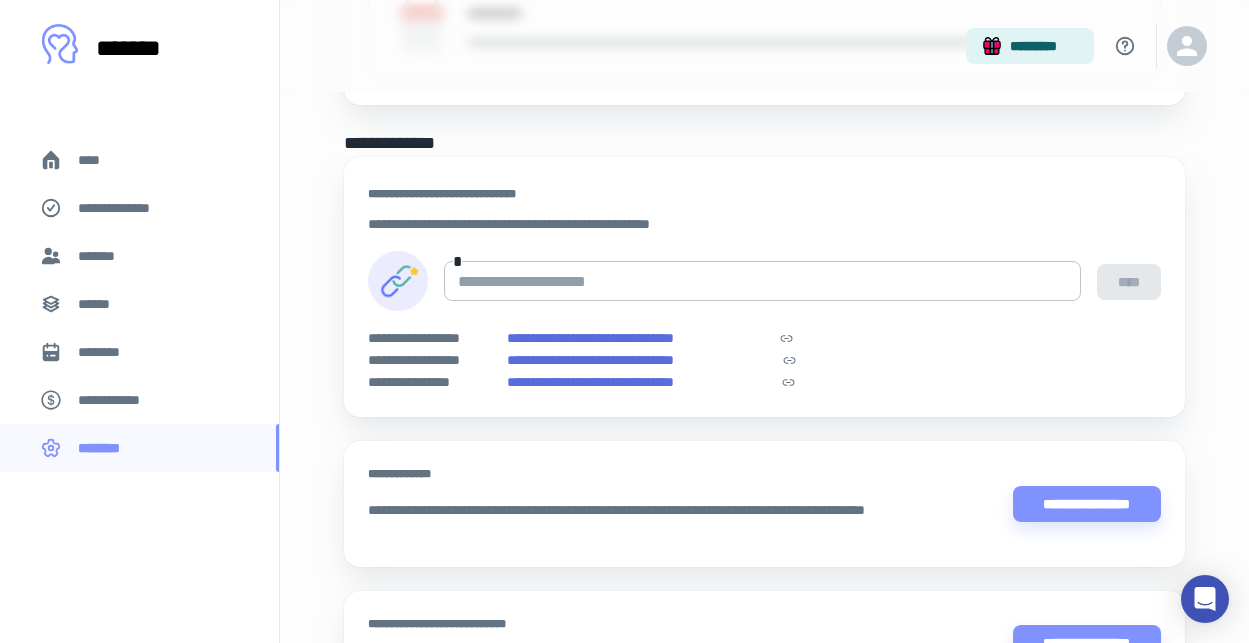 click at bounding box center (762, 281) 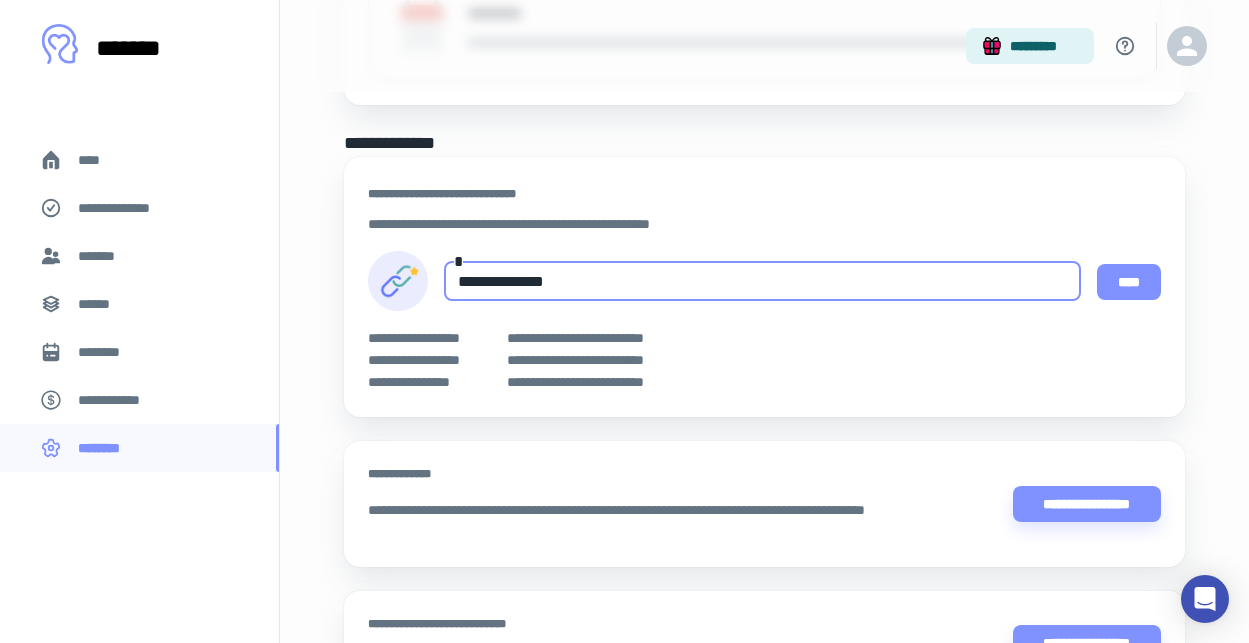 type on "**********" 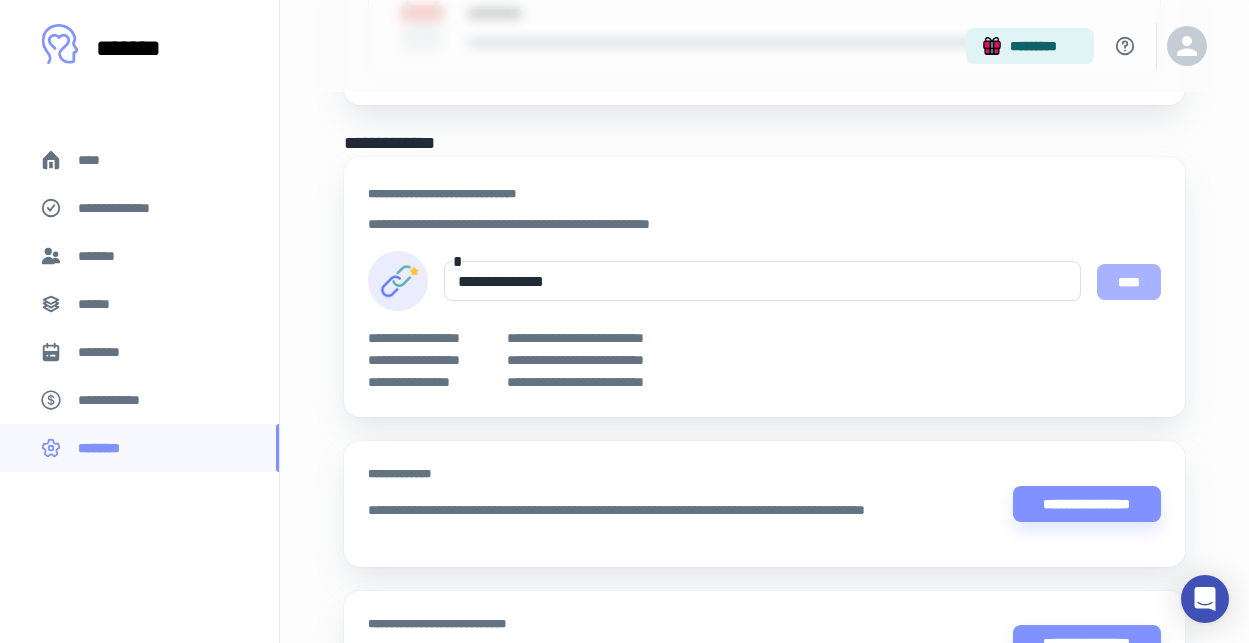 click on "****" at bounding box center [1129, 282] 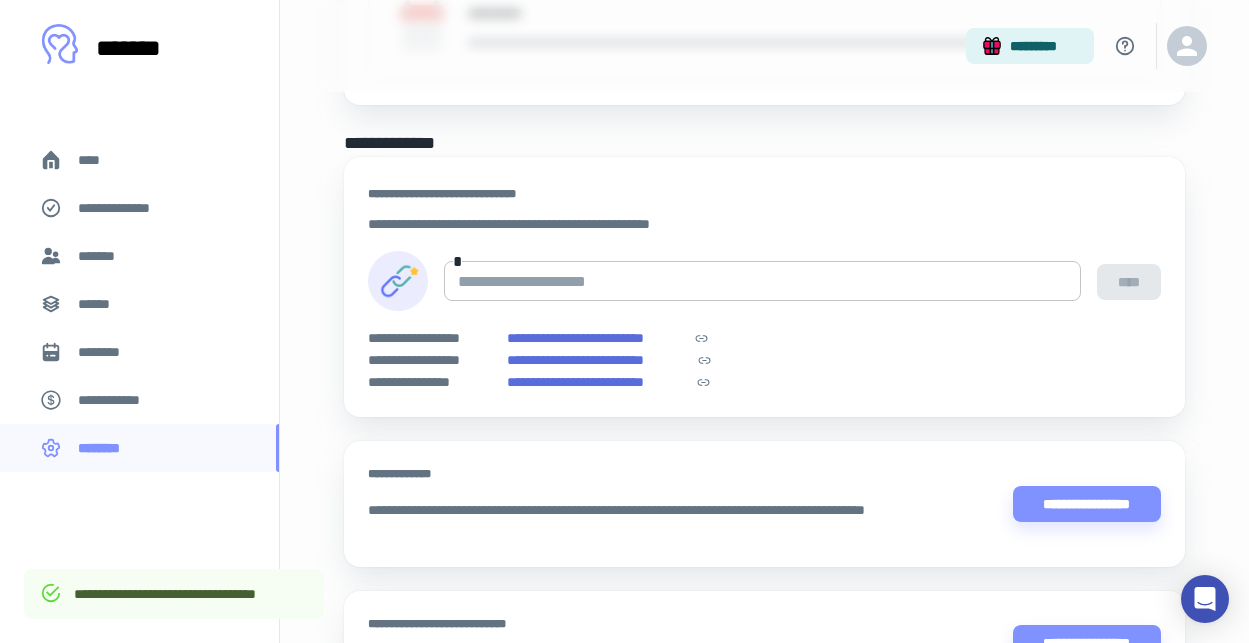 click at bounding box center (762, 281) 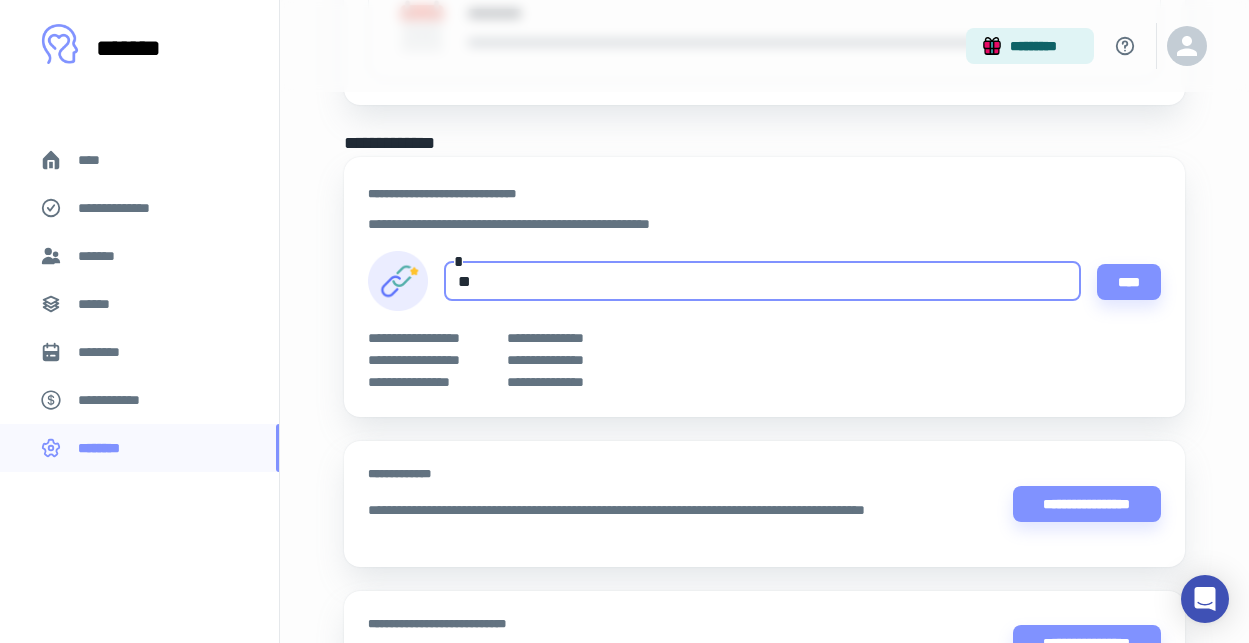 type on "*" 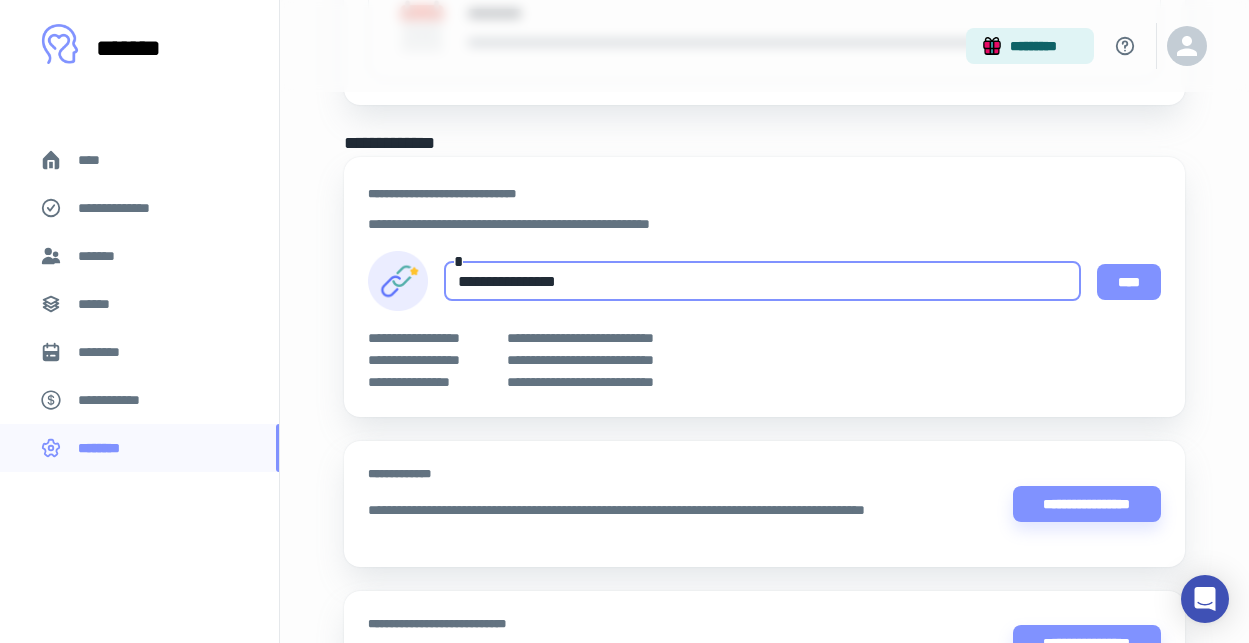 type on "**********" 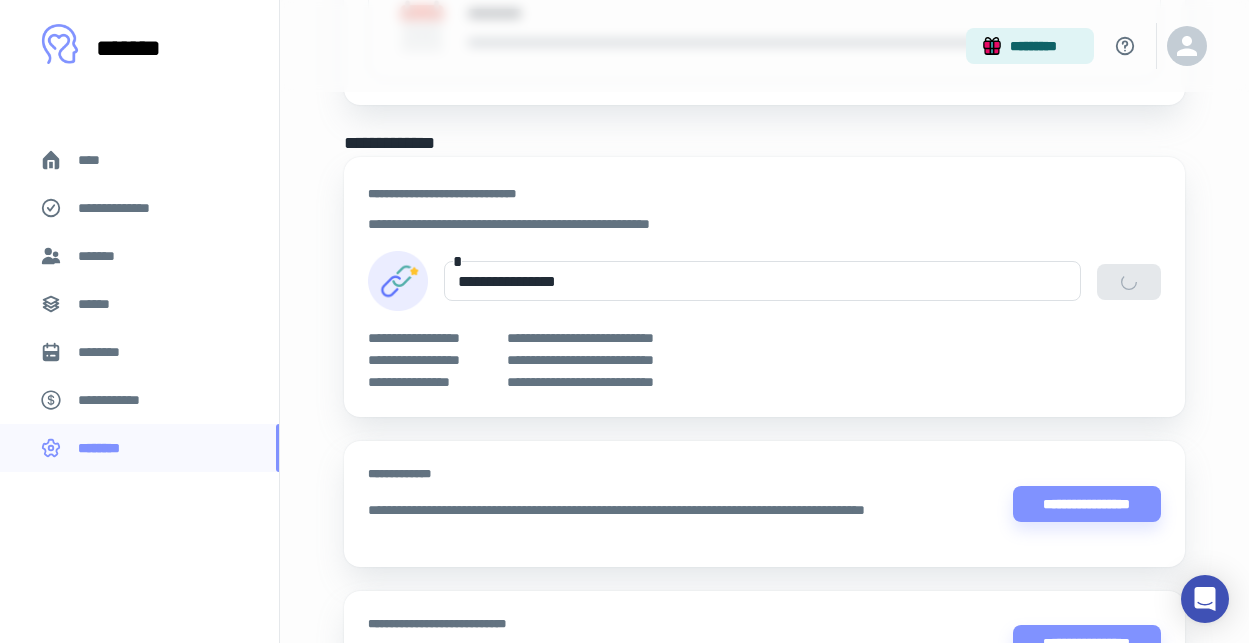 type 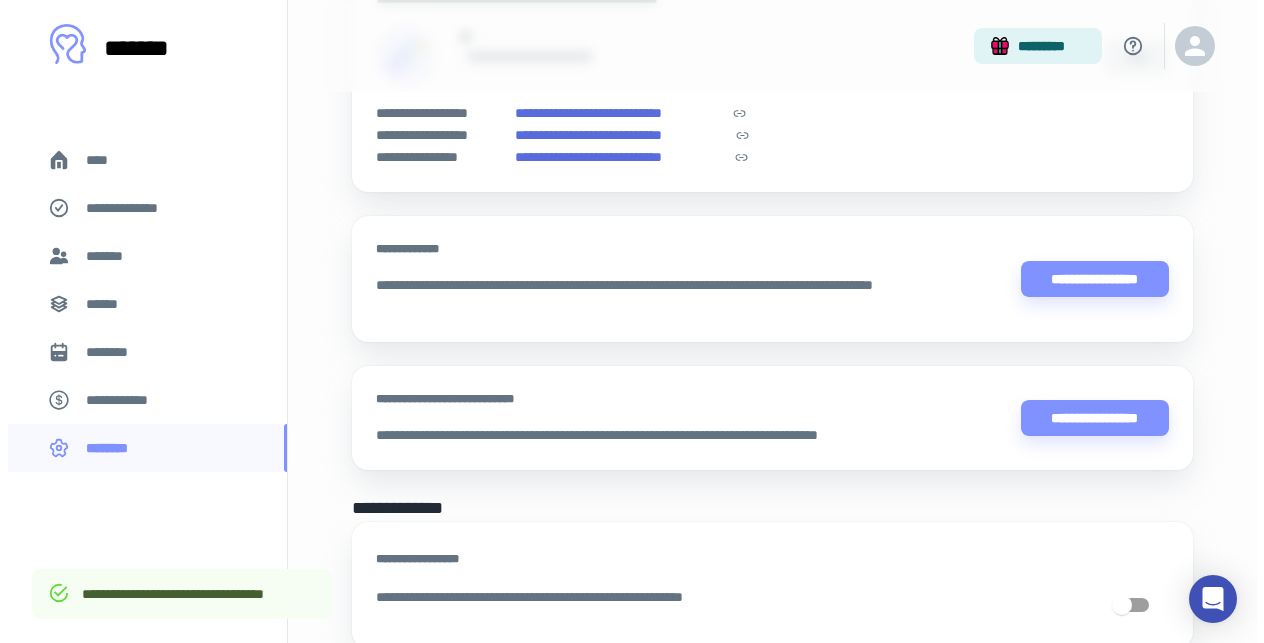 scroll, scrollTop: 1597, scrollLeft: 0, axis: vertical 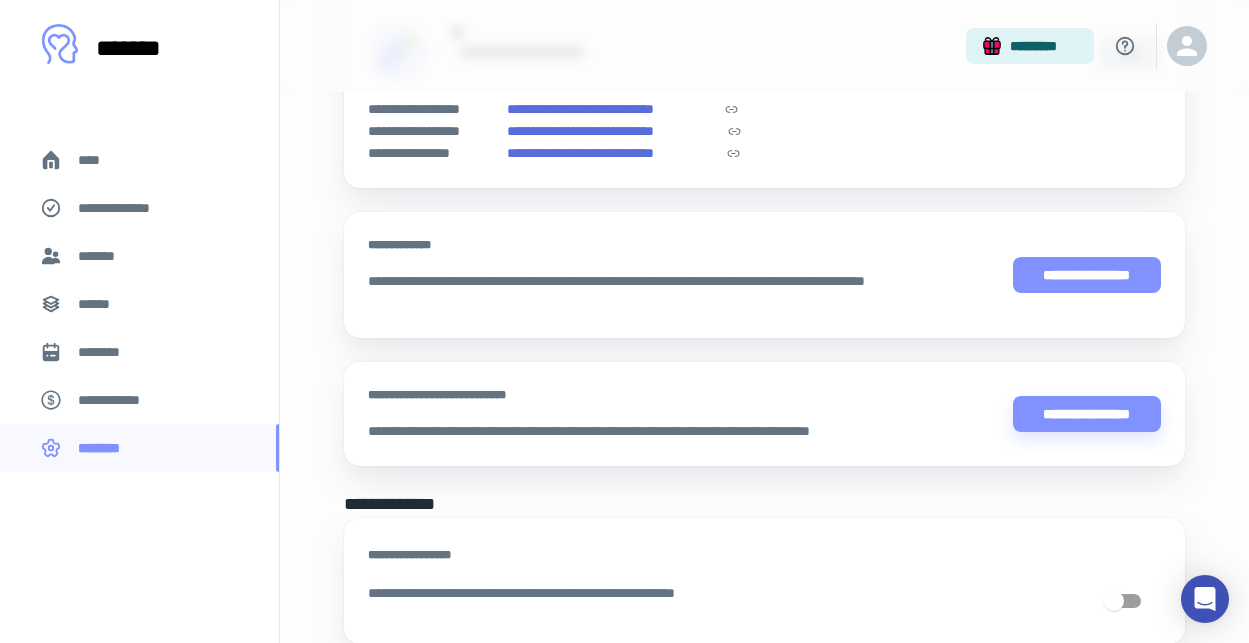 click on "**********" at bounding box center [1087, 275] 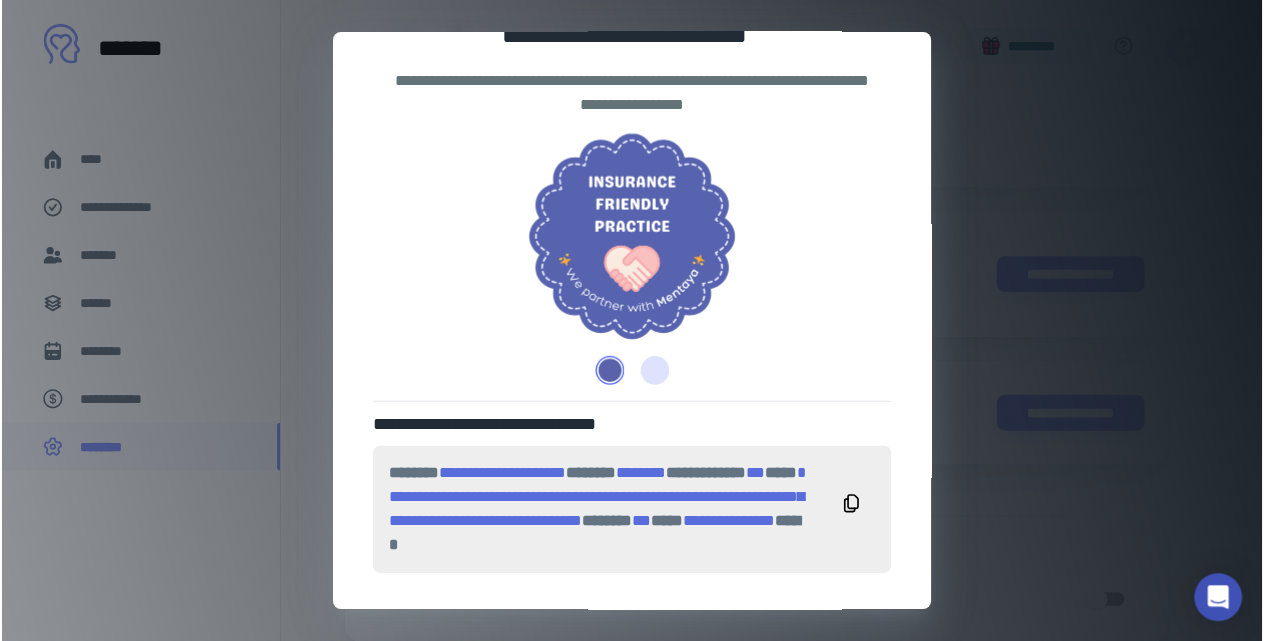 scroll, scrollTop: 81, scrollLeft: 0, axis: vertical 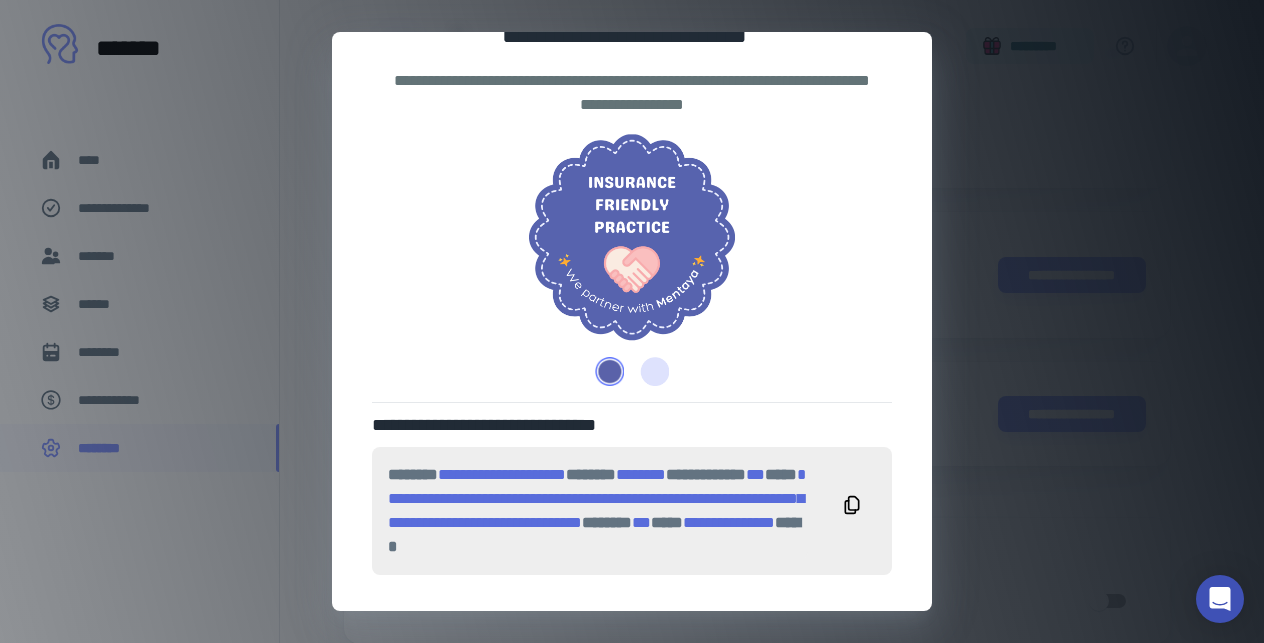 click 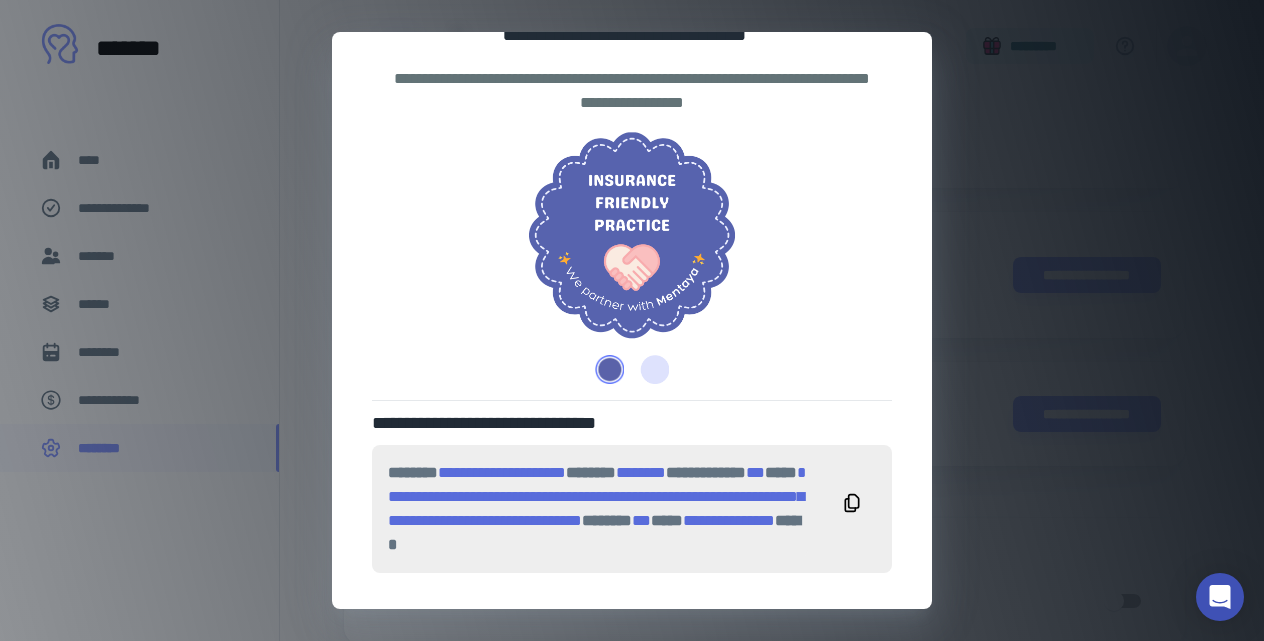 click at bounding box center (650, 369) 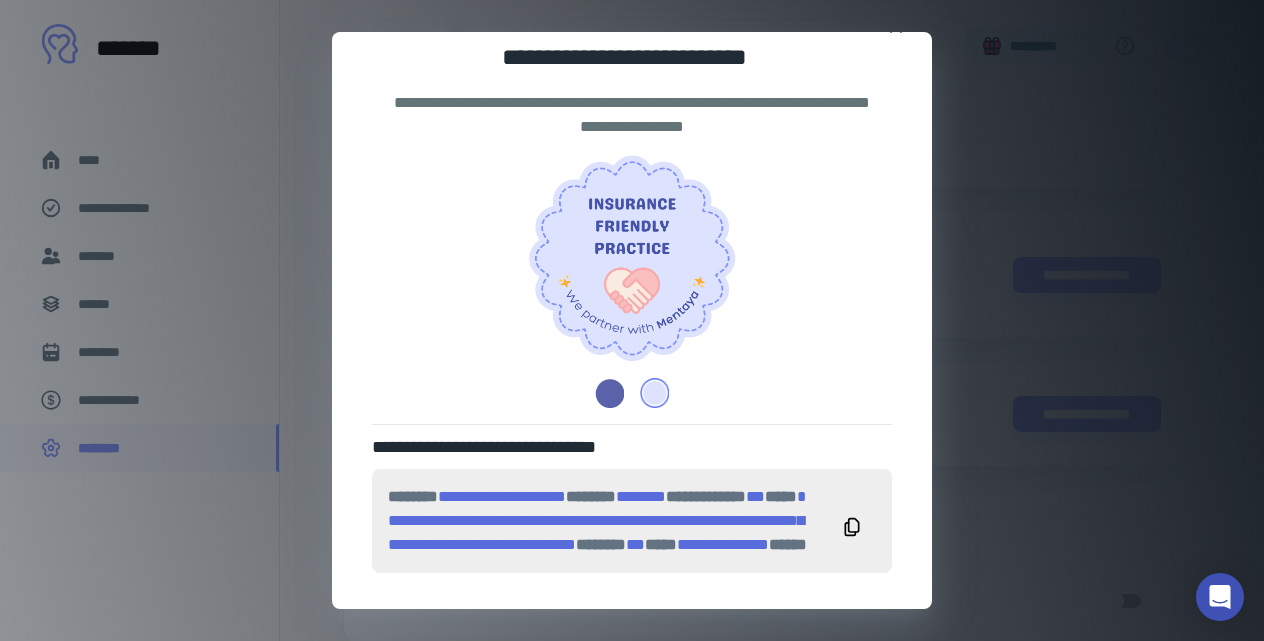 click at bounding box center (613, 393) 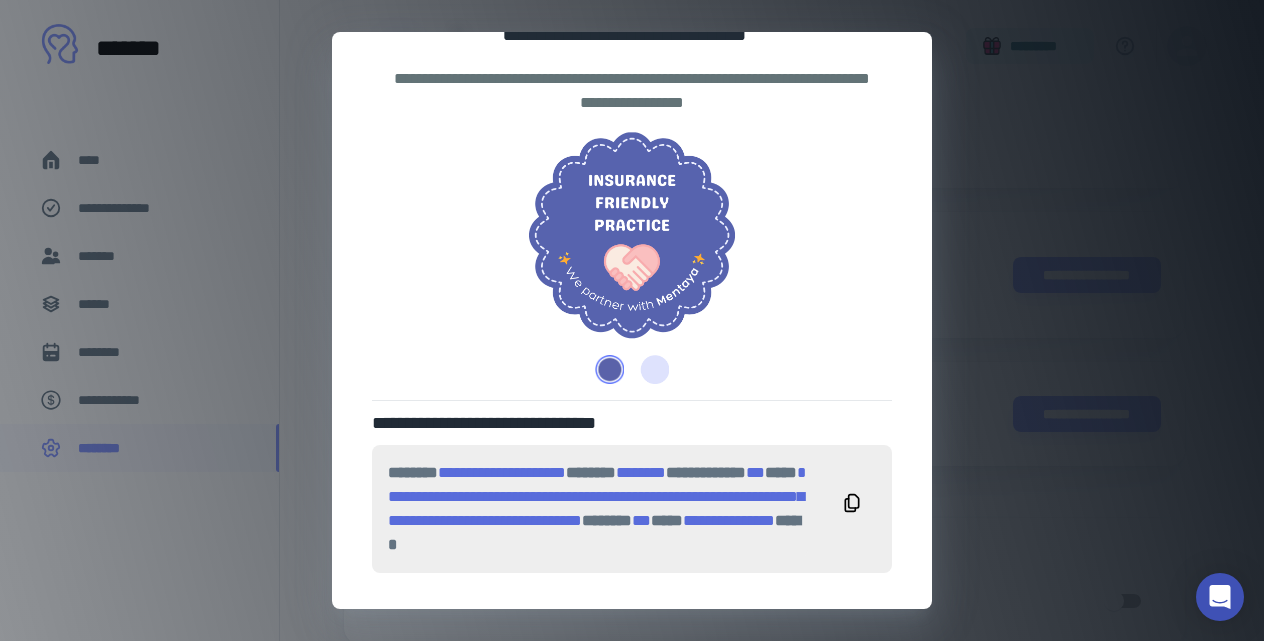 click at bounding box center (650, 369) 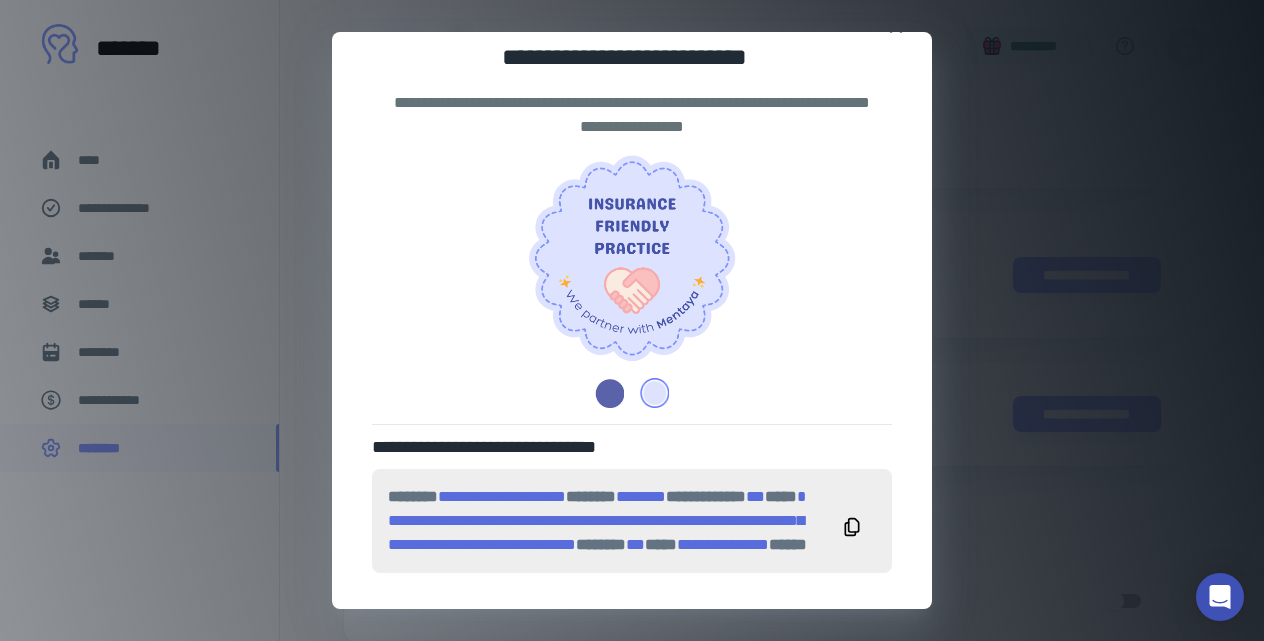 click at bounding box center [613, 393] 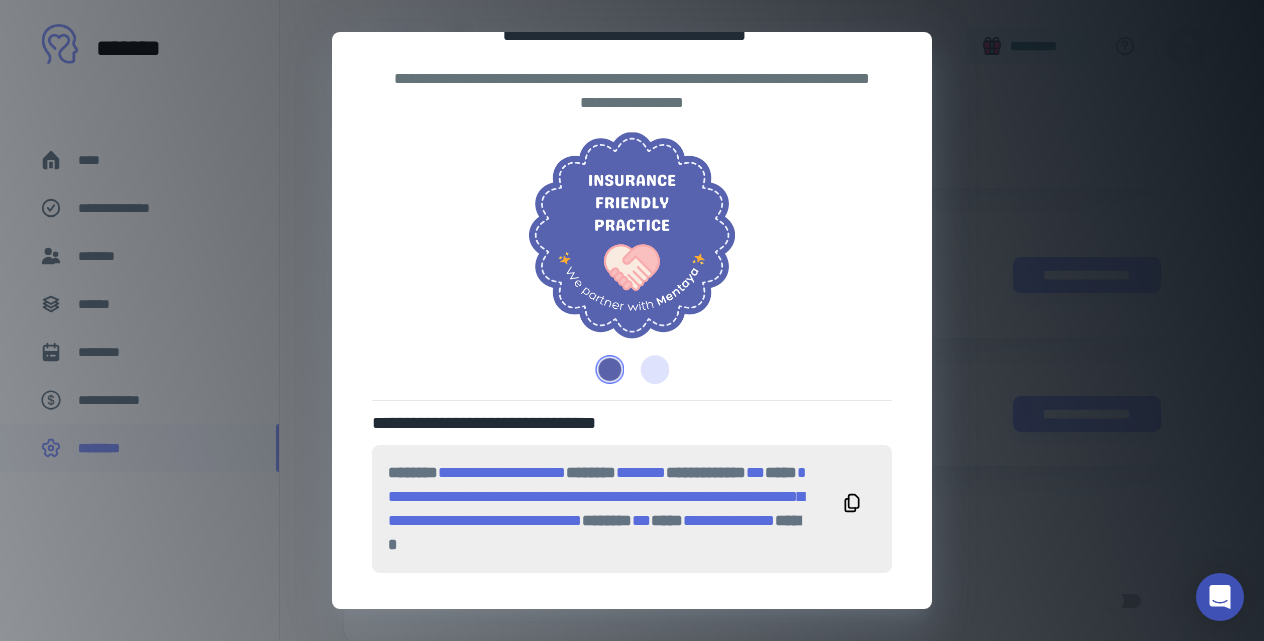 click at bounding box center [650, 369] 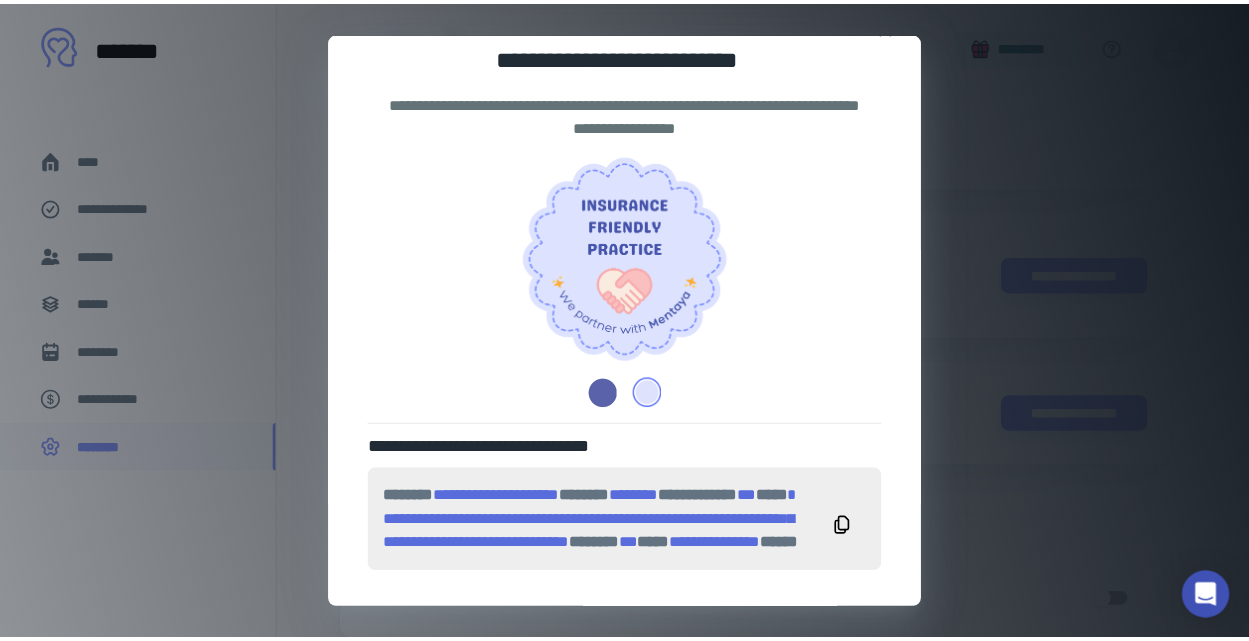 scroll, scrollTop: 0, scrollLeft: 0, axis: both 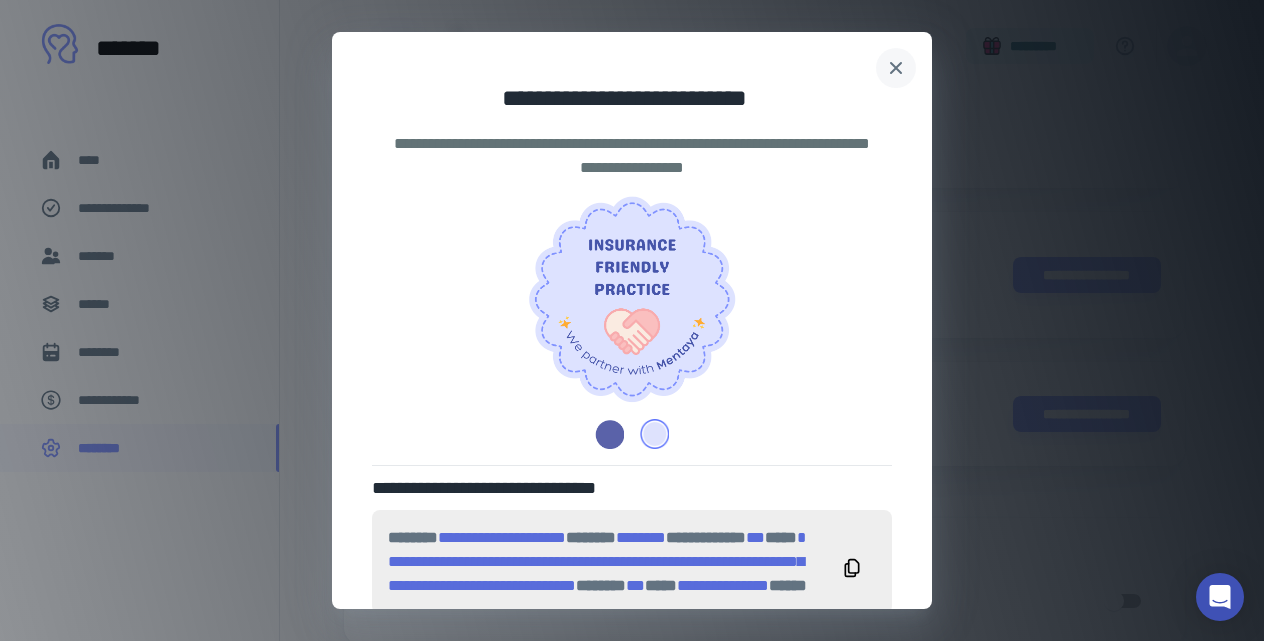 click 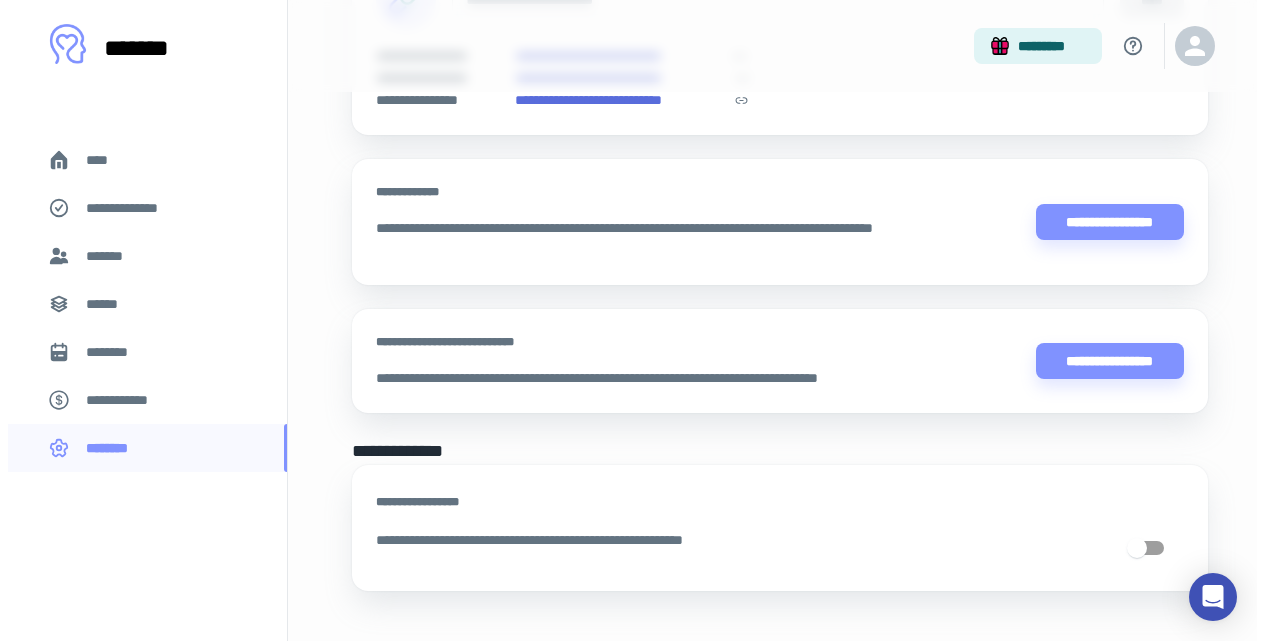scroll, scrollTop: 1680, scrollLeft: 0, axis: vertical 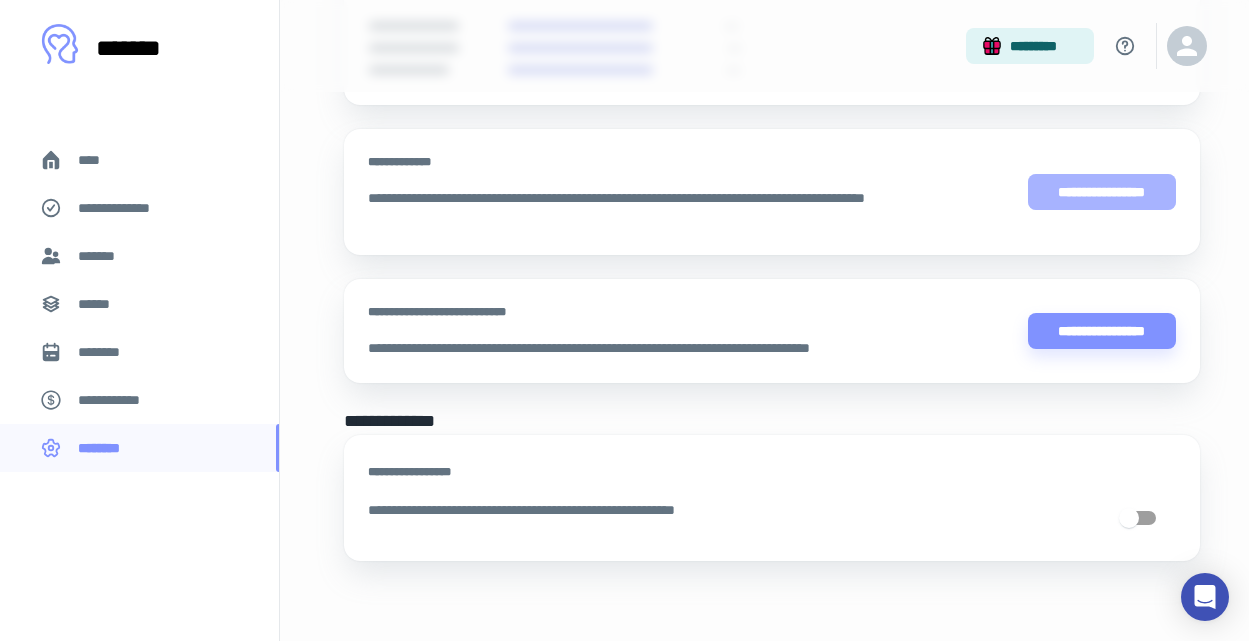 click on "**********" at bounding box center [1102, 192] 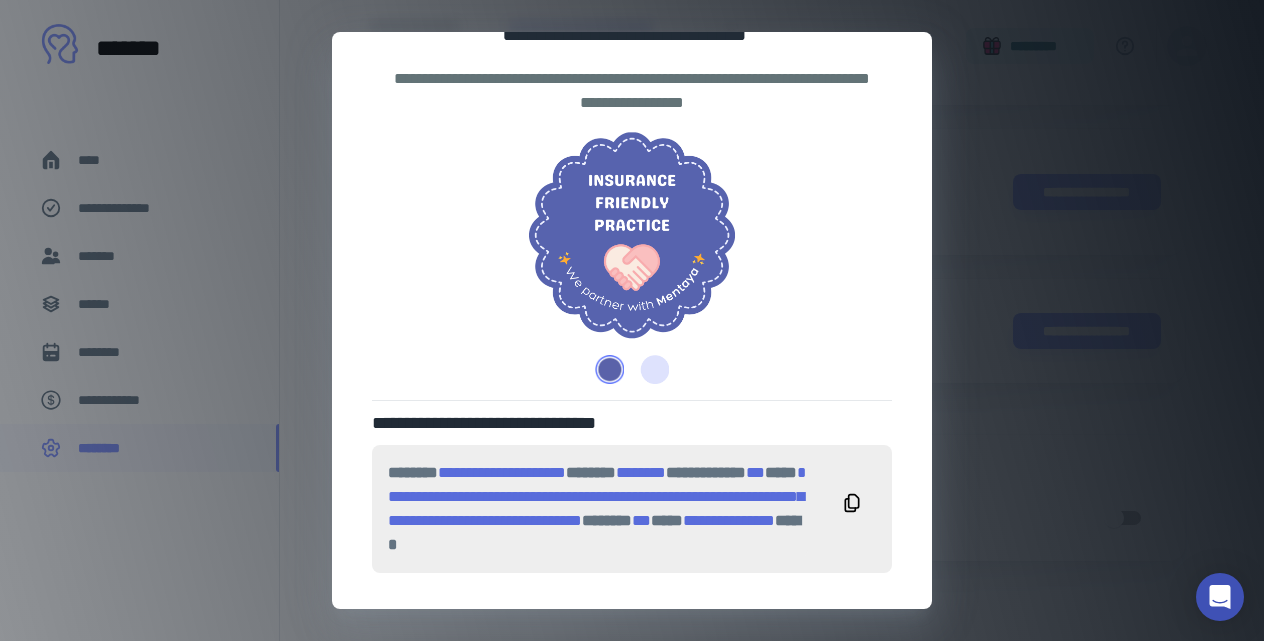 scroll, scrollTop: 83, scrollLeft: 0, axis: vertical 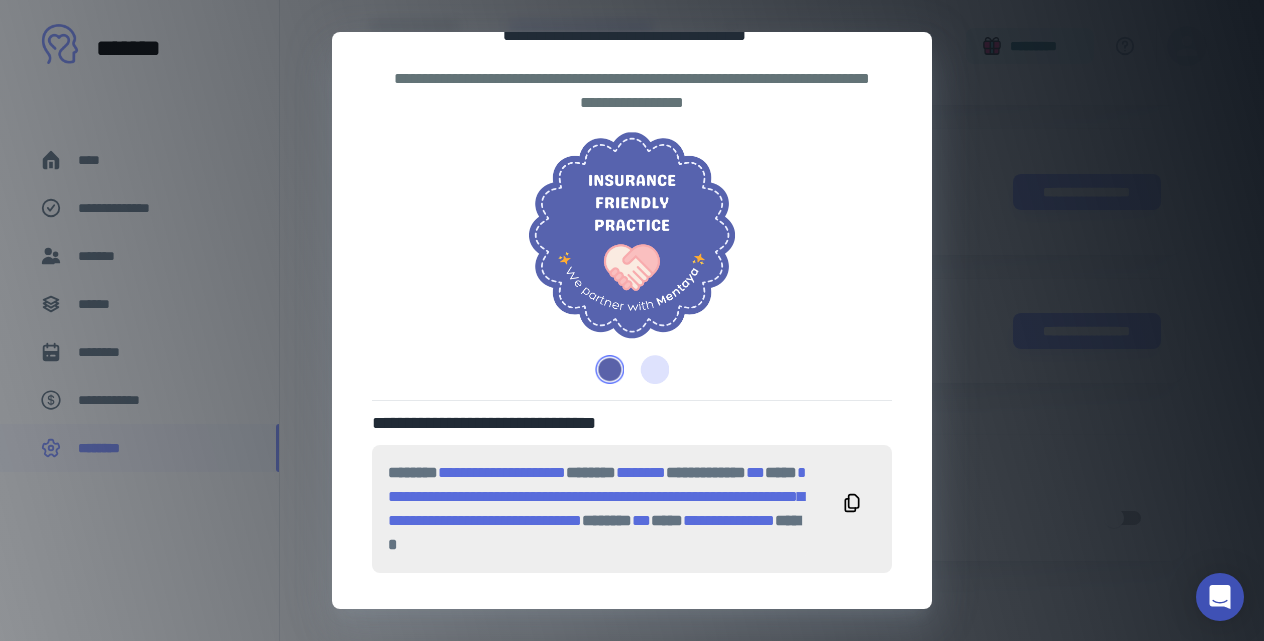 click 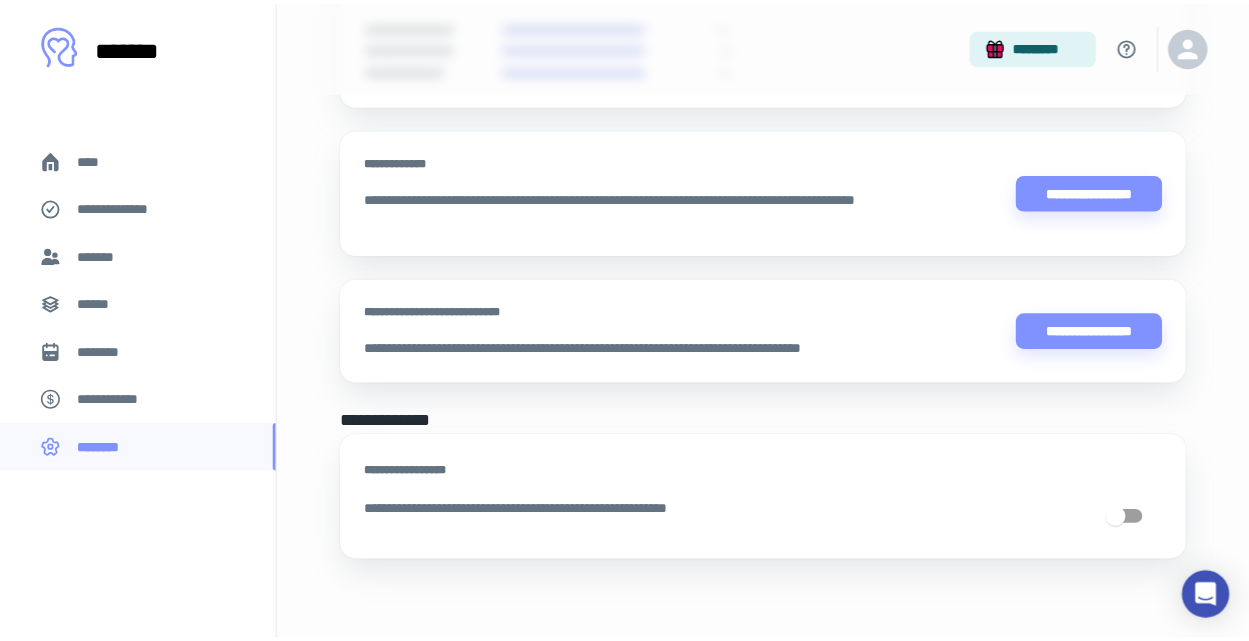 scroll, scrollTop: 1670, scrollLeft: 0, axis: vertical 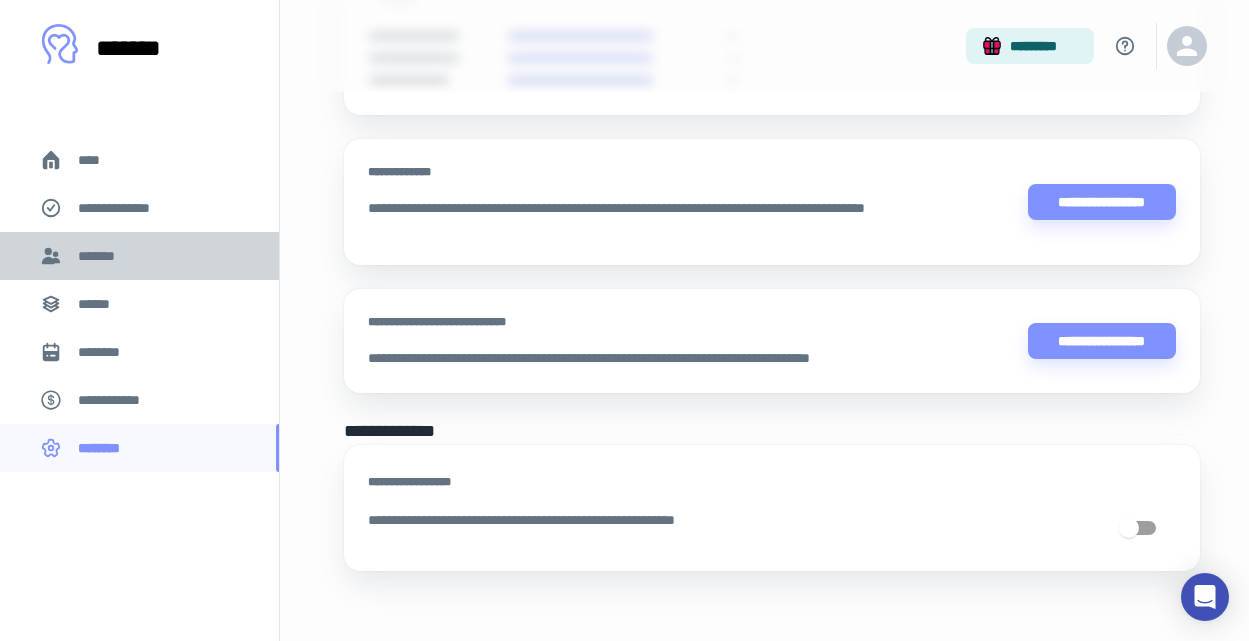 click on "*******" at bounding box center [100, 256] 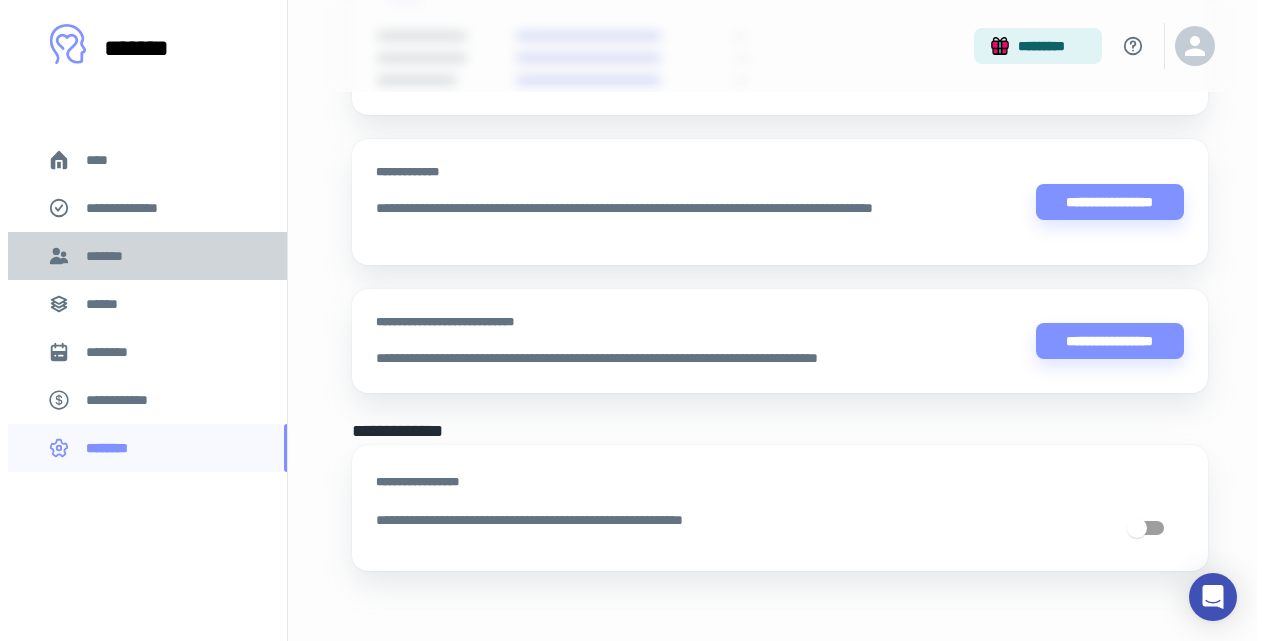 scroll, scrollTop: 0, scrollLeft: 0, axis: both 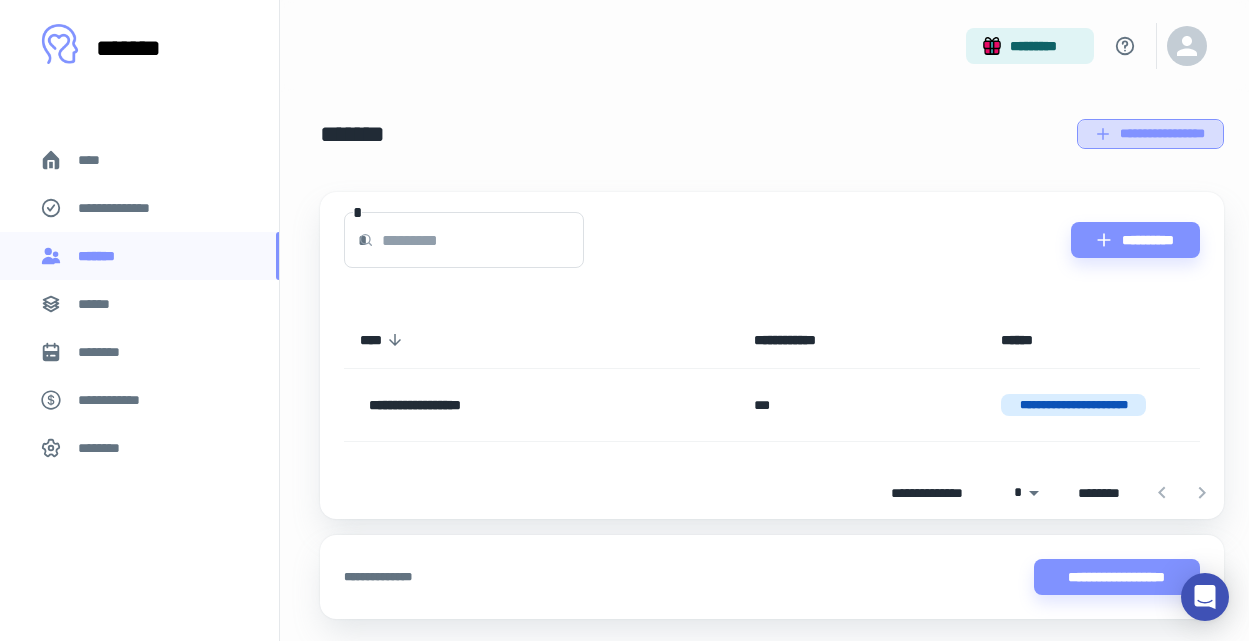 click on "**********" at bounding box center [1150, 134] 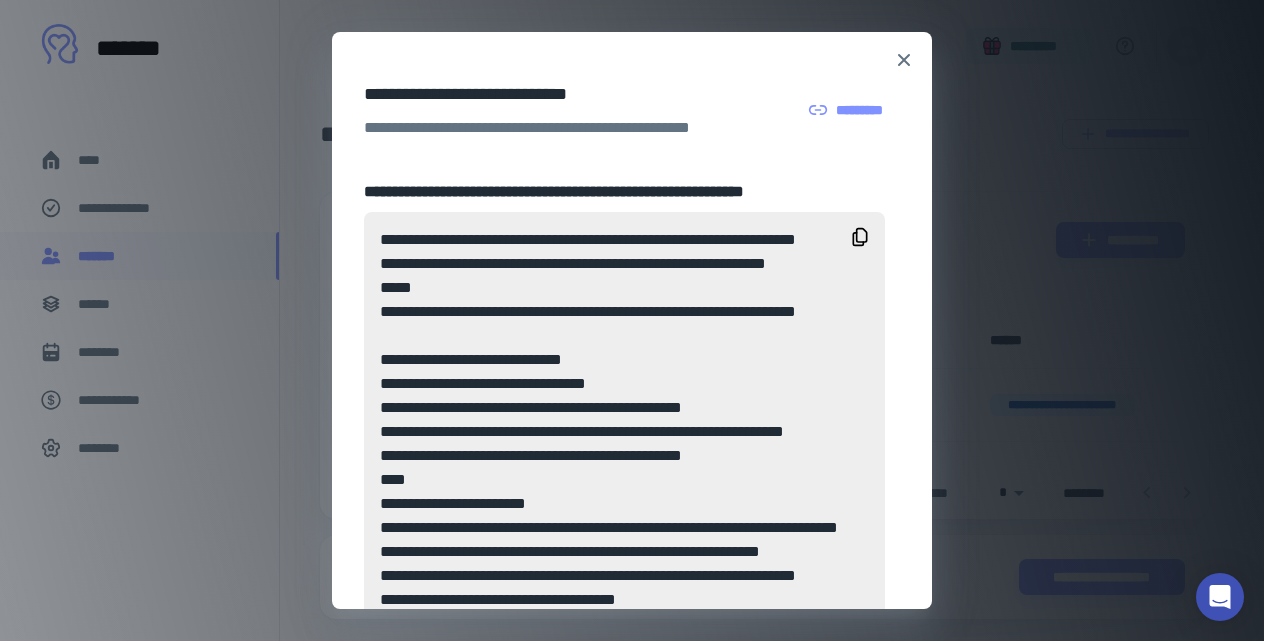 click on "*********" at bounding box center [847, 110] 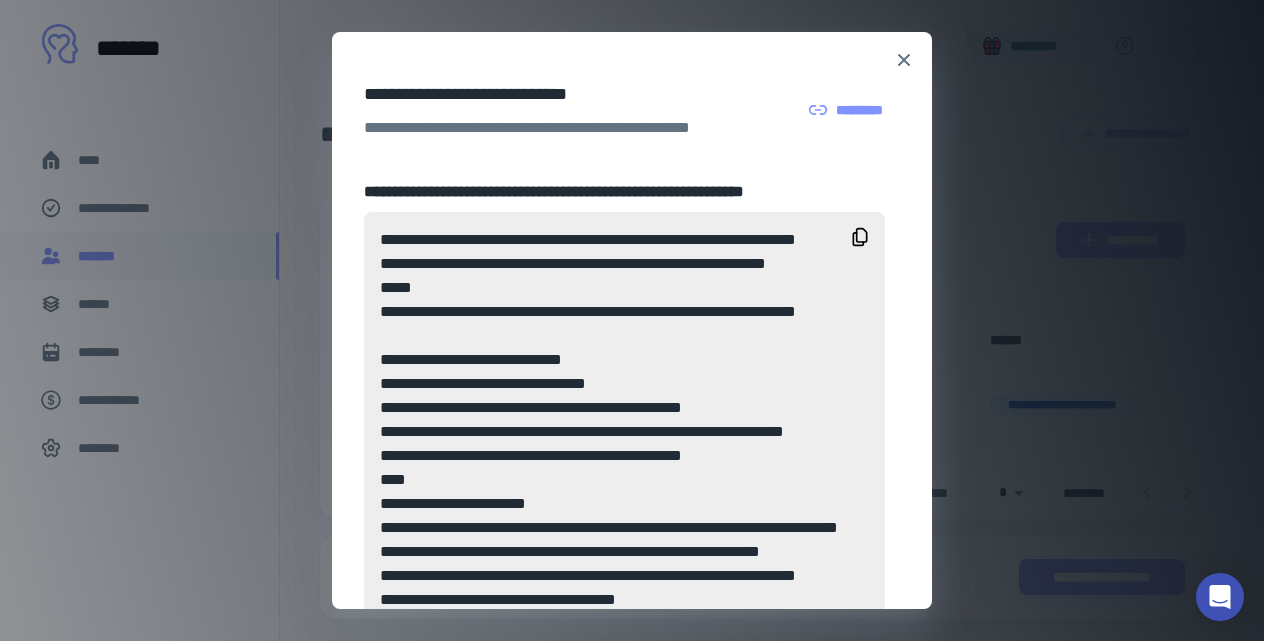scroll, scrollTop: 315, scrollLeft: 0, axis: vertical 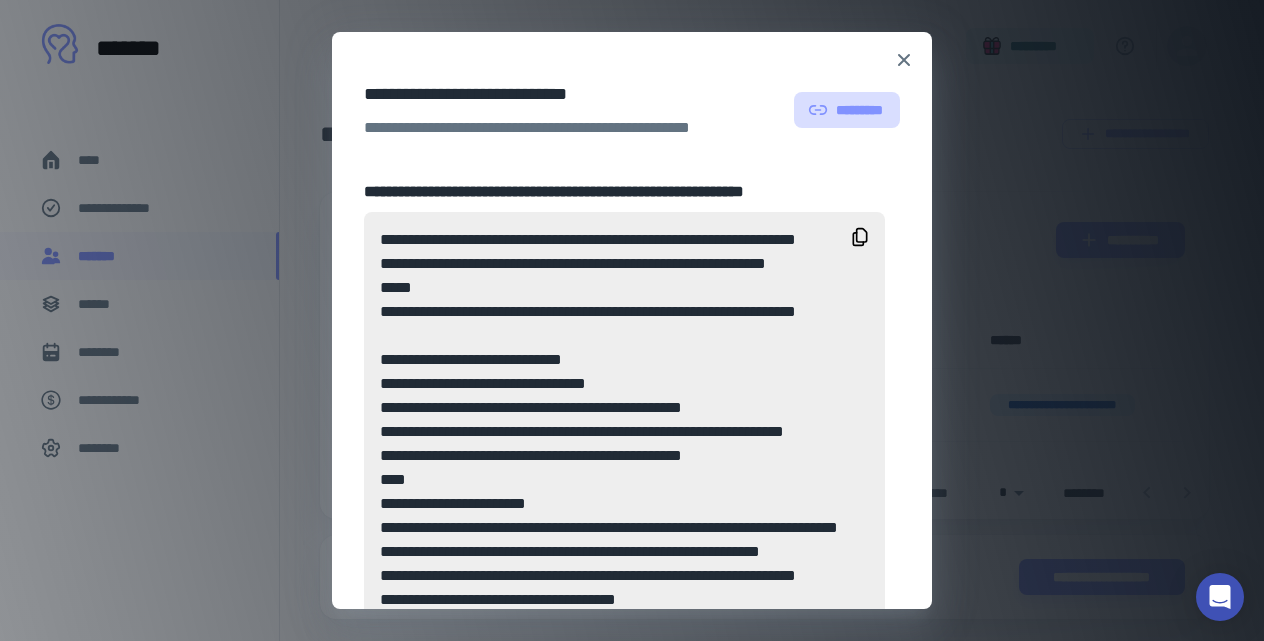 click on "*********" at bounding box center [847, 110] 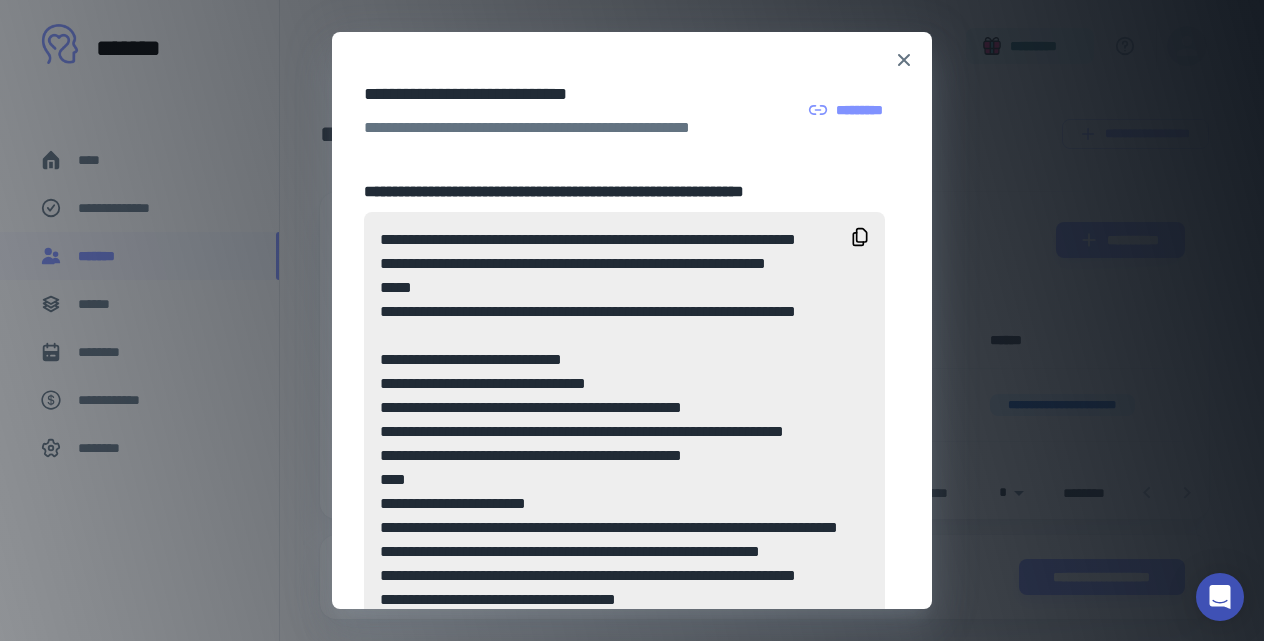 click 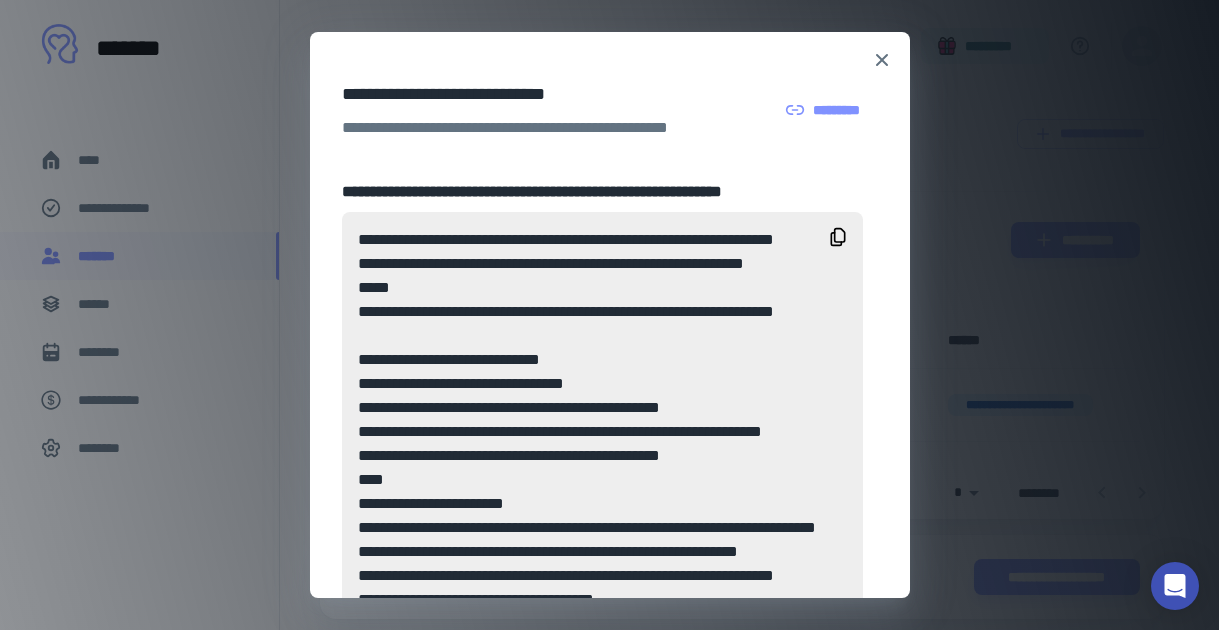 click on "*********" at bounding box center (825, 110) 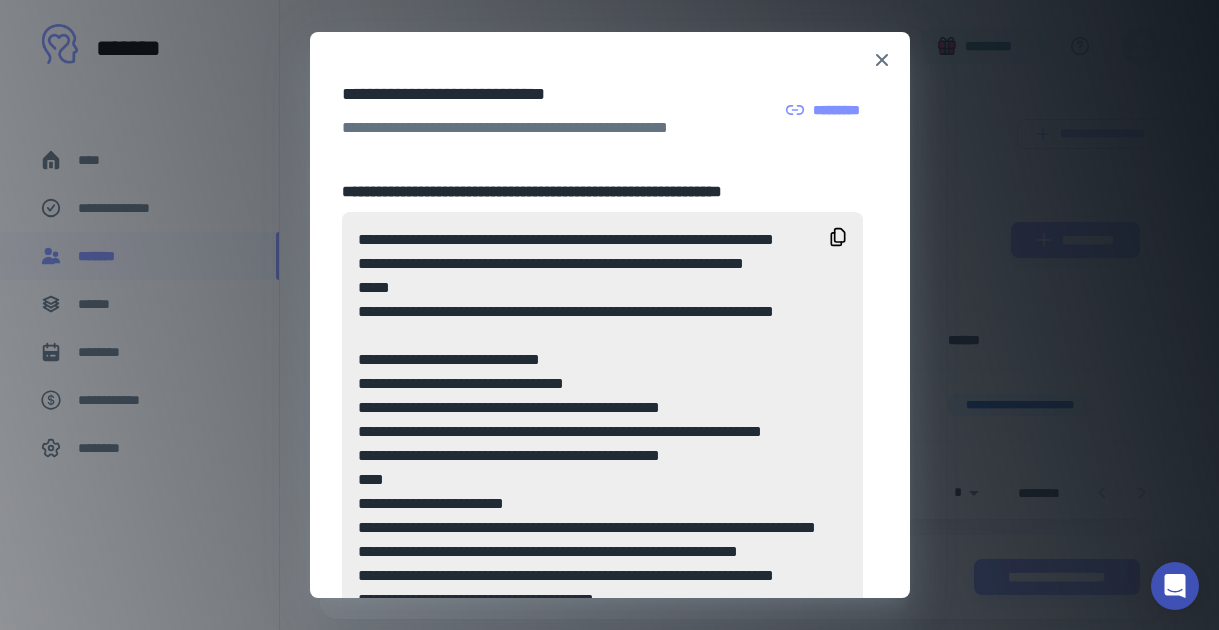 click on "**********" at bounding box center (609, 315) 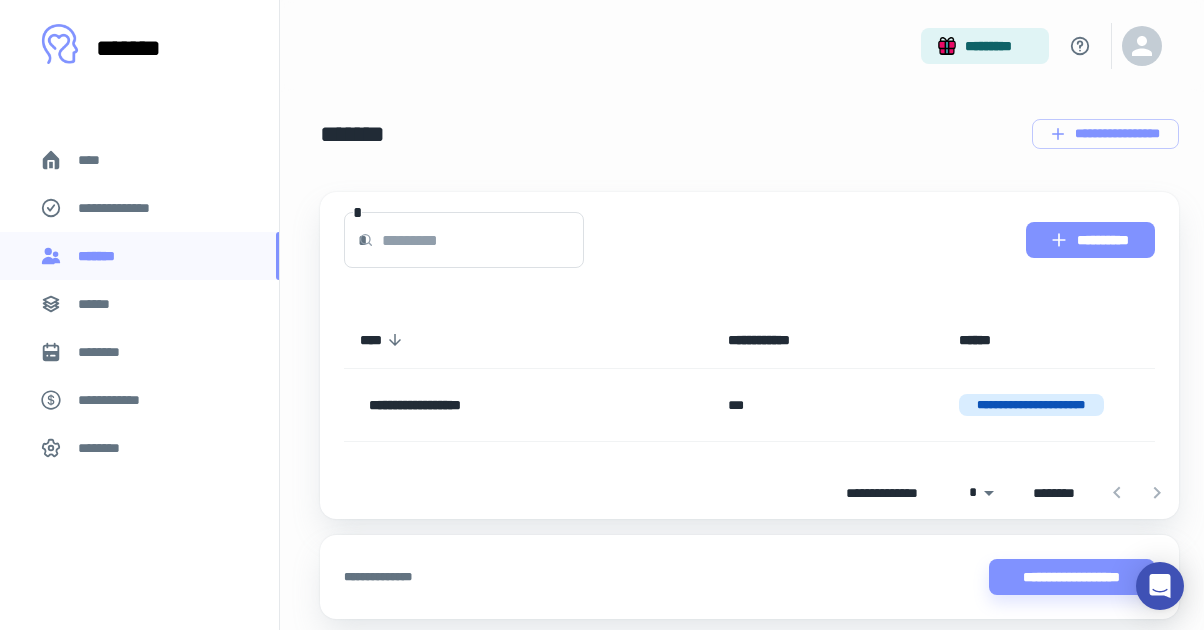 click on "**********" at bounding box center (1090, 240) 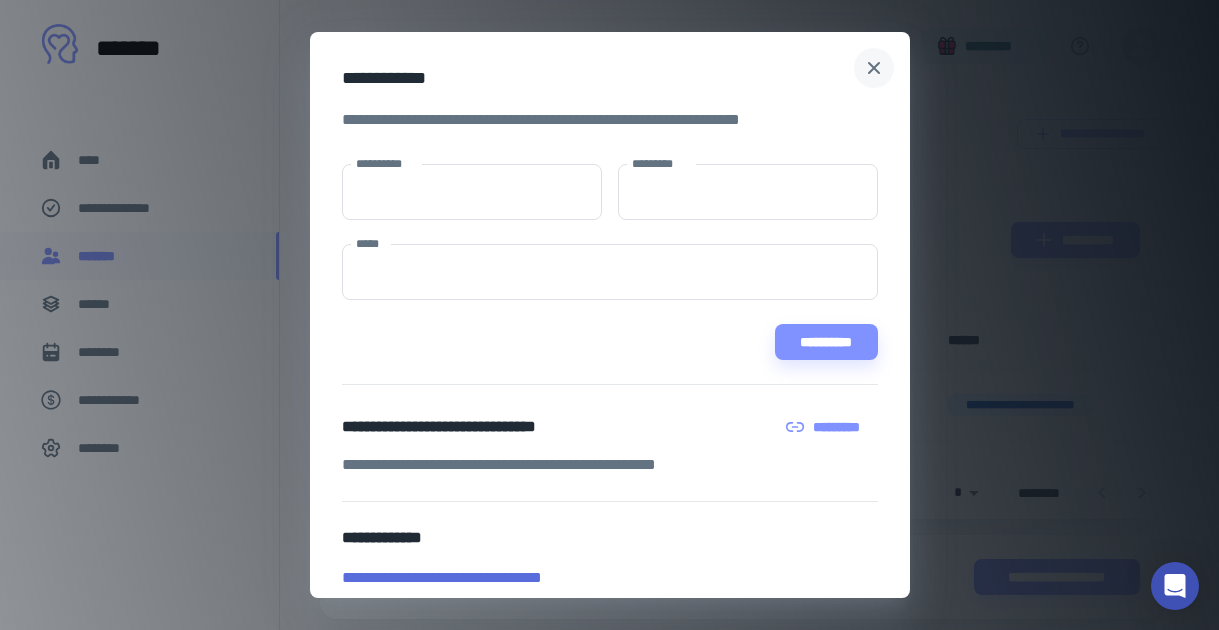 click 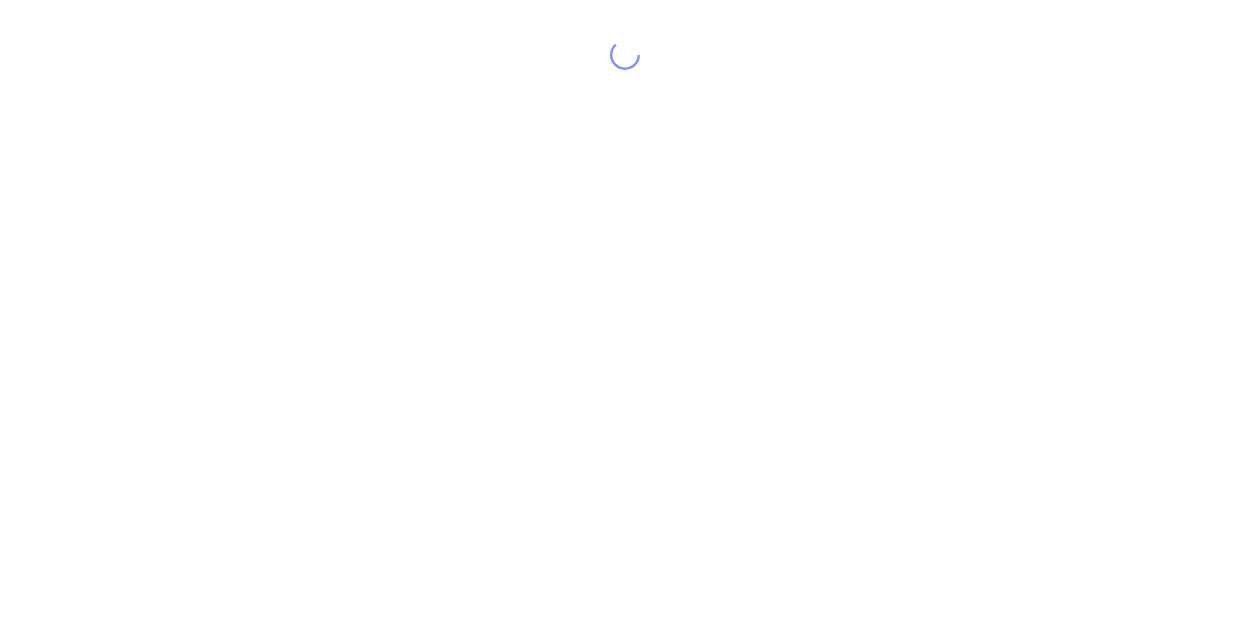 scroll, scrollTop: 0, scrollLeft: 0, axis: both 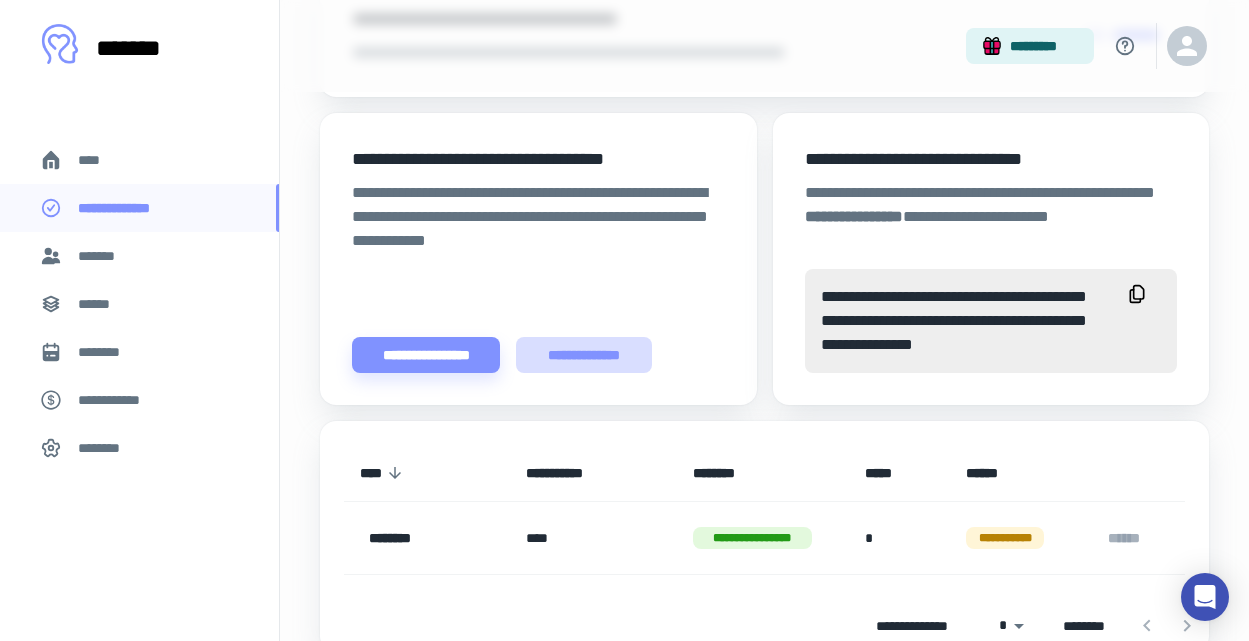 click on "**********" at bounding box center [584, 355] 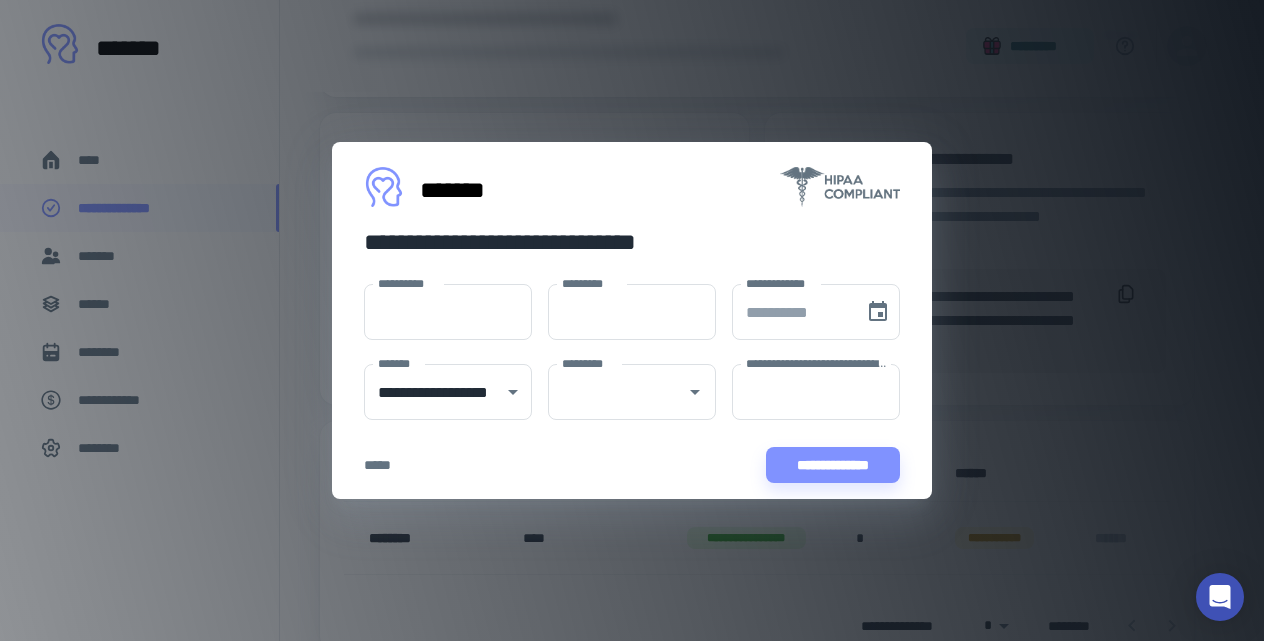 click on "[FIRST] [LAST] [STREET] [CITY], [STATE] [ZIP] [COUNTRY] [PHONE] [EMAIL] [COMPANY] [PRODUCT] [PRICE] [DATE] [TIME]" at bounding box center (632, 320) 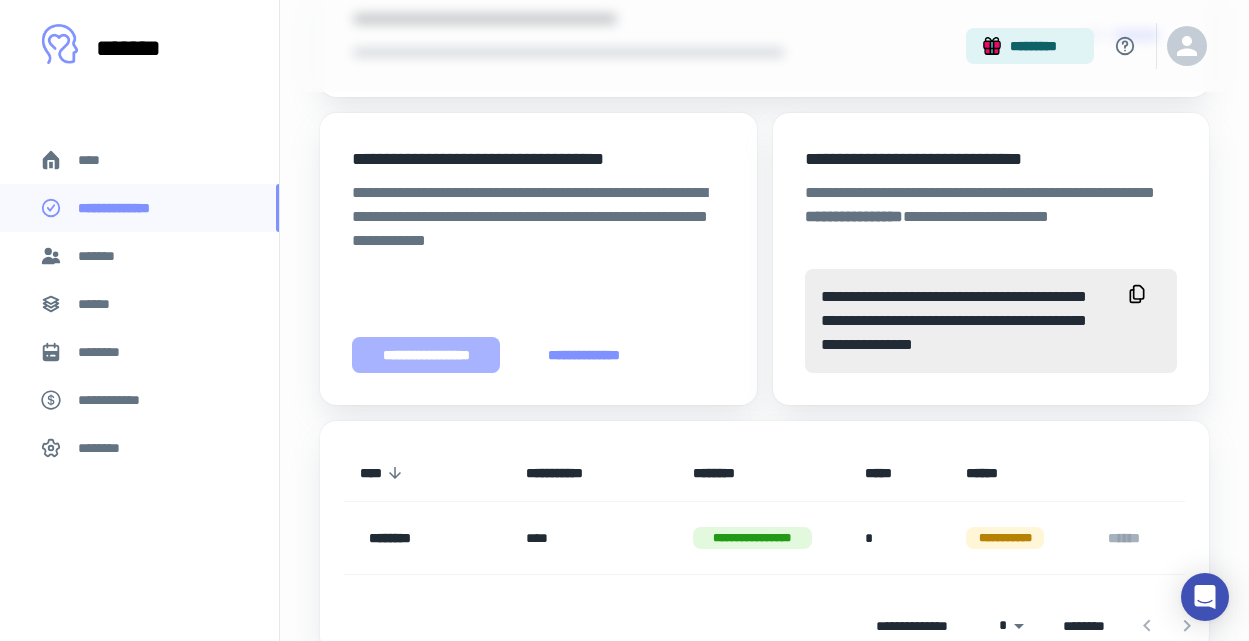 click on "**********" at bounding box center [426, 355] 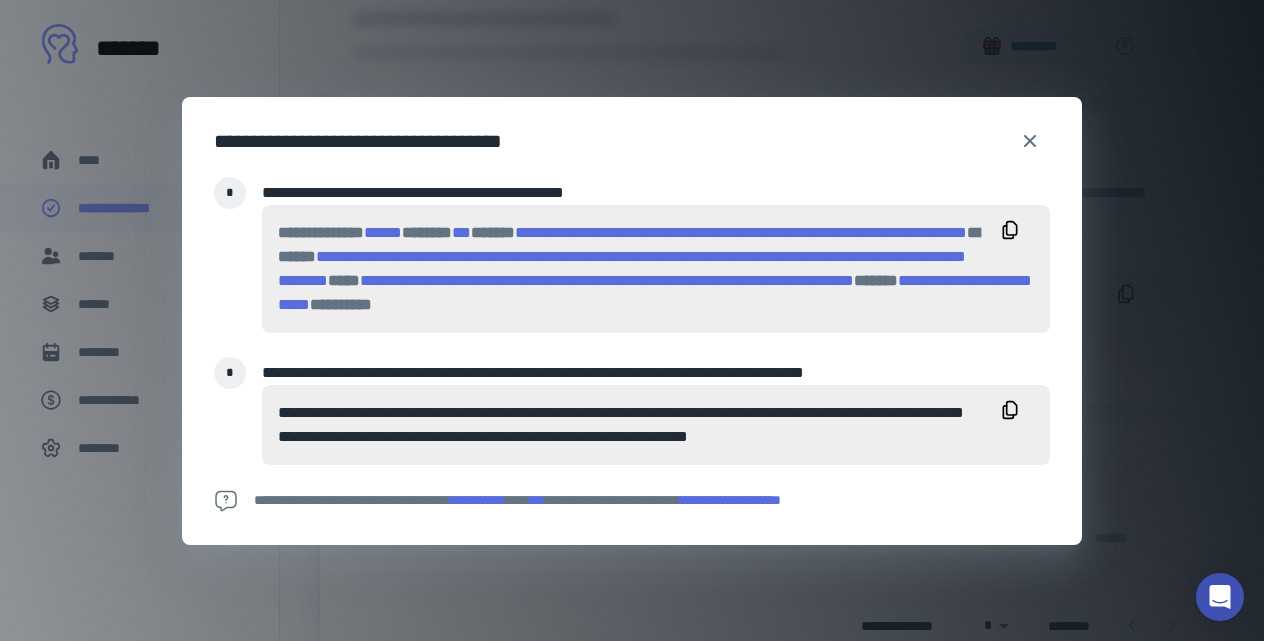 click 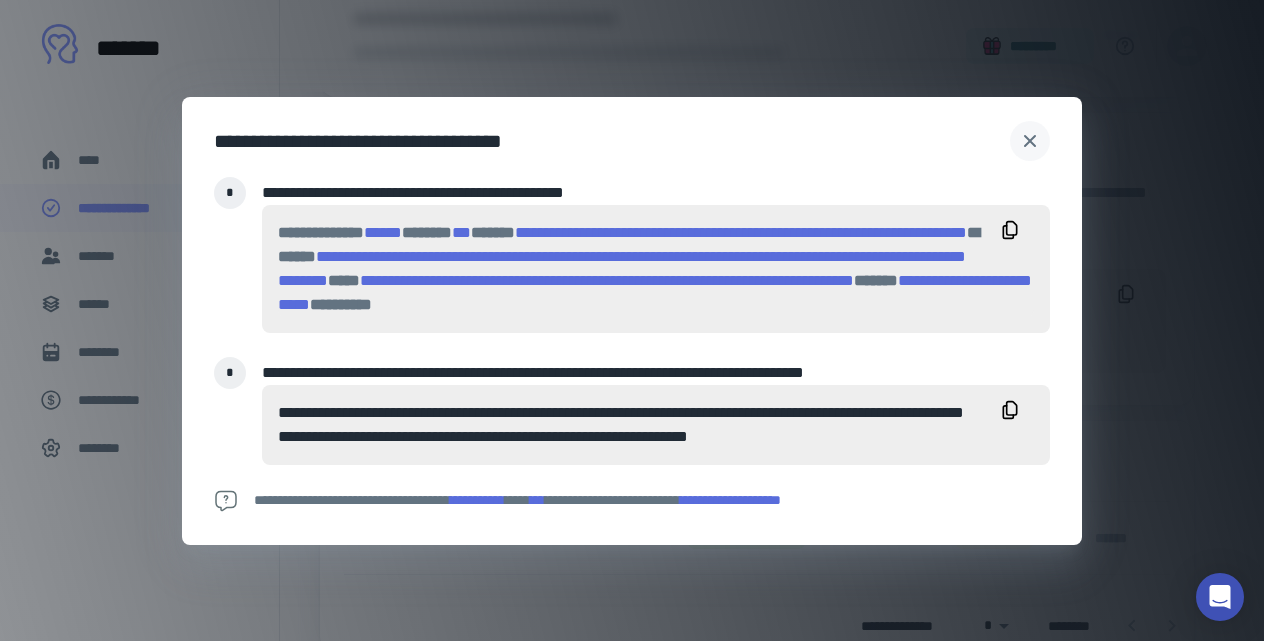 click 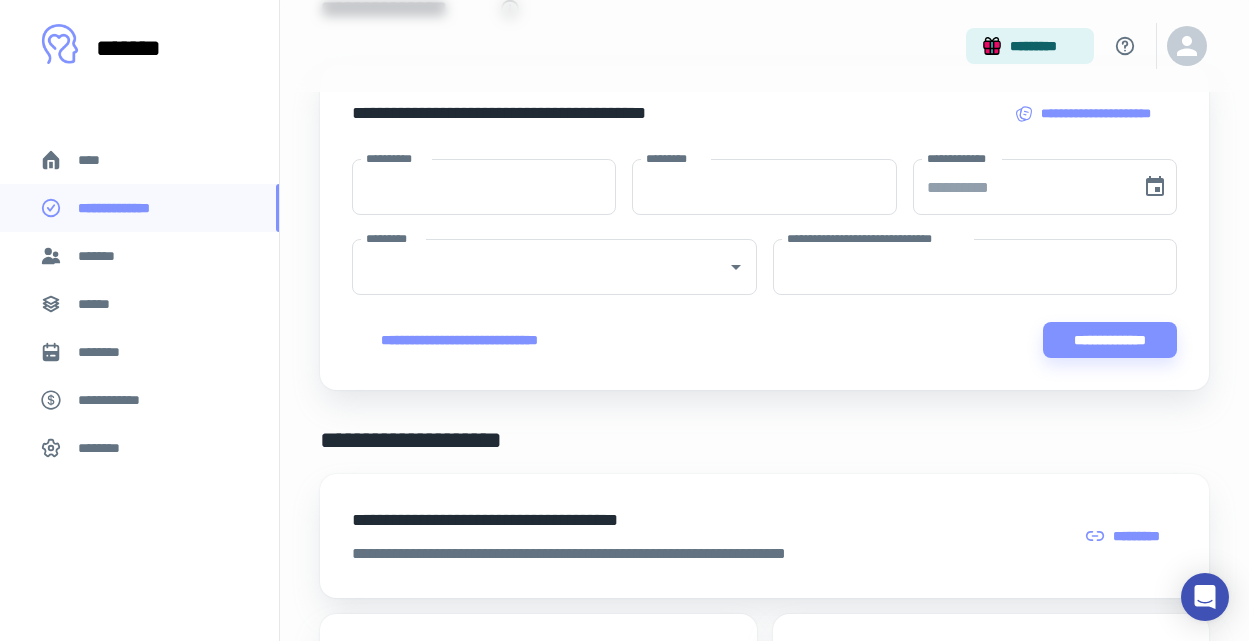 scroll, scrollTop: 165, scrollLeft: 0, axis: vertical 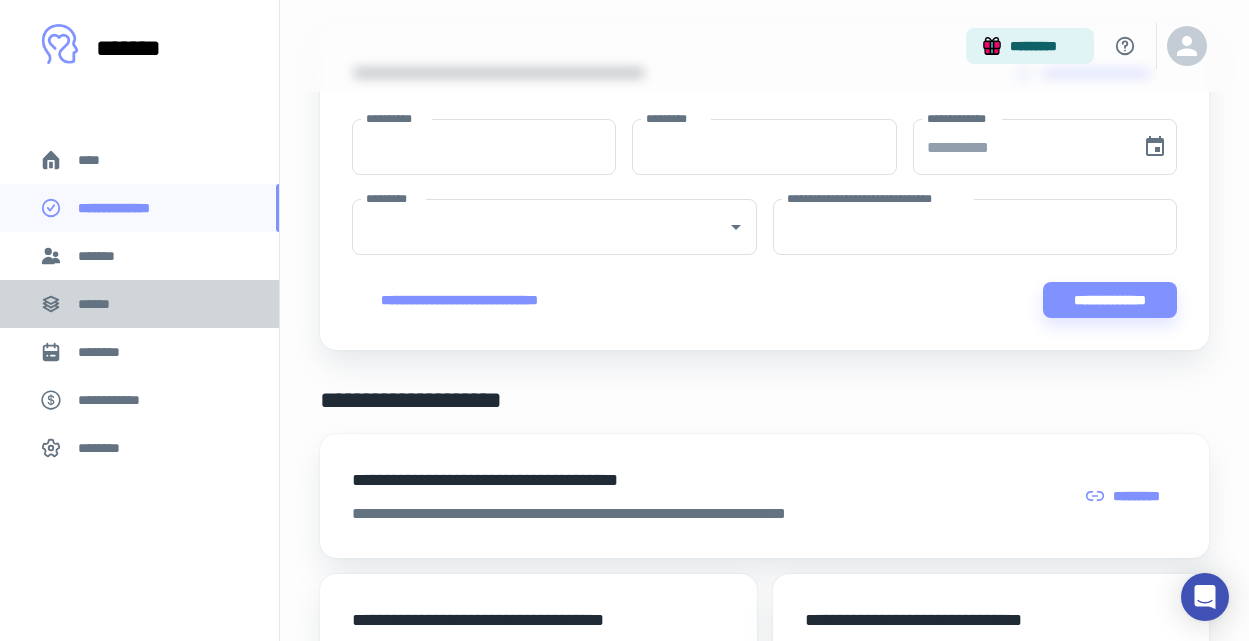 click on "******" at bounding box center (100, 304) 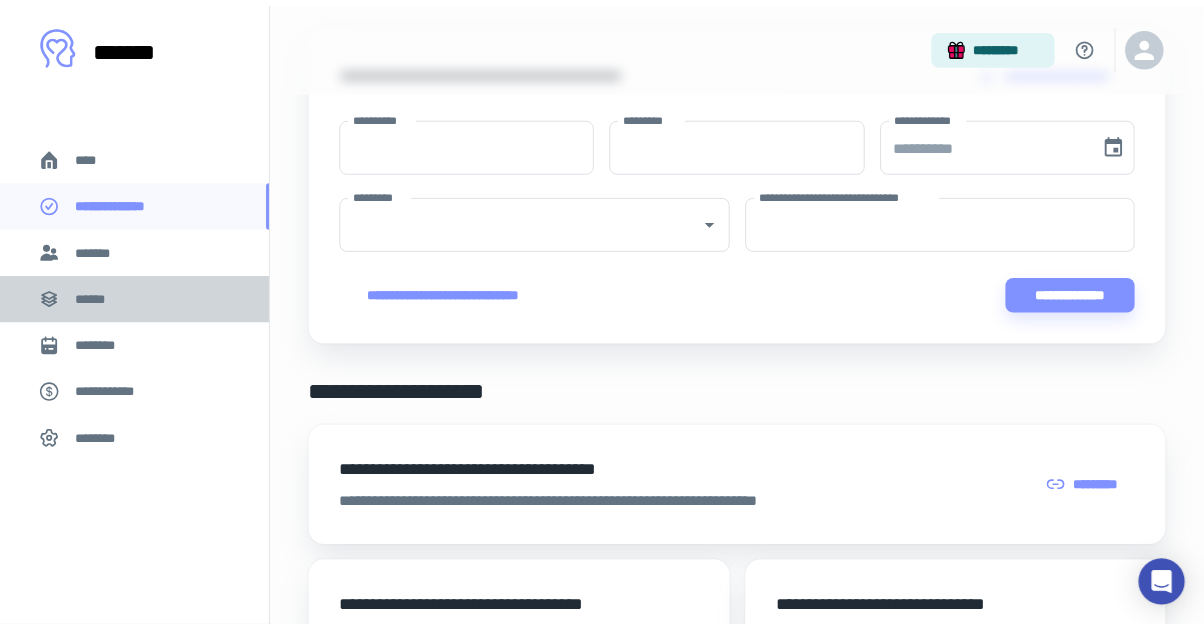scroll, scrollTop: 0, scrollLeft: 0, axis: both 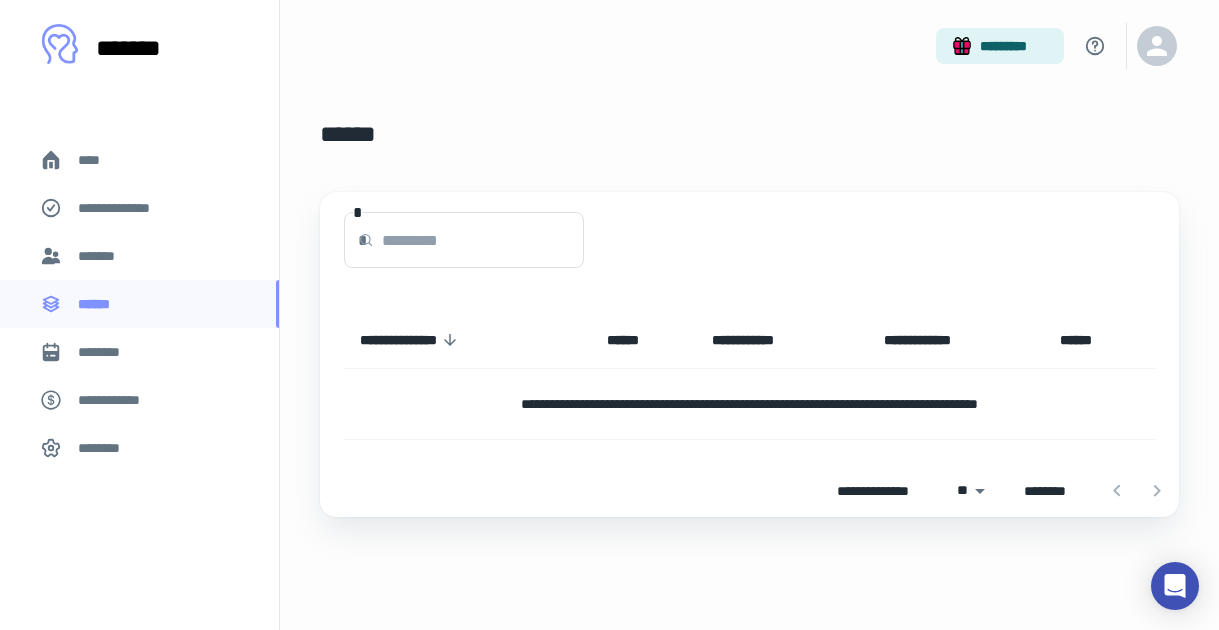 click on "****" at bounding box center [97, 160] 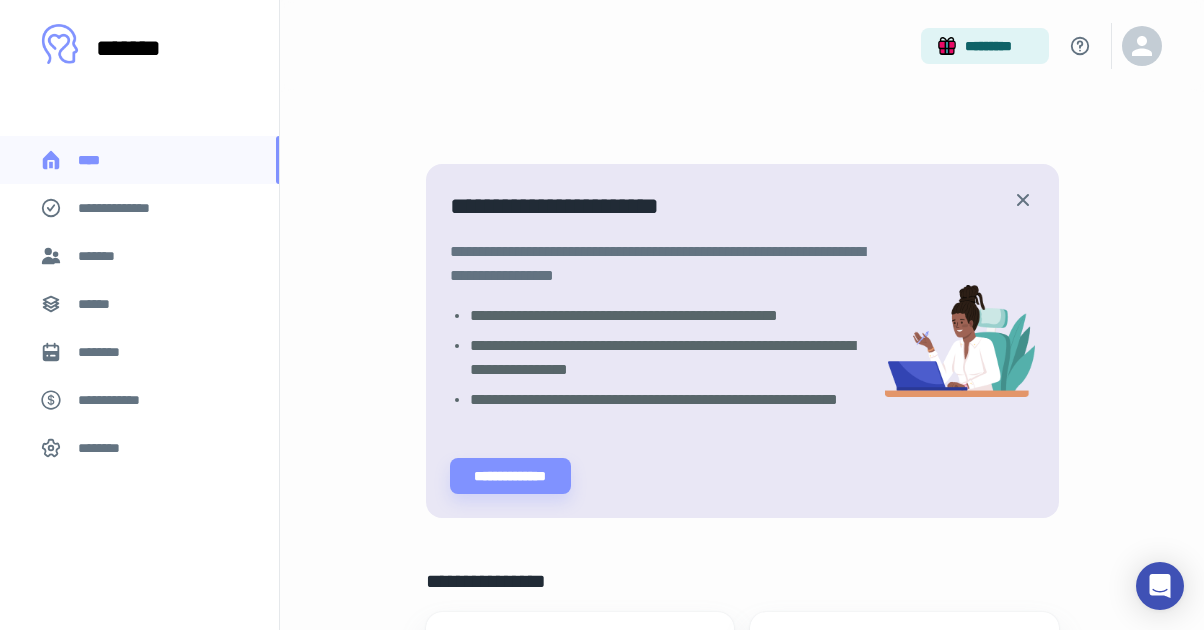 click on "*******" at bounding box center [100, 256] 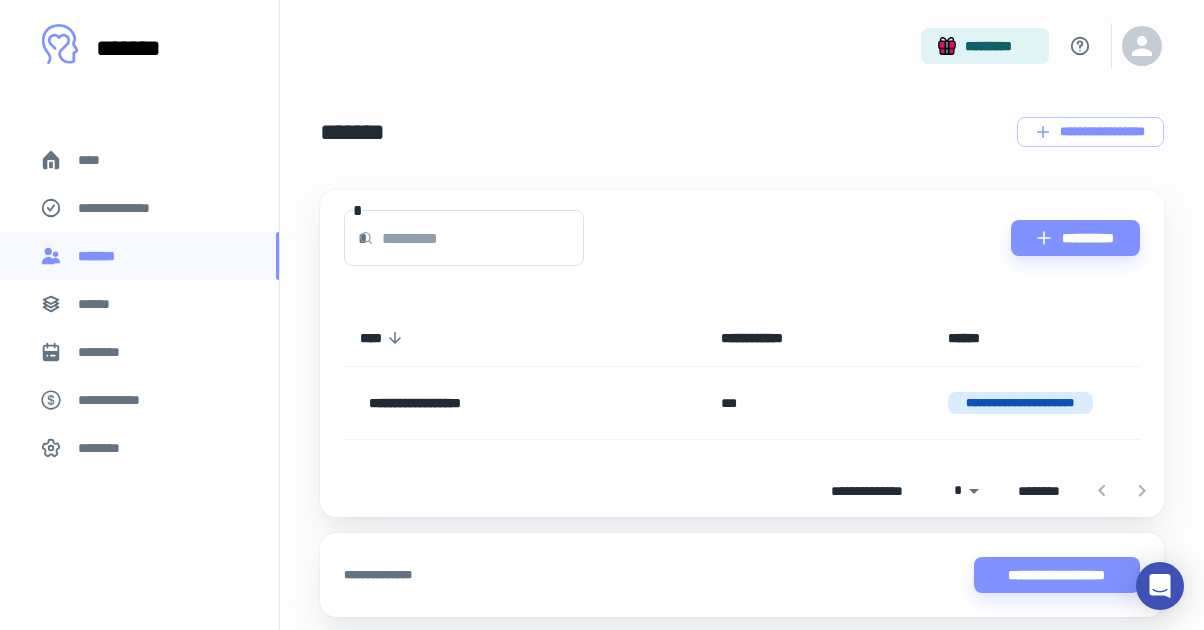 scroll, scrollTop: 0, scrollLeft: 0, axis: both 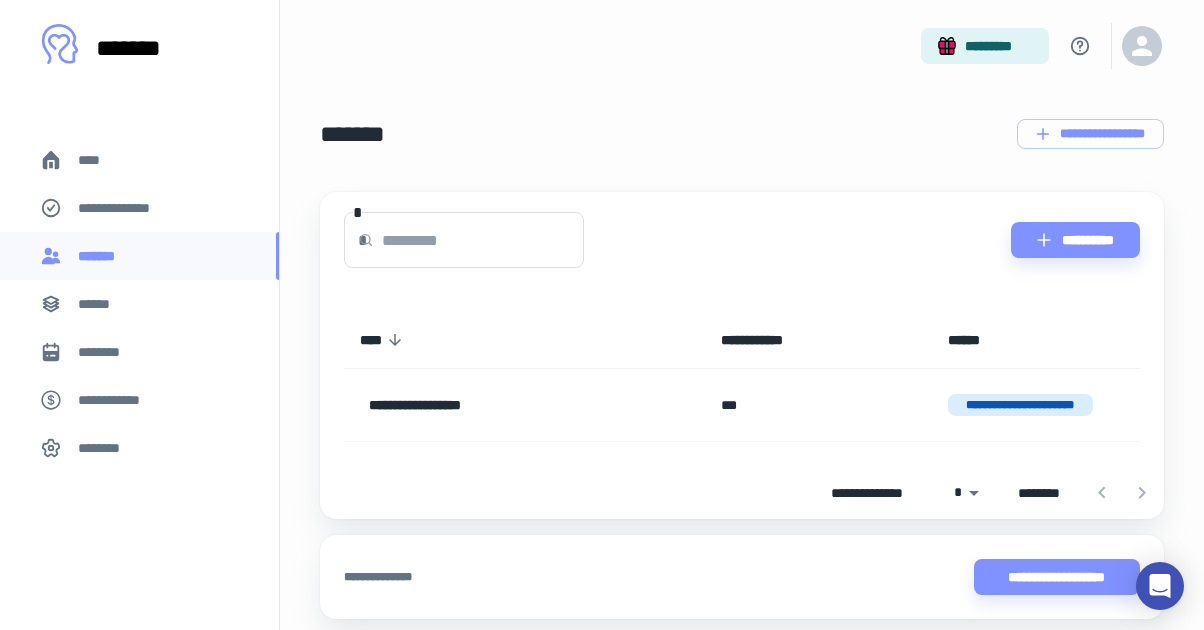 click on "****" at bounding box center (139, 160) 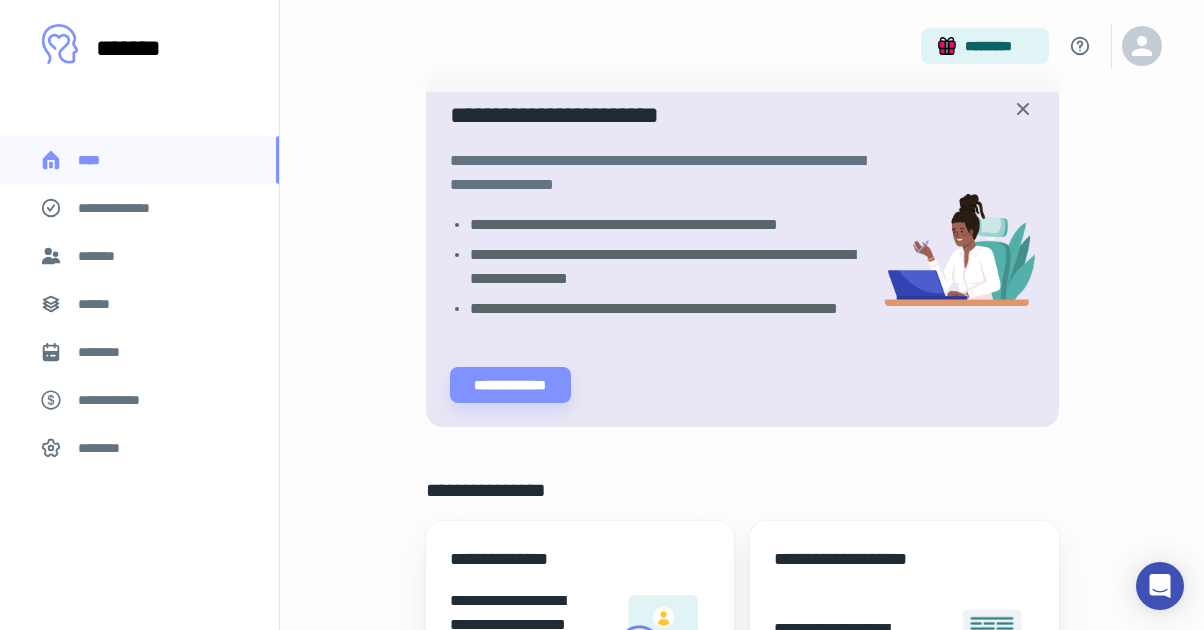 scroll, scrollTop: 0, scrollLeft: 0, axis: both 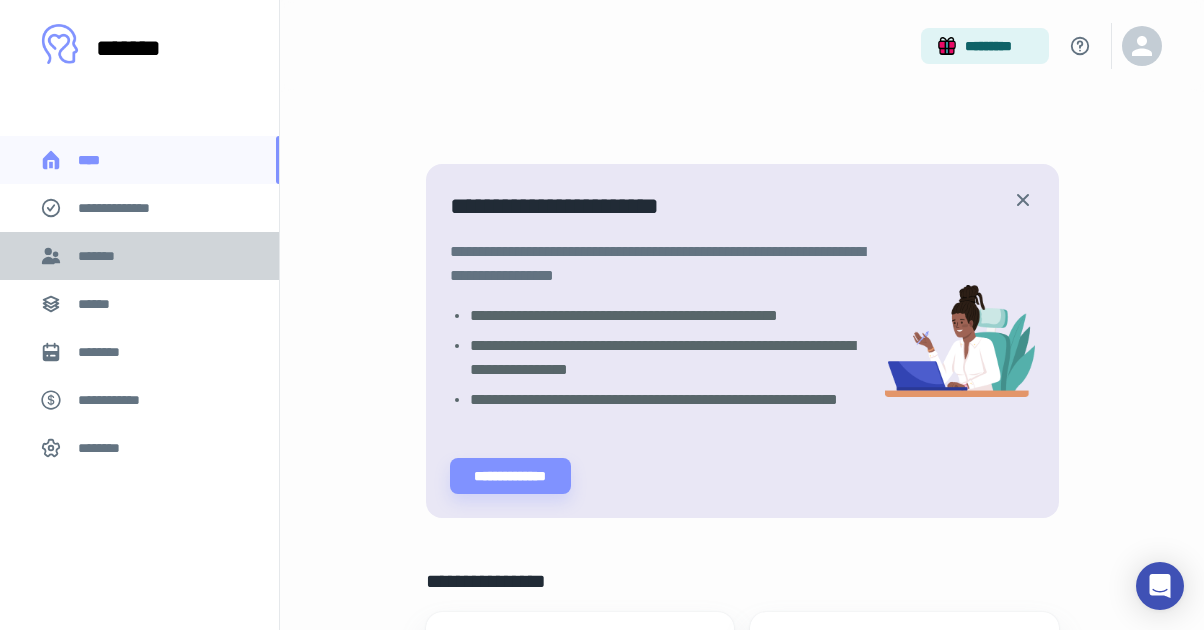 click on "*******" at bounding box center [139, 256] 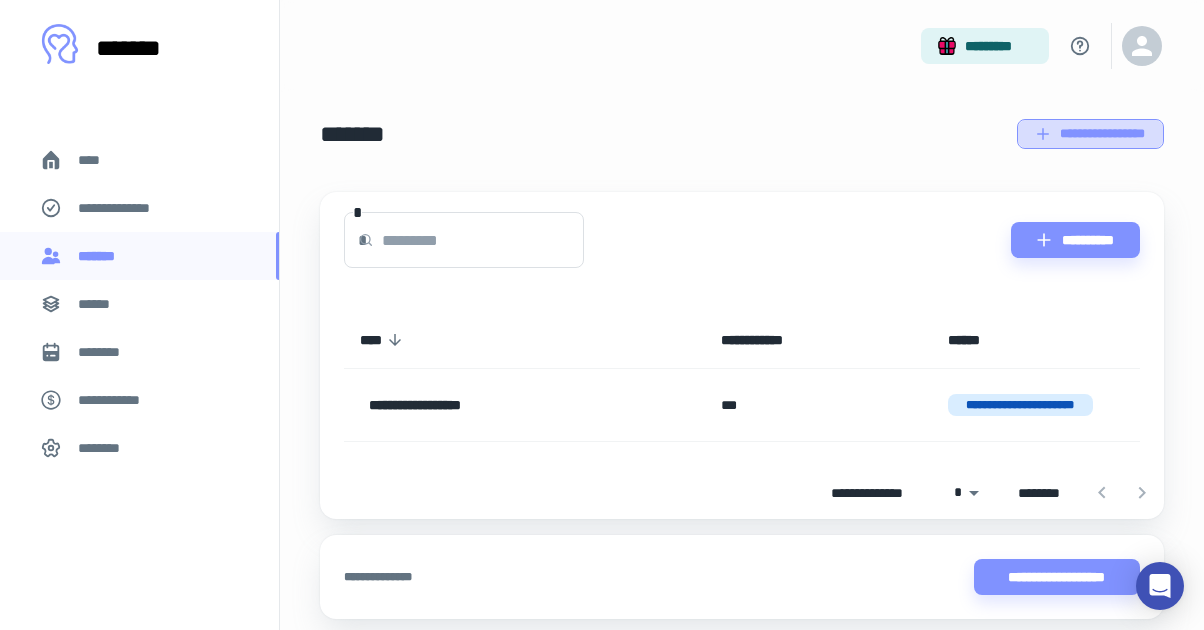 click on "**********" at bounding box center [1090, 134] 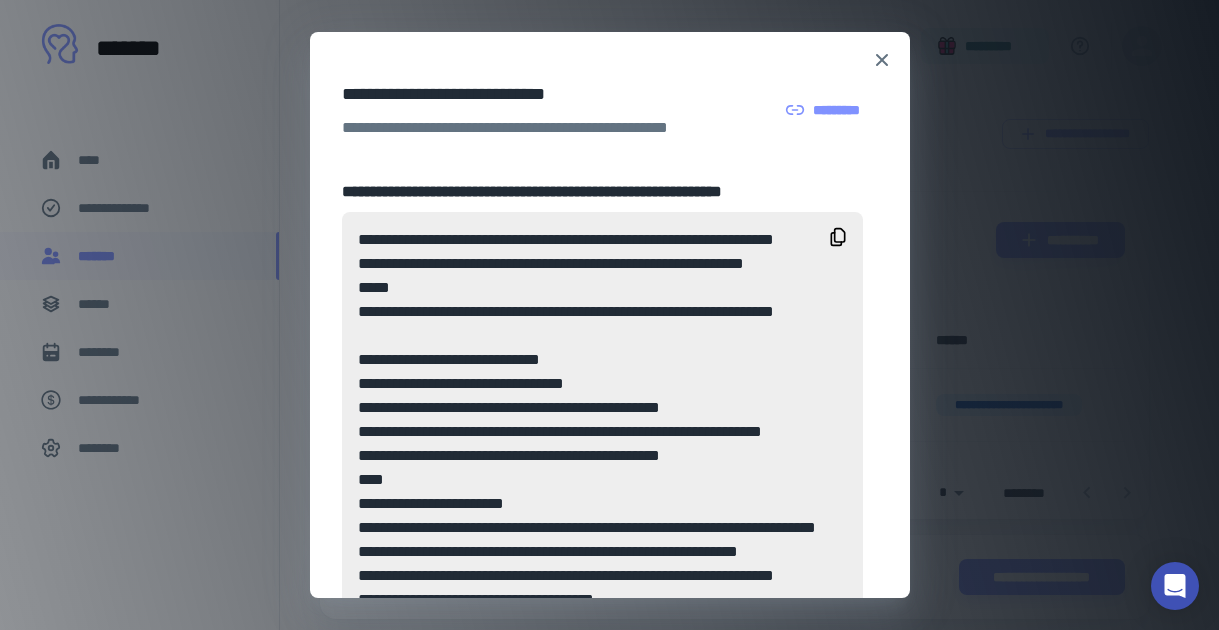 click on "*********" at bounding box center [825, 110] 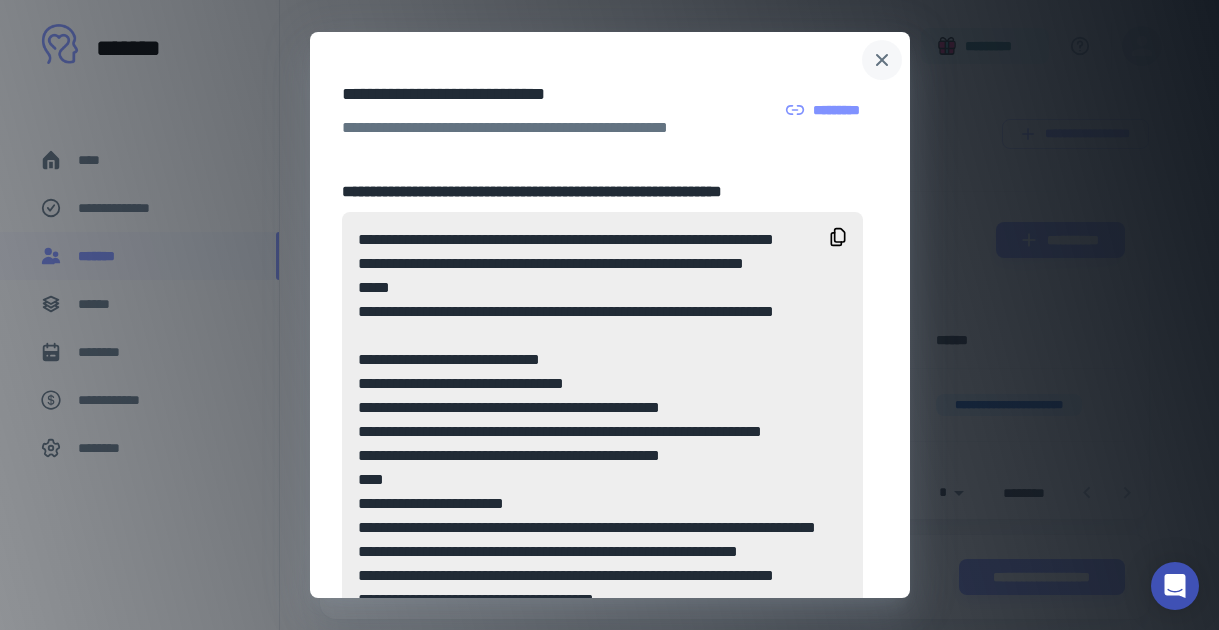click 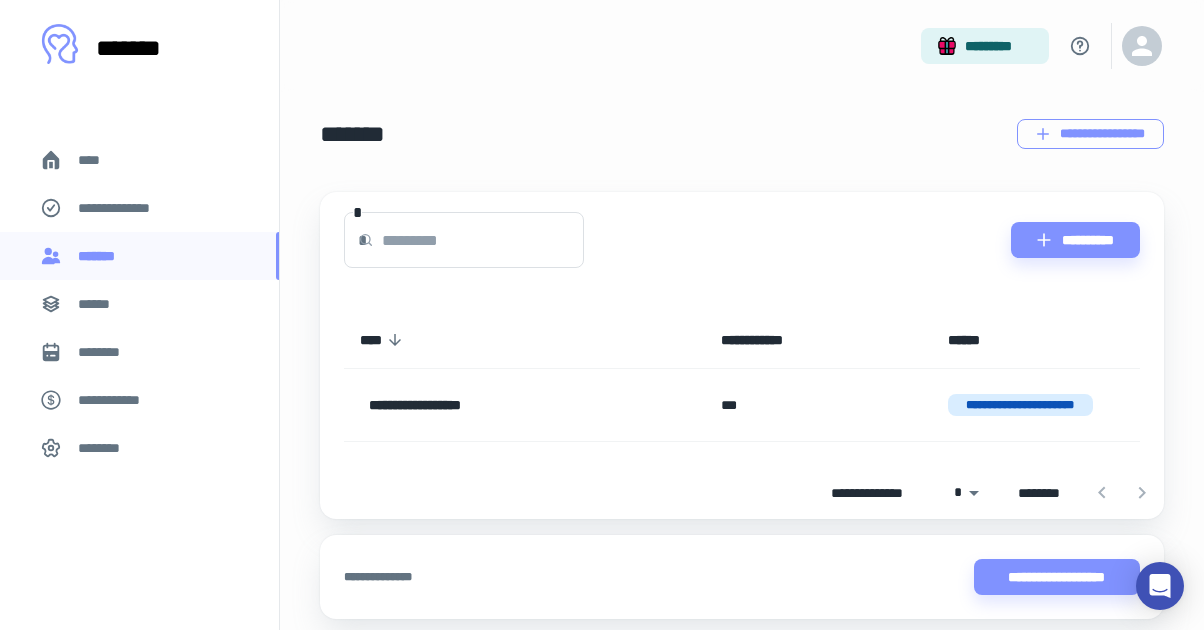 click on "**********" at bounding box center [1090, 134] 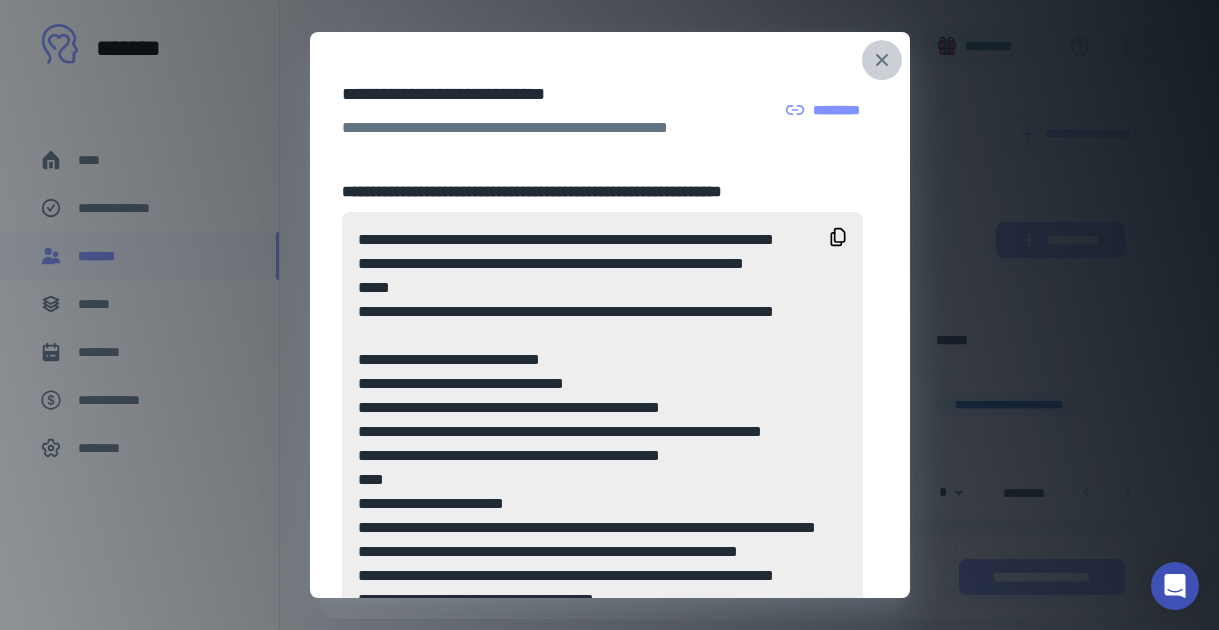 click 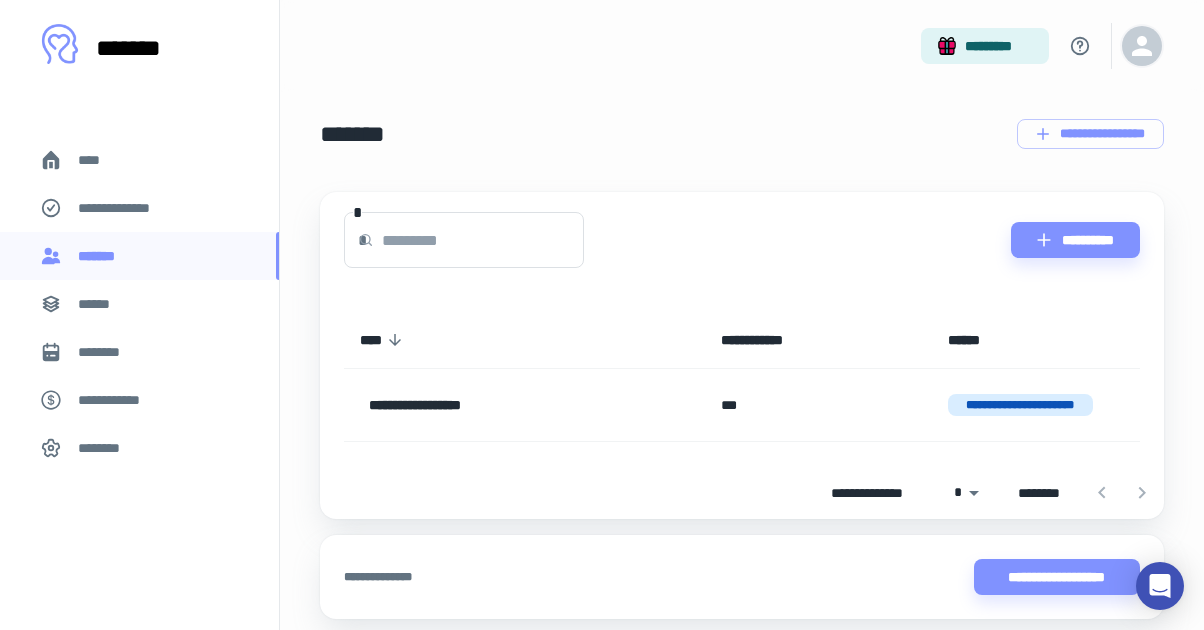 click 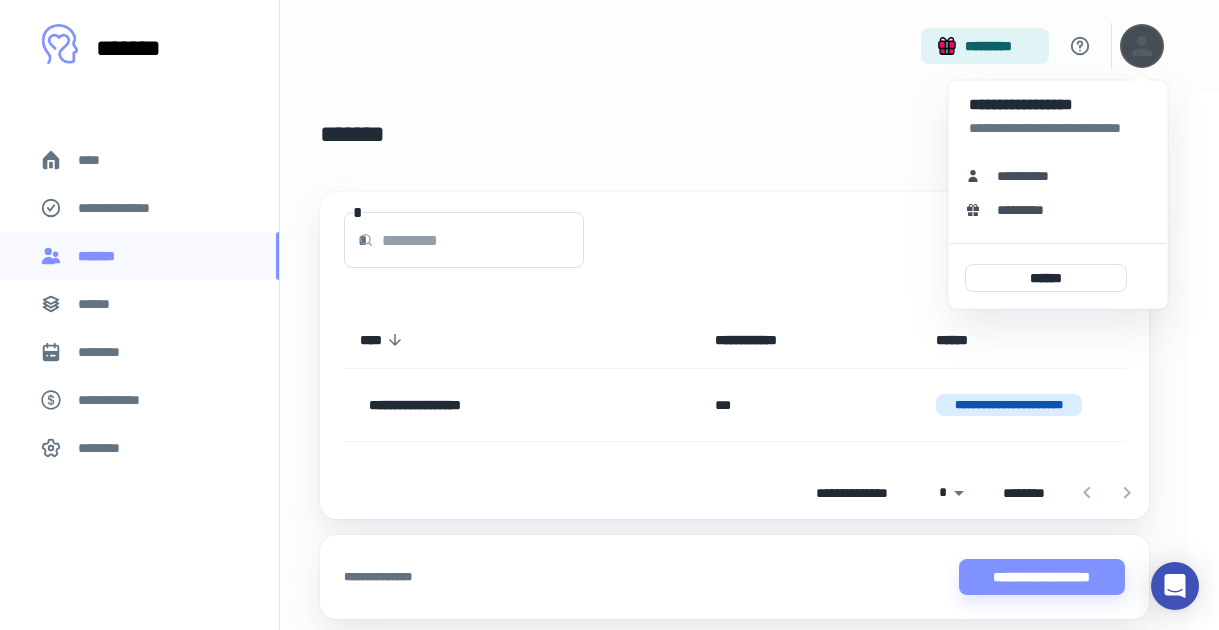click on "**********" at bounding box center (1030, 176) 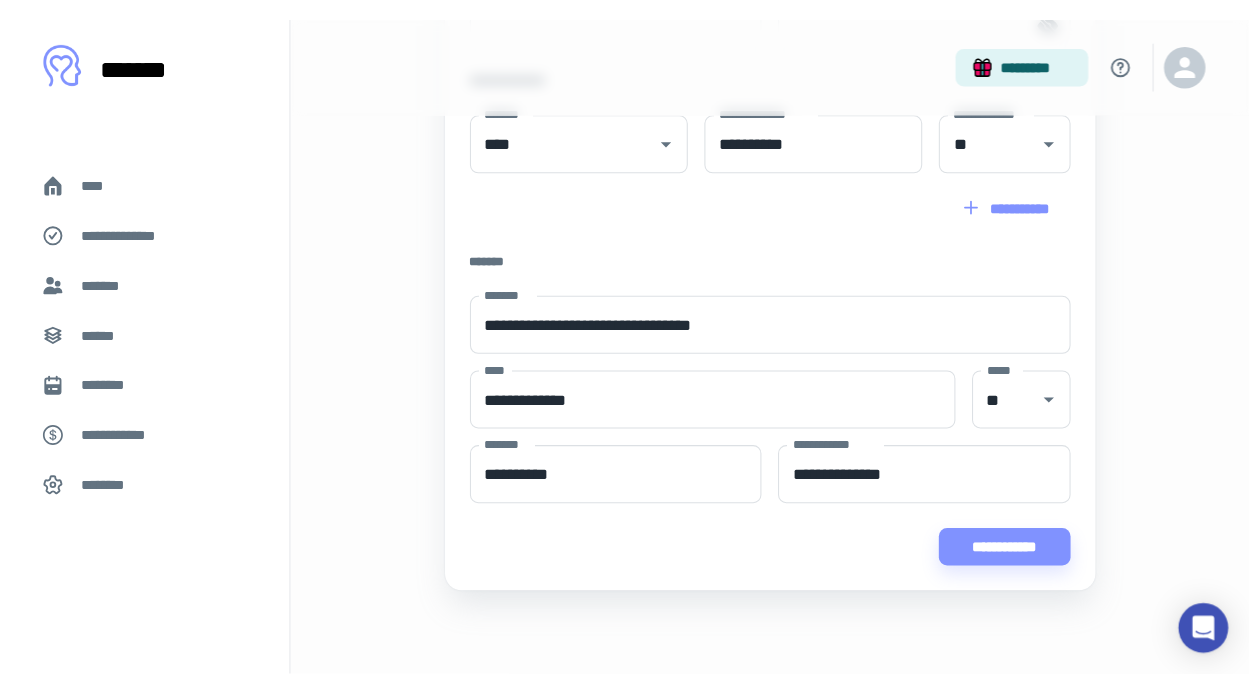 scroll, scrollTop: 0, scrollLeft: 0, axis: both 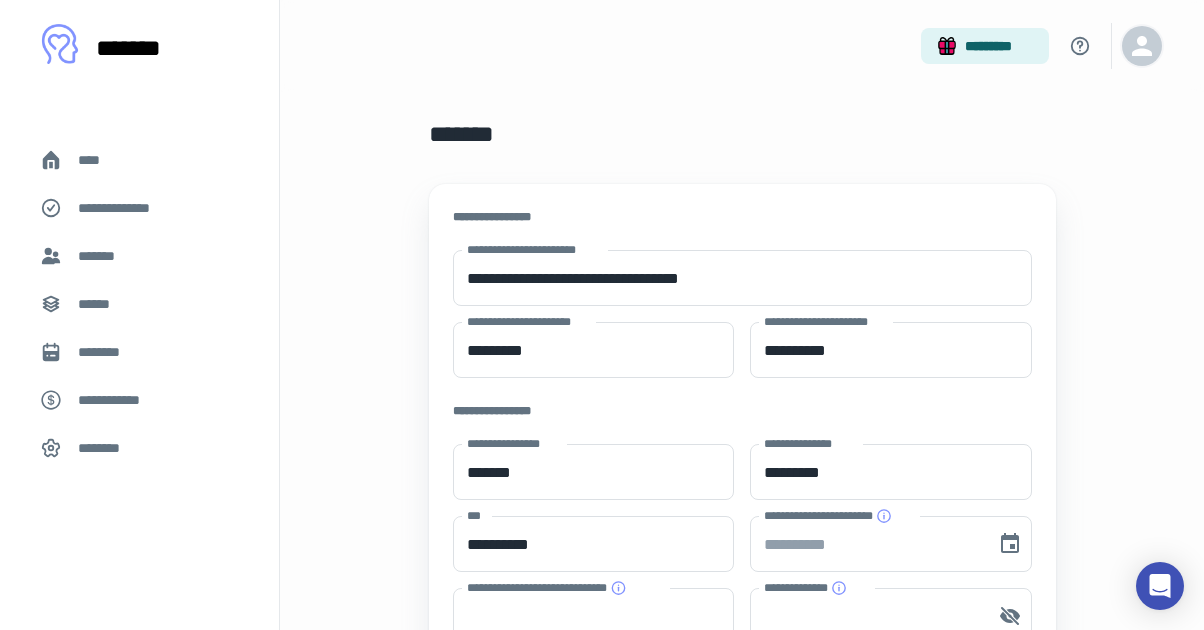 click 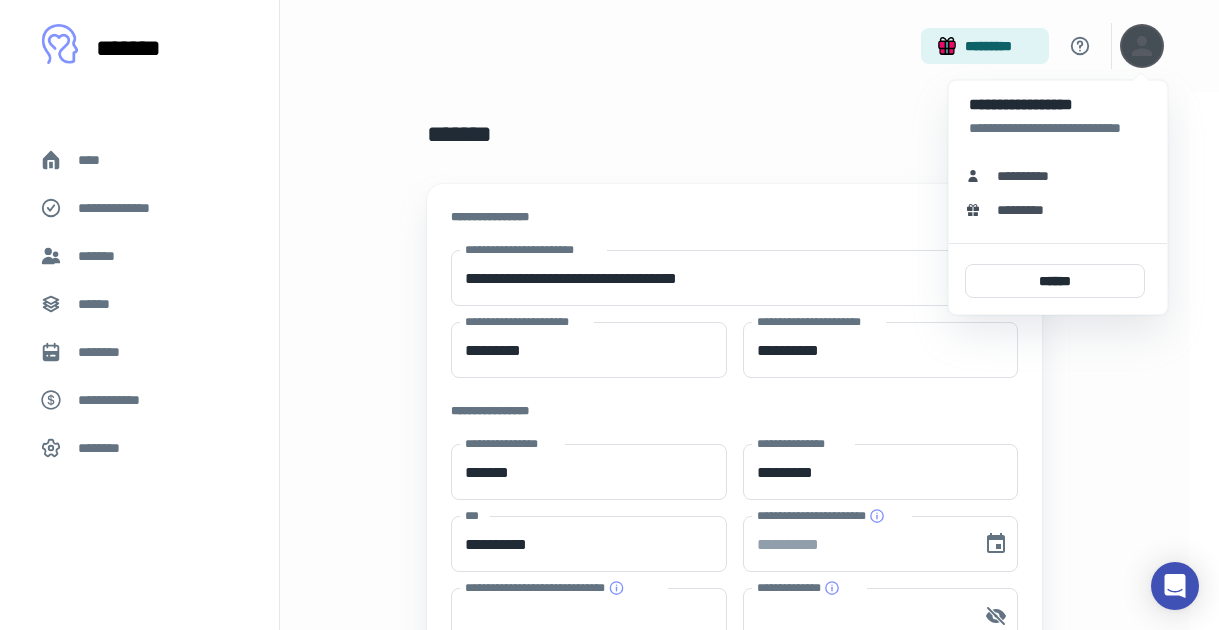 click at bounding box center [609, 315] 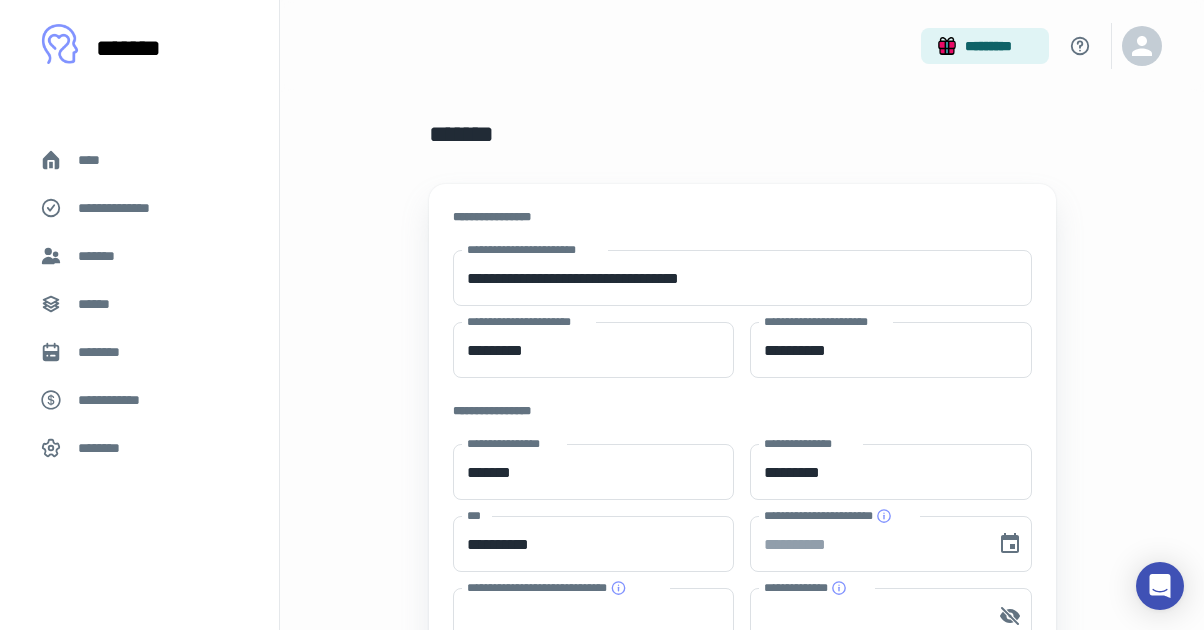 click on "****" at bounding box center (97, 160) 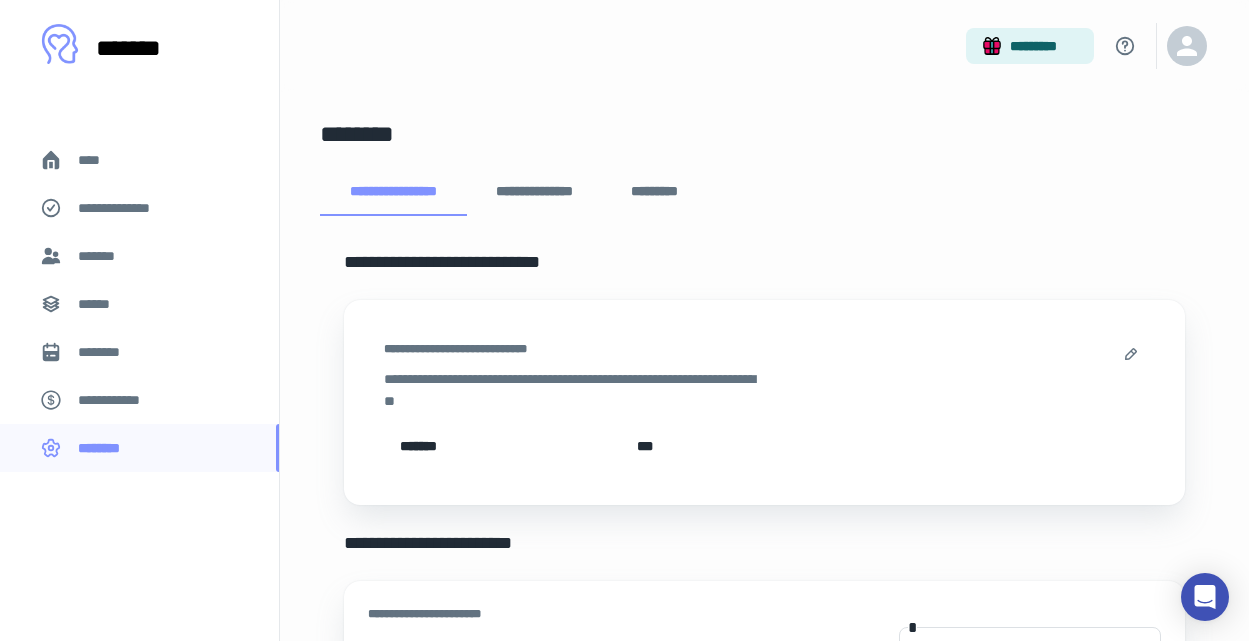scroll, scrollTop: 520, scrollLeft: 0, axis: vertical 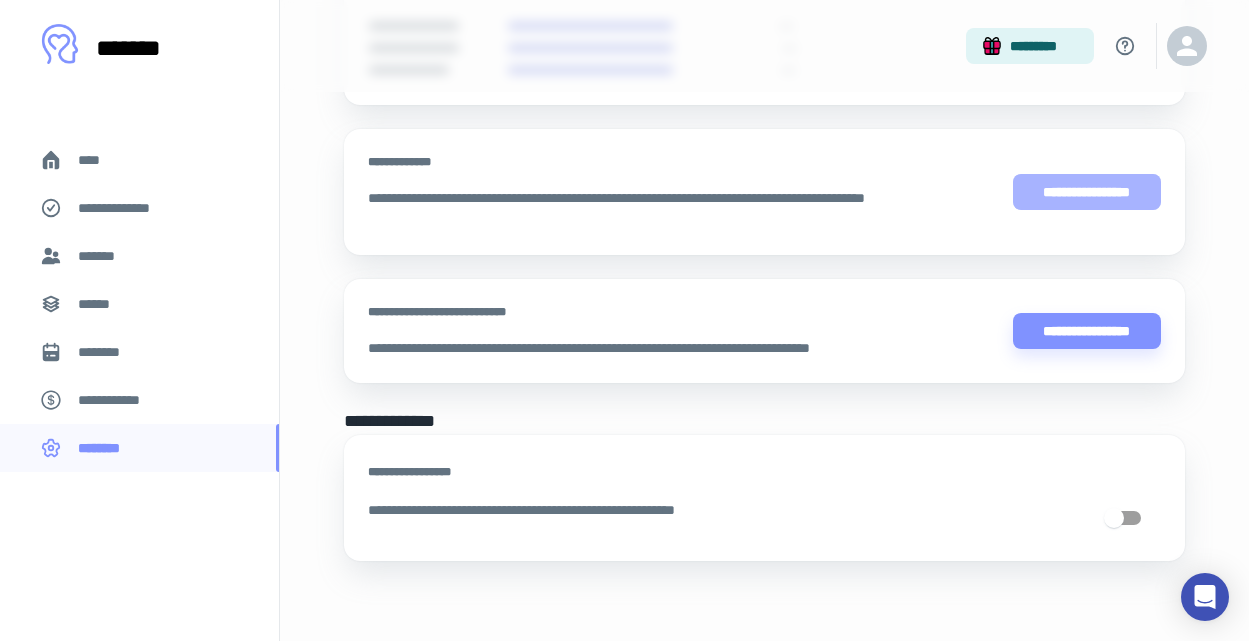 click on "**********" at bounding box center [1087, 192] 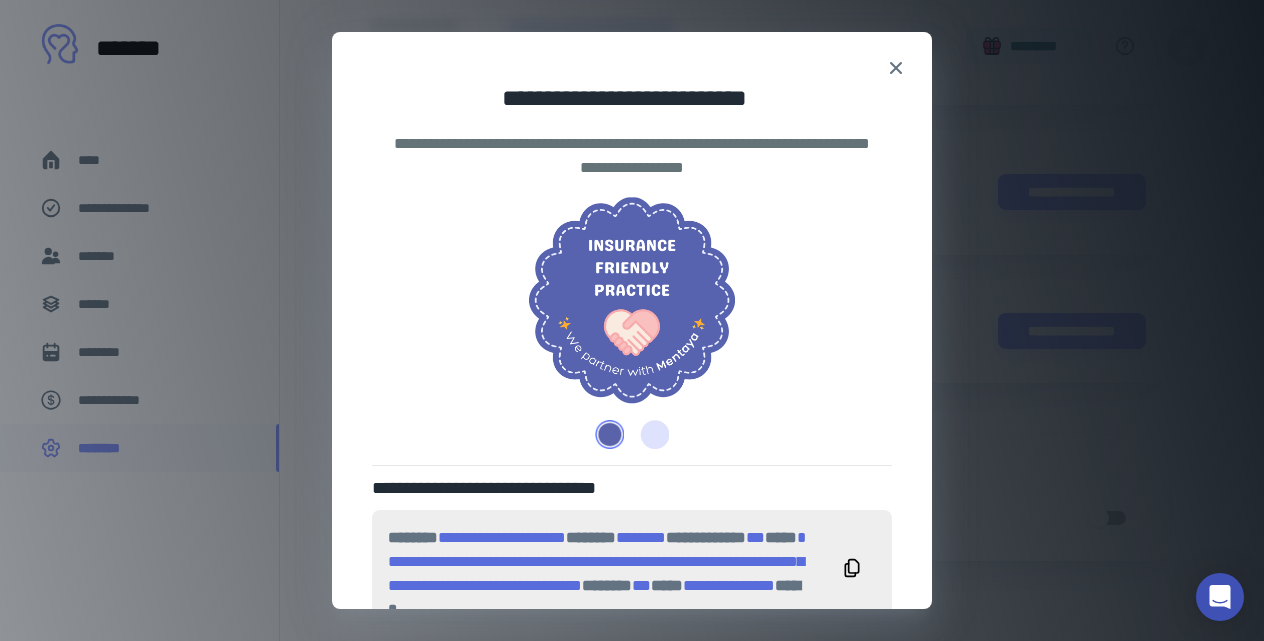 click 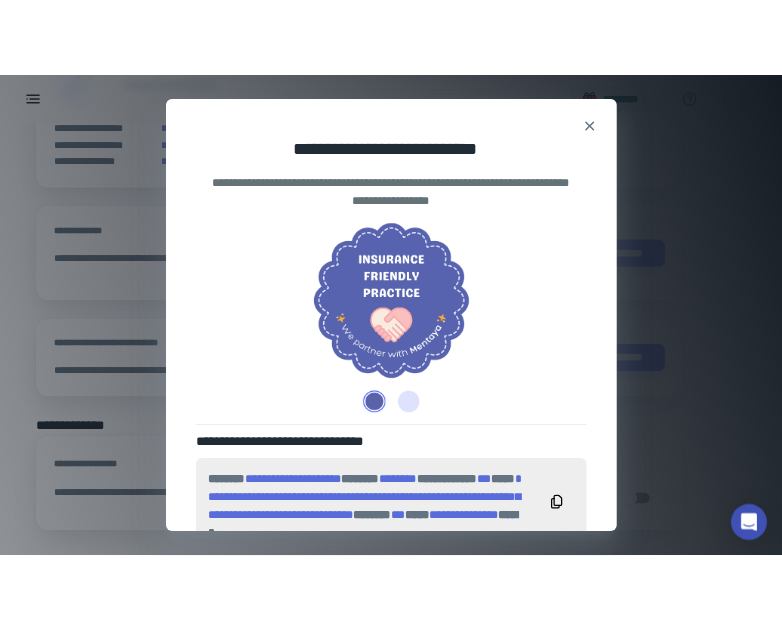 scroll, scrollTop: 1590, scrollLeft: 0, axis: vertical 